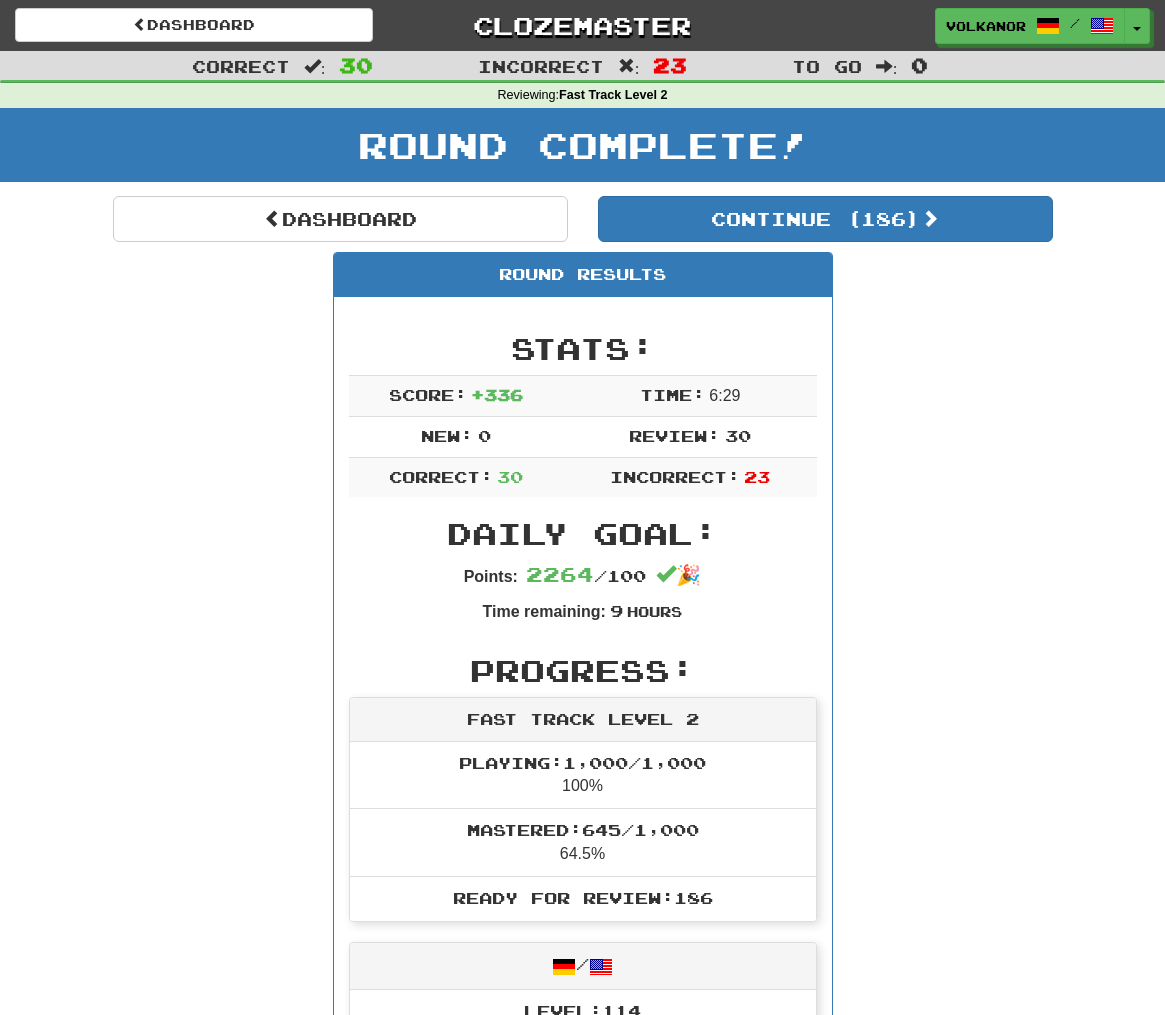 scroll, scrollTop: 0, scrollLeft: 0, axis: both 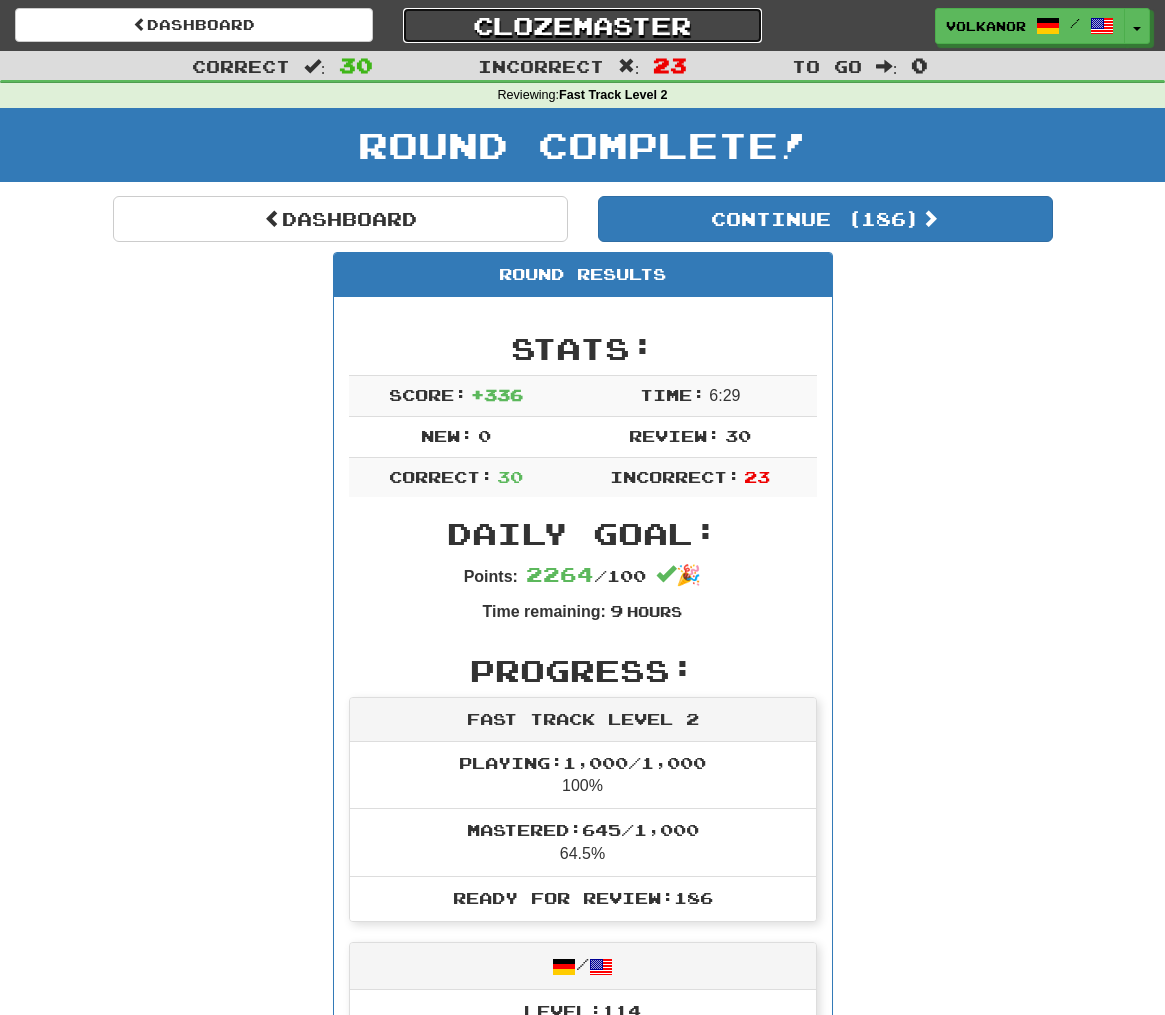 click on "Clozemaster" at bounding box center (582, 25) 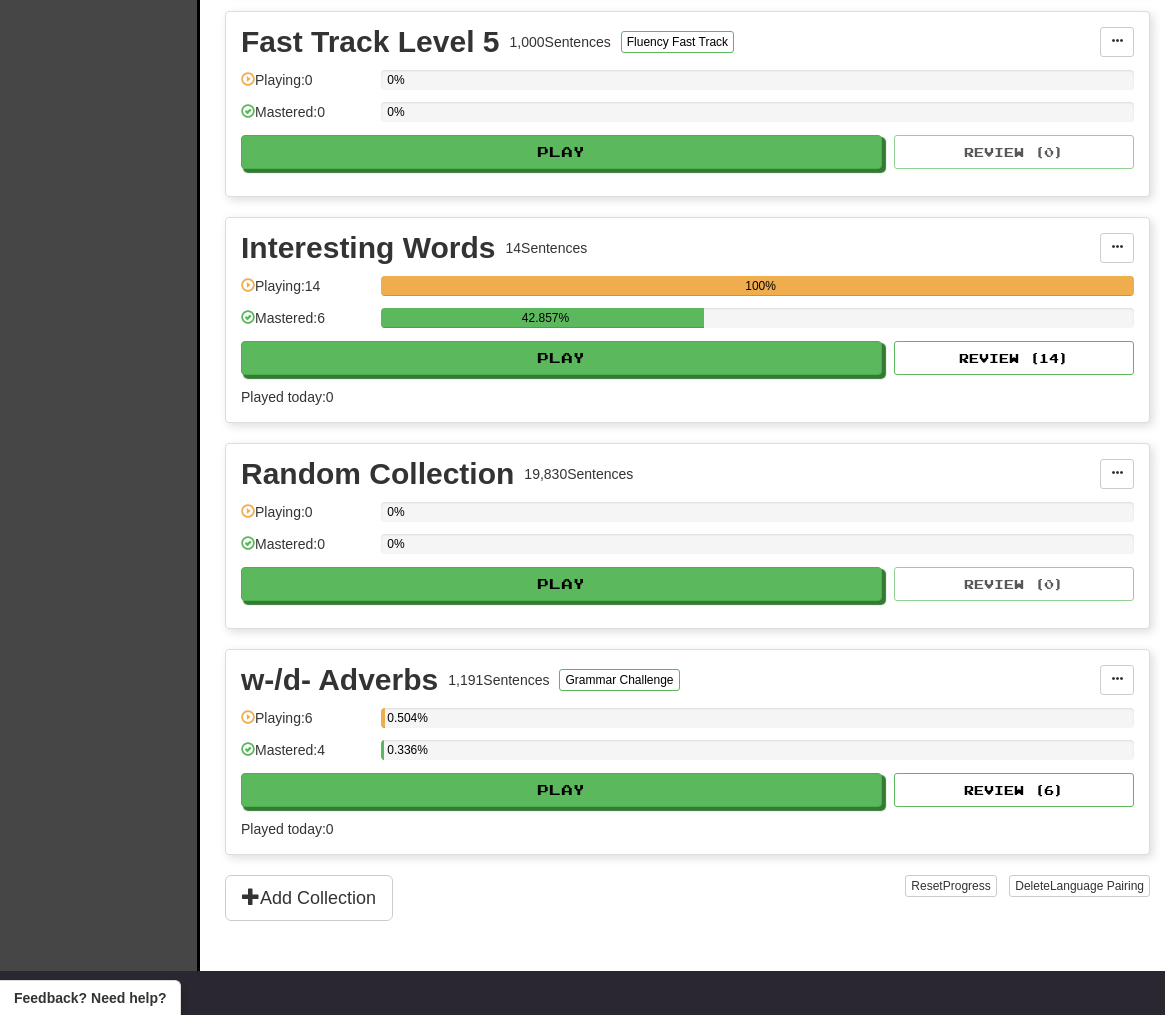 scroll, scrollTop: 1152, scrollLeft: 0, axis: vertical 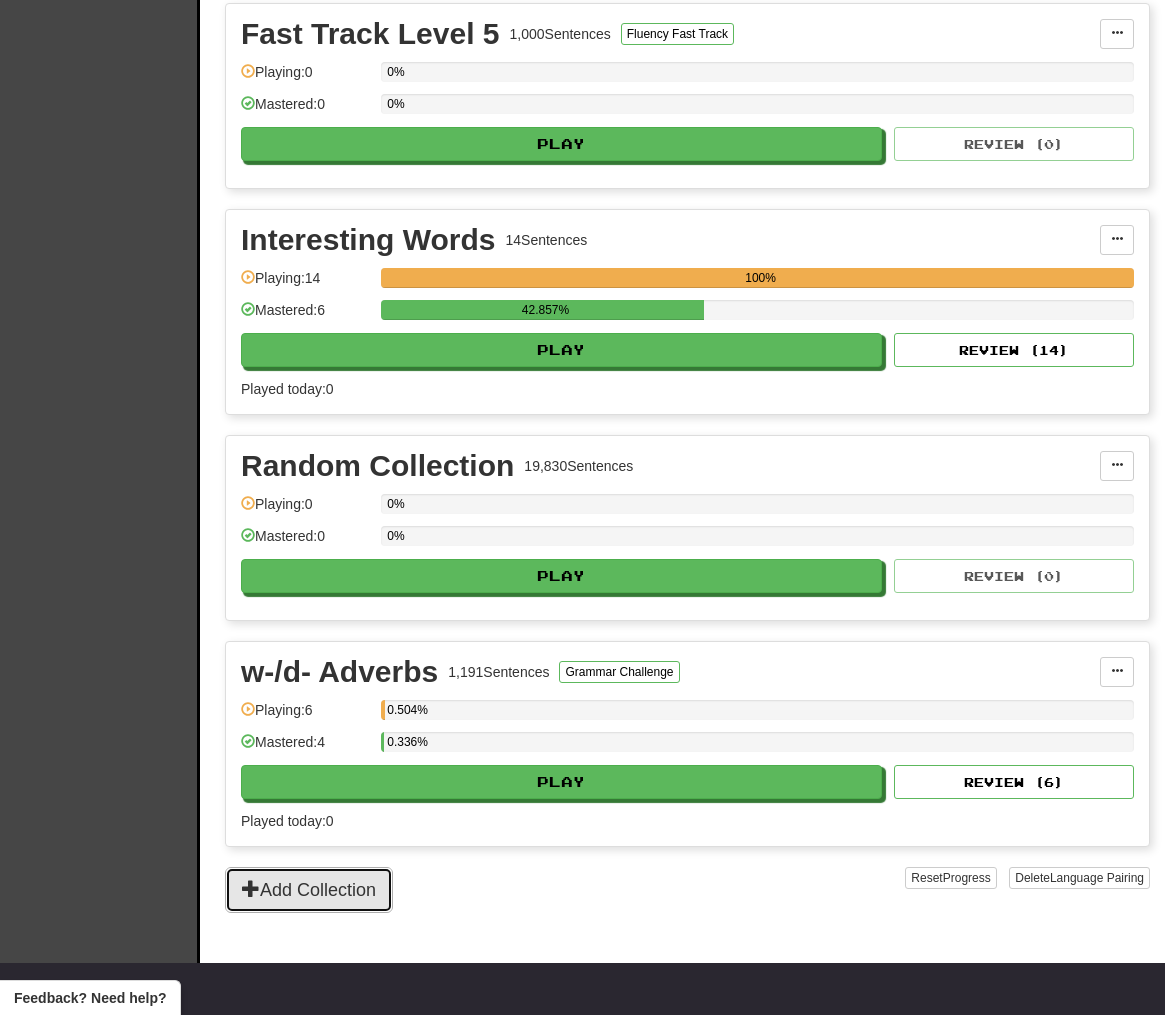 click on "Add Collection" at bounding box center [309, 890] 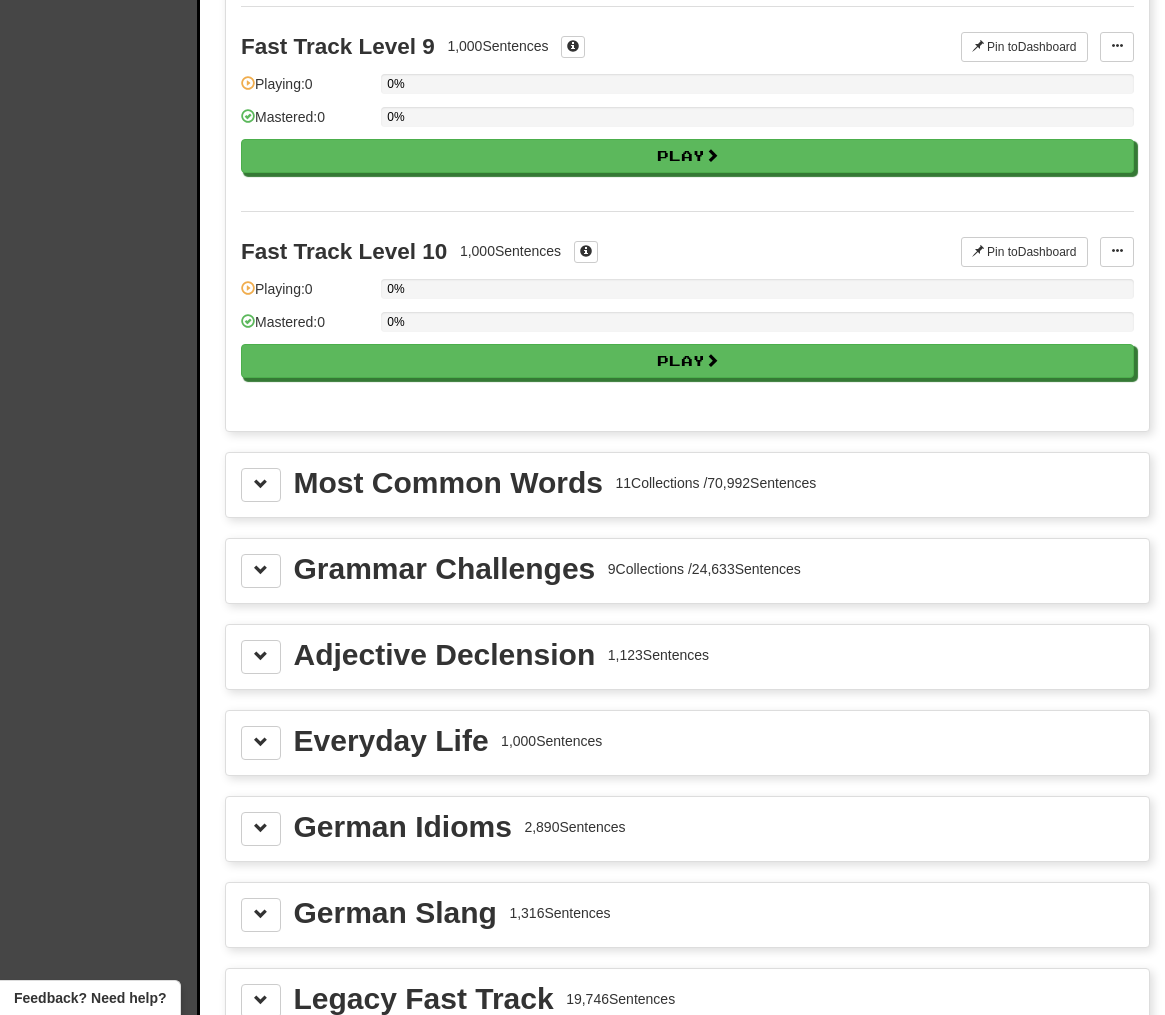 scroll, scrollTop: 1864, scrollLeft: 0, axis: vertical 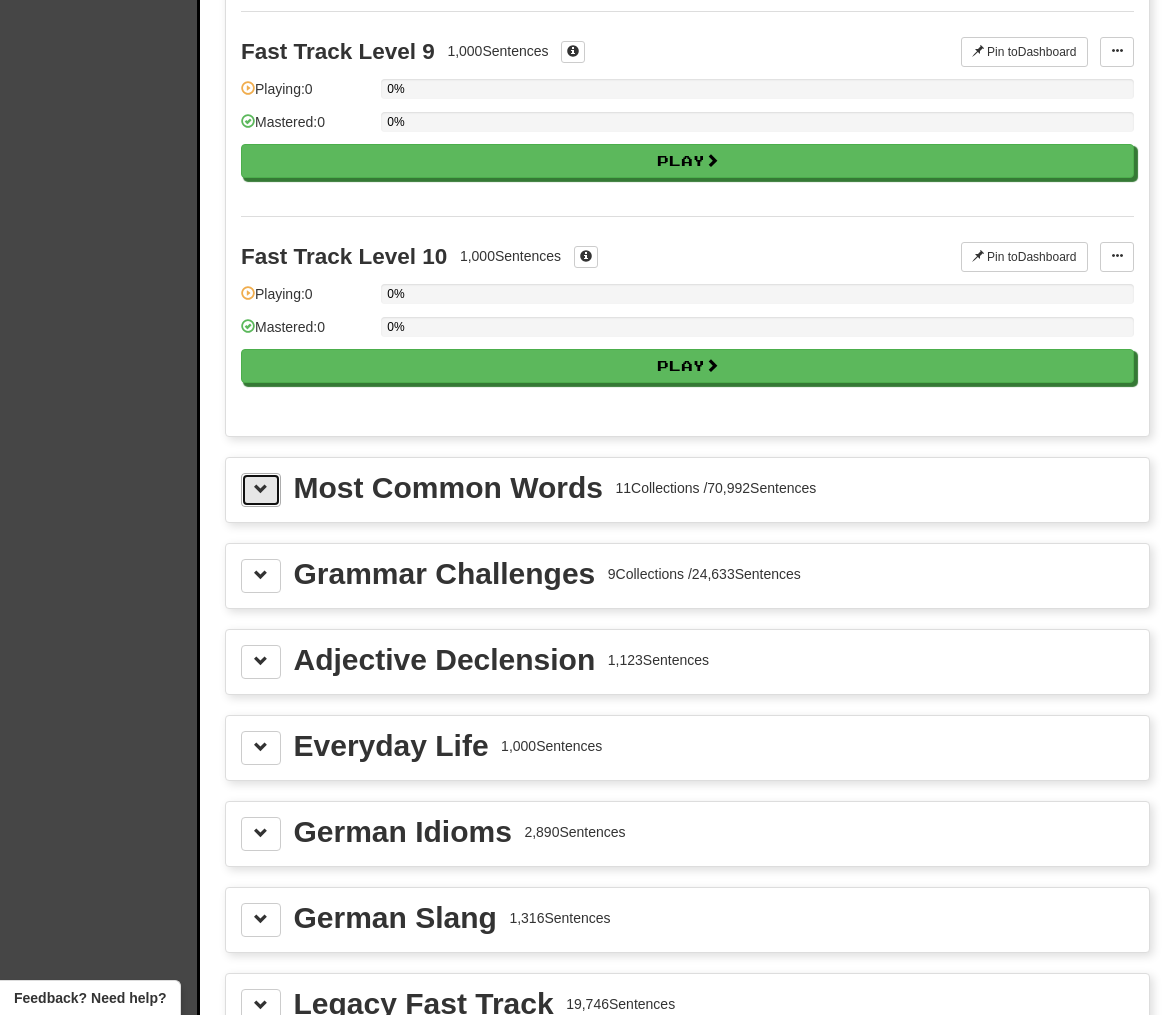 click at bounding box center (261, 489) 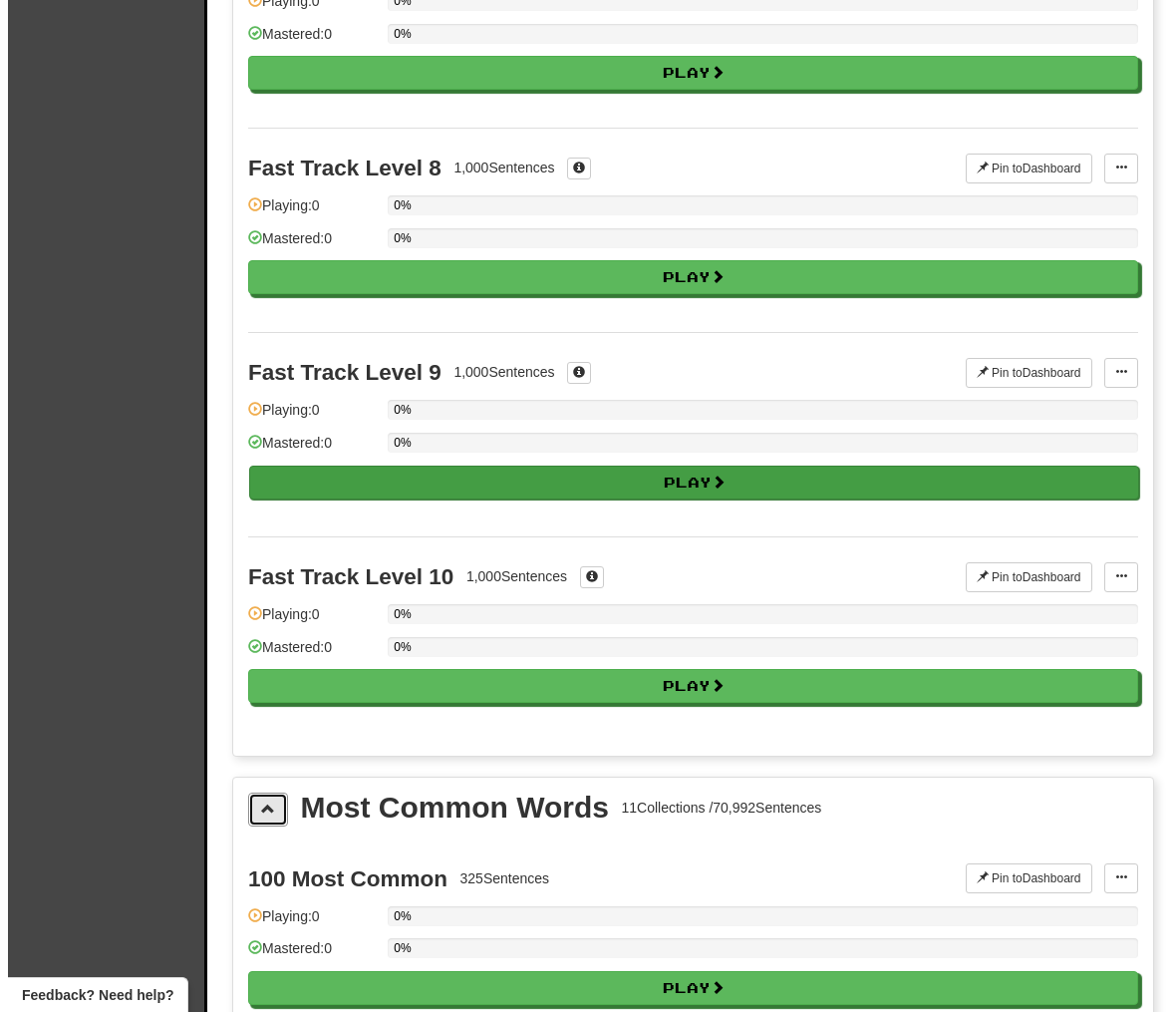scroll, scrollTop: 1802, scrollLeft: 0, axis: vertical 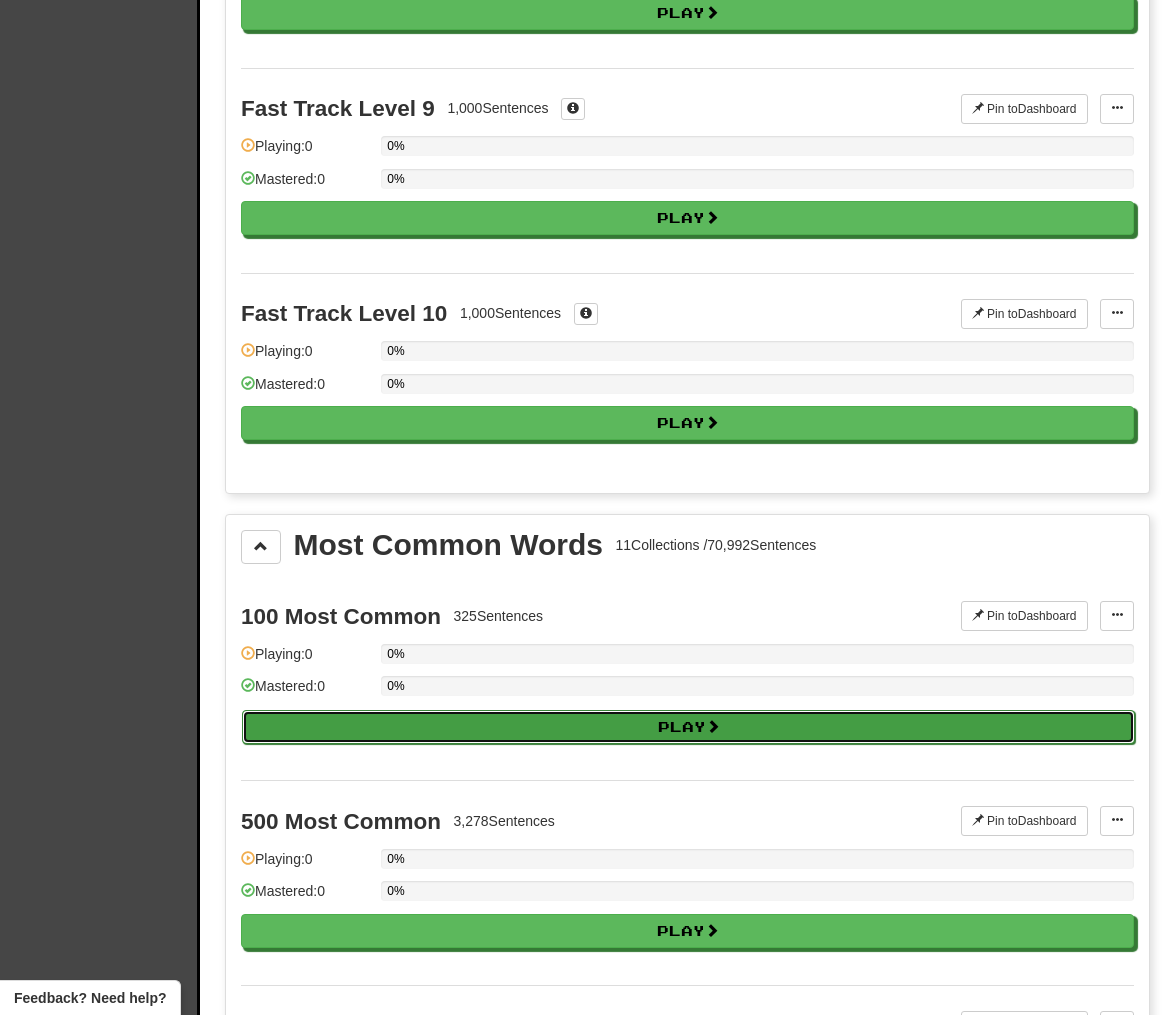 click on "Play" at bounding box center (688, 727) 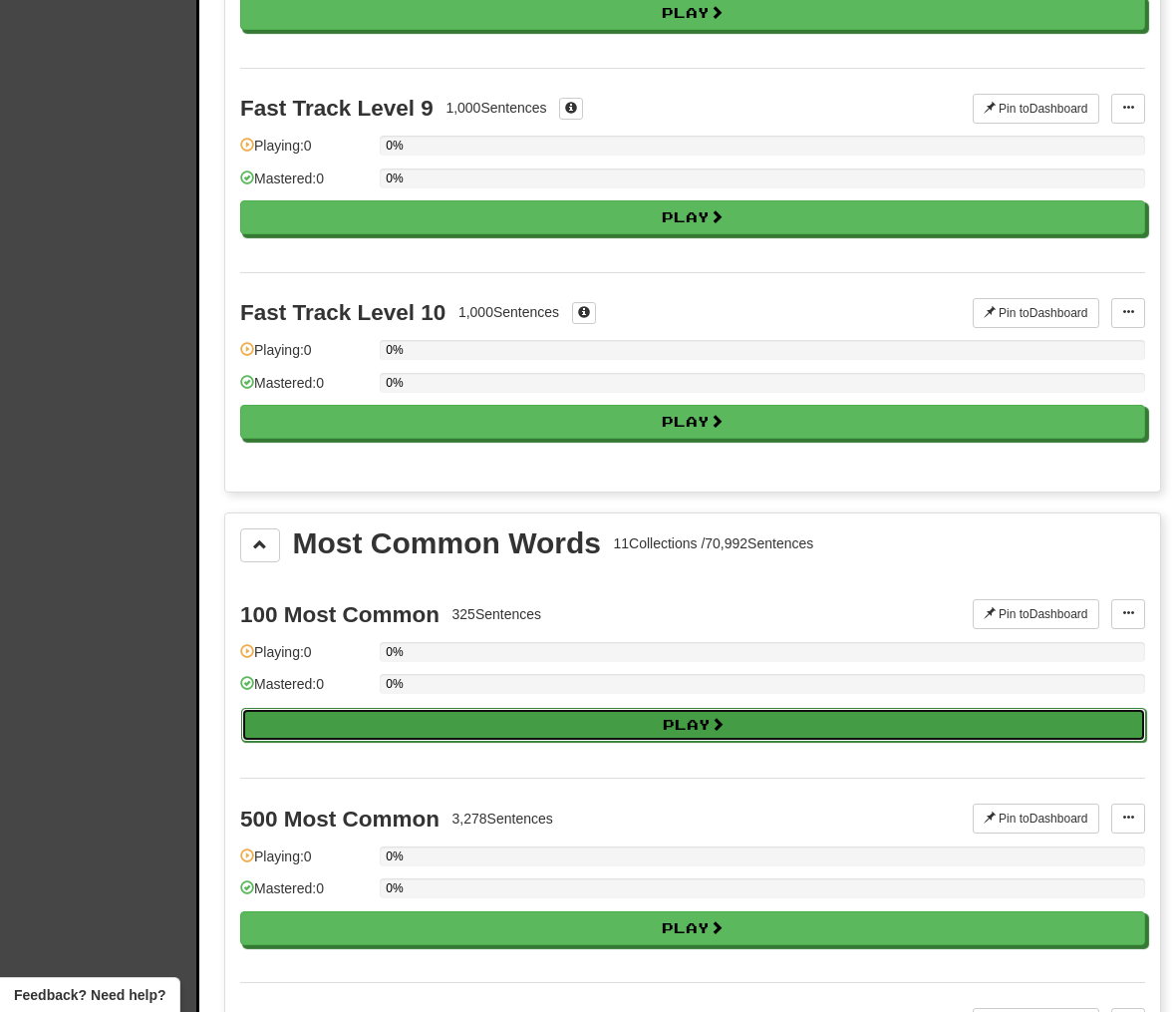 select on "**" 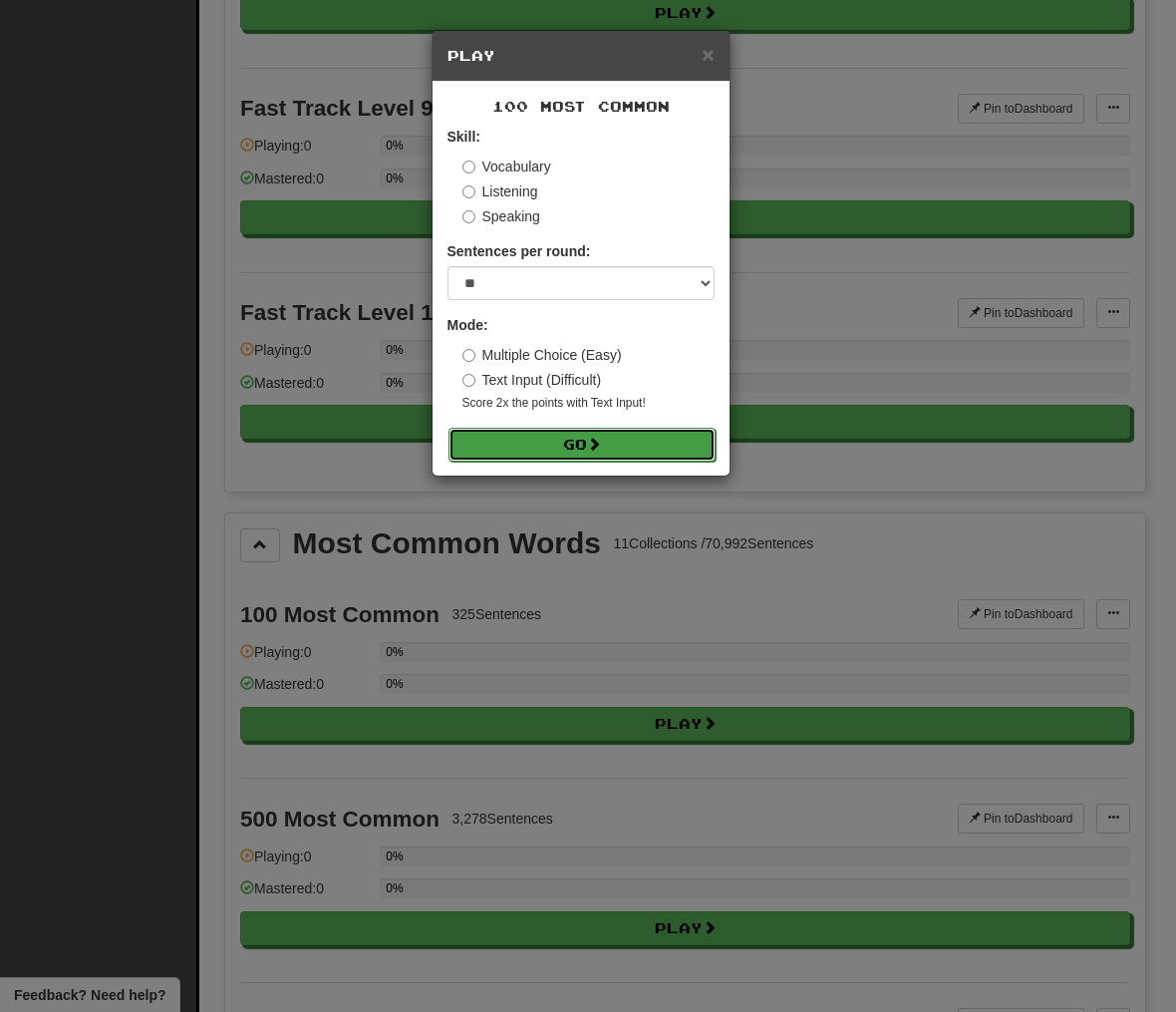 click on "Go" at bounding box center [582, 445] 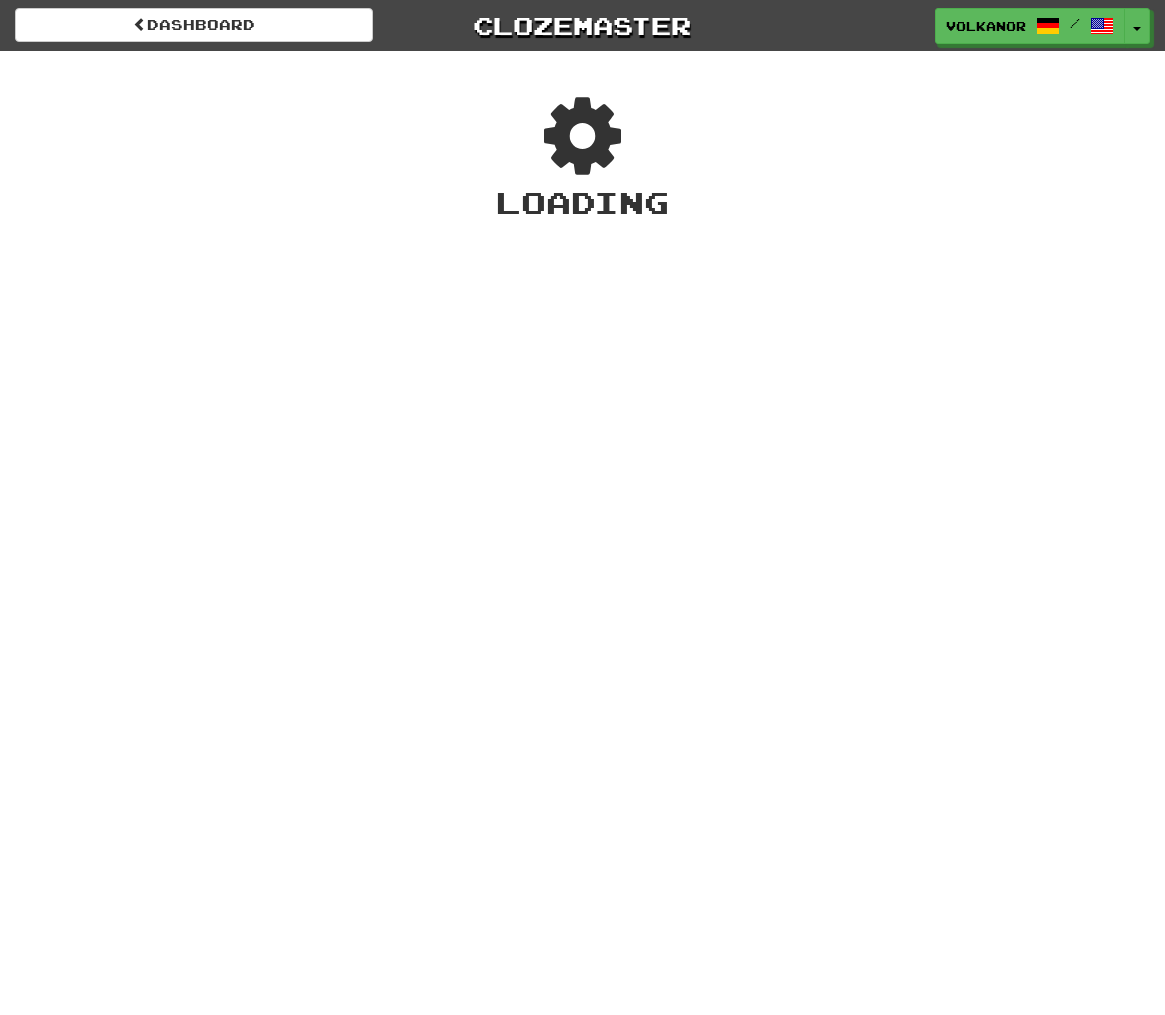 scroll, scrollTop: 0, scrollLeft: 0, axis: both 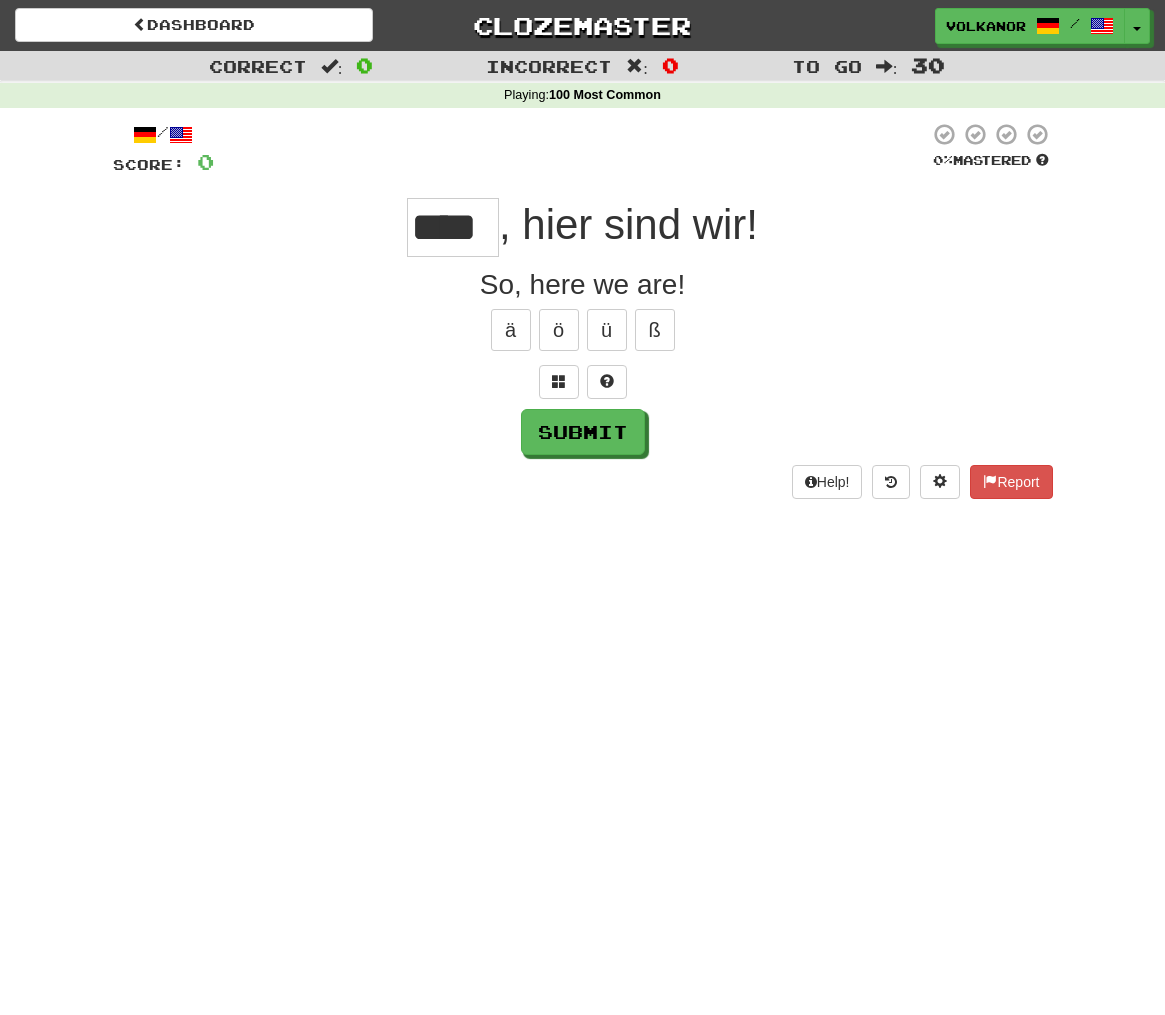 type on "****" 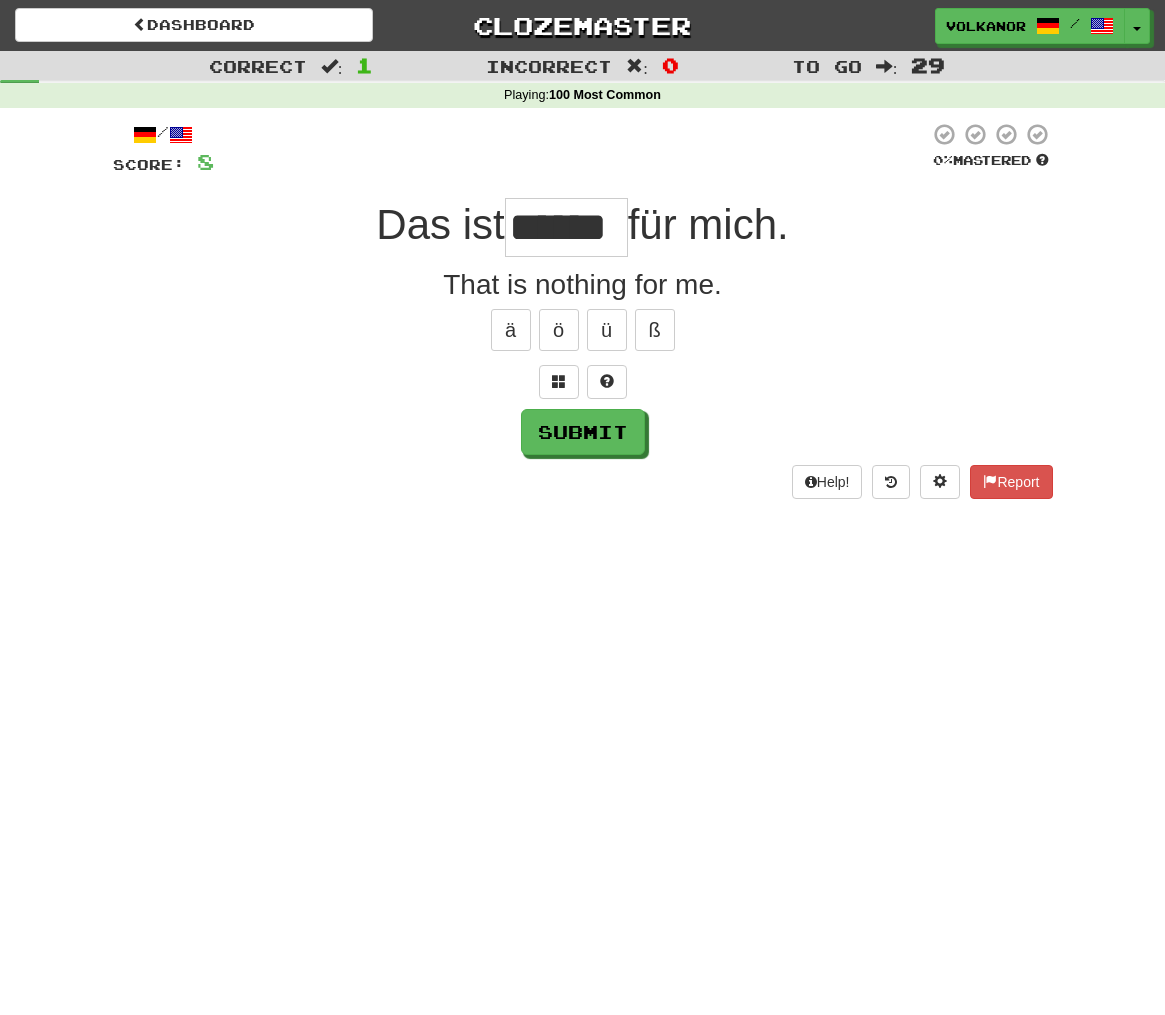 type on "******" 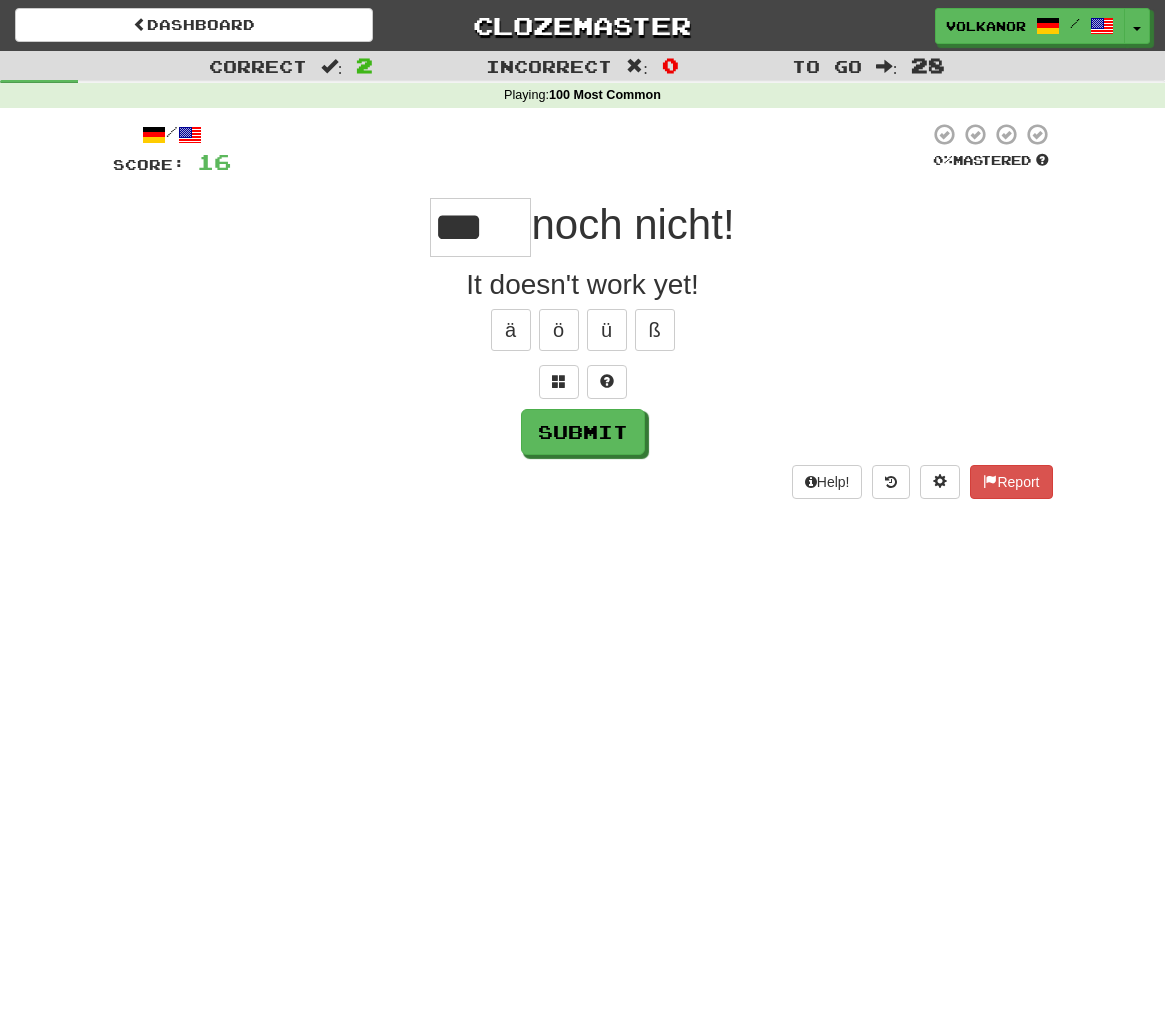 scroll, scrollTop: 0, scrollLeft: 0, axis: both 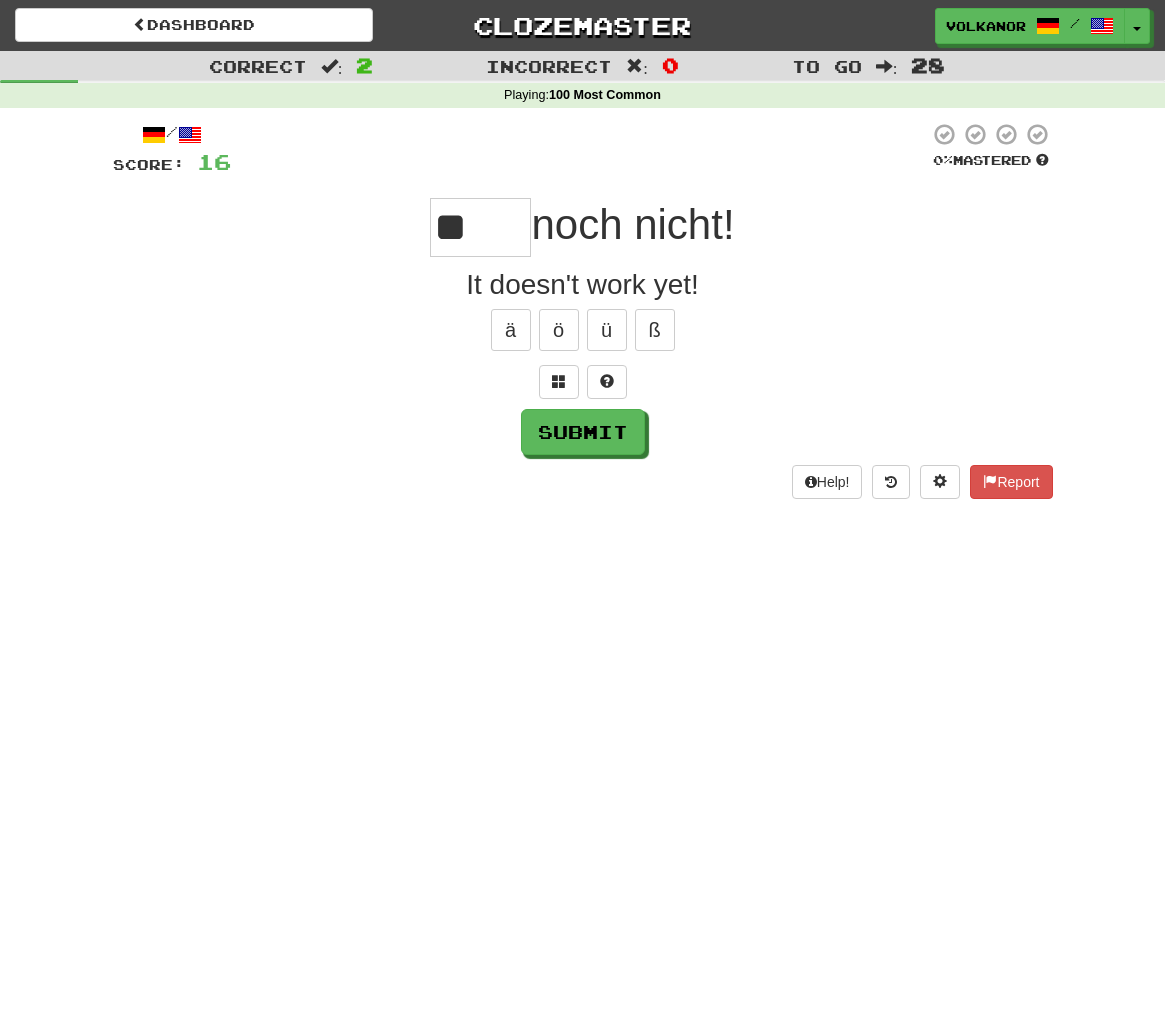 type on "*" 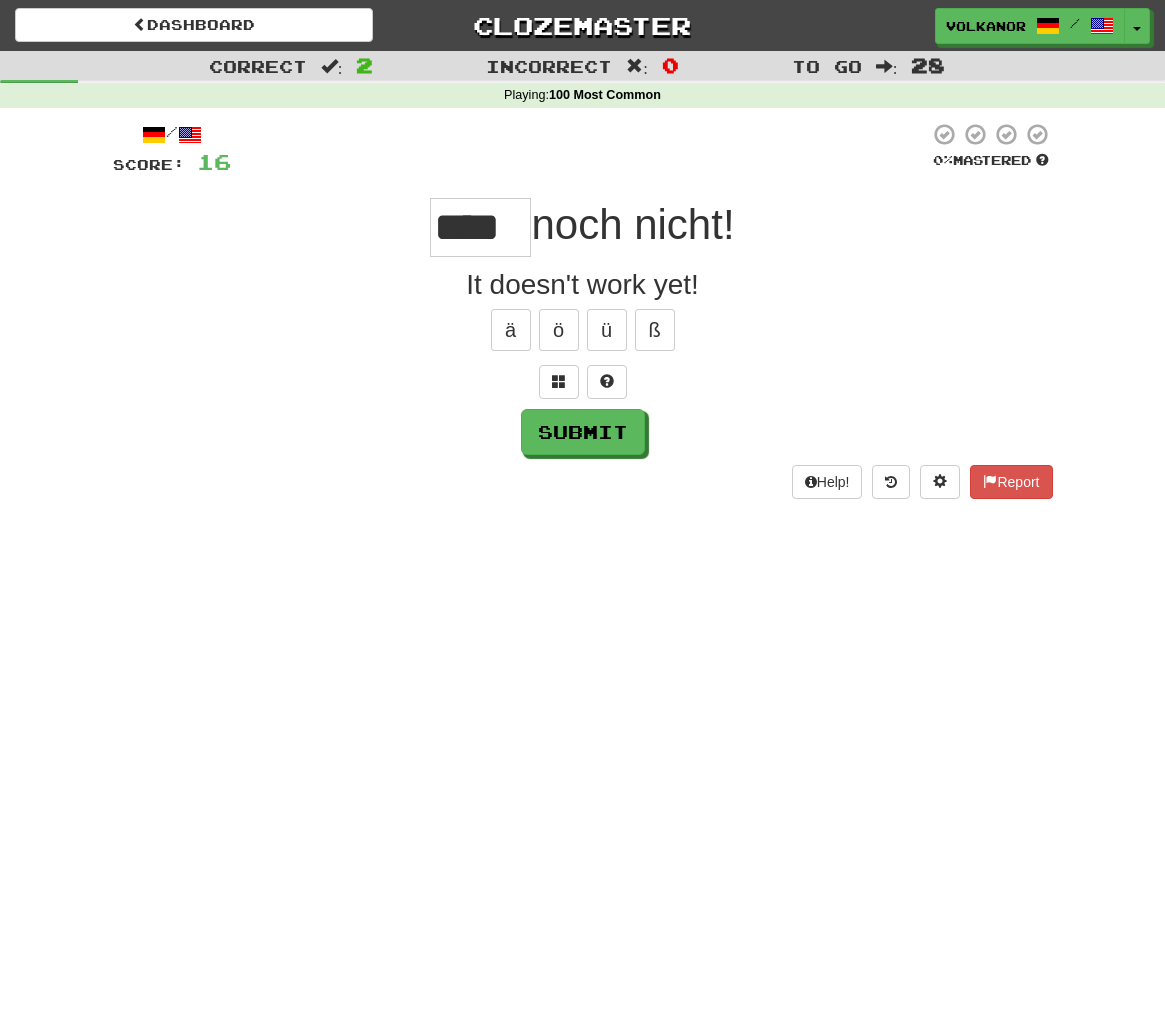 type on "****" 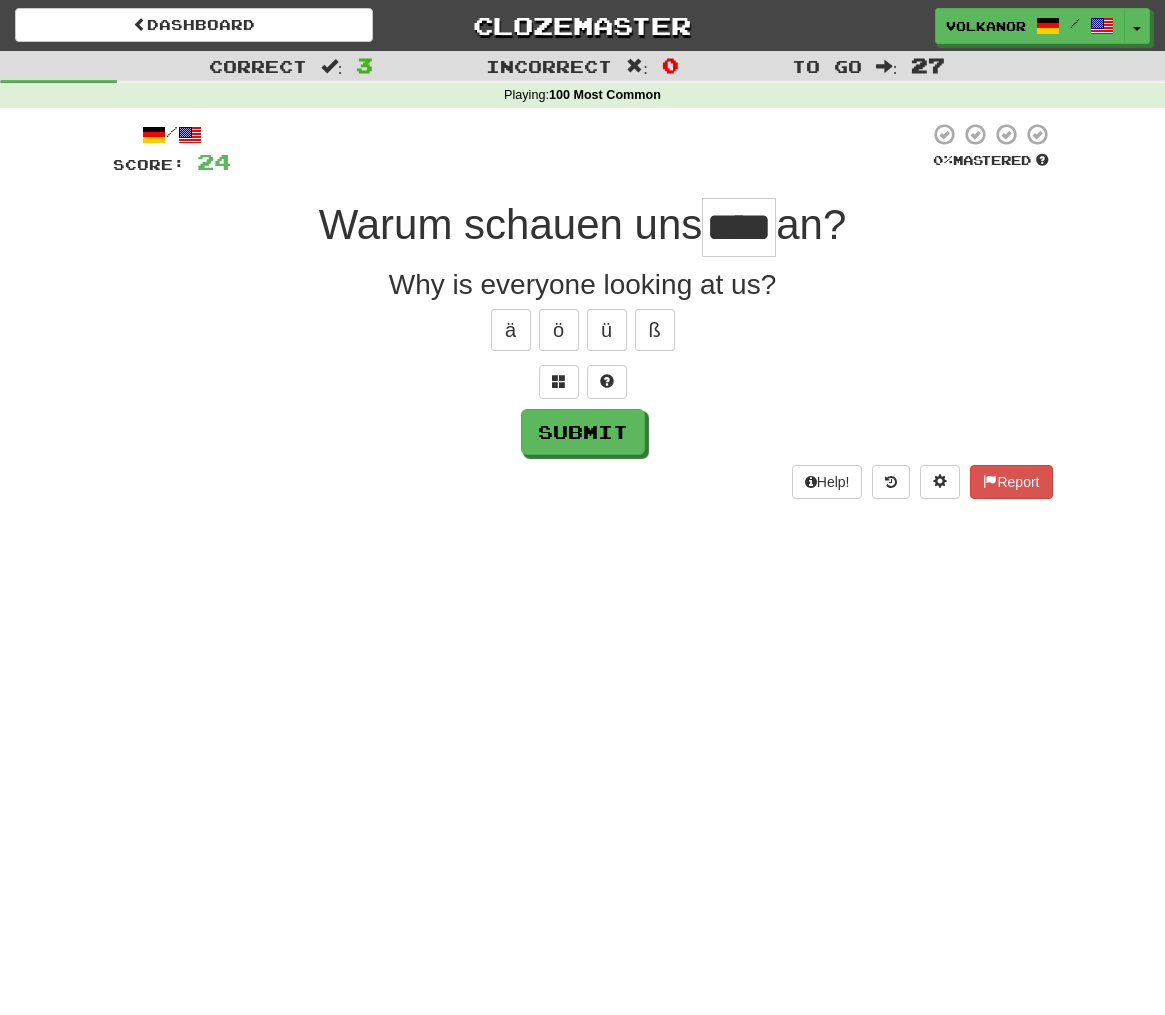 type on "****" 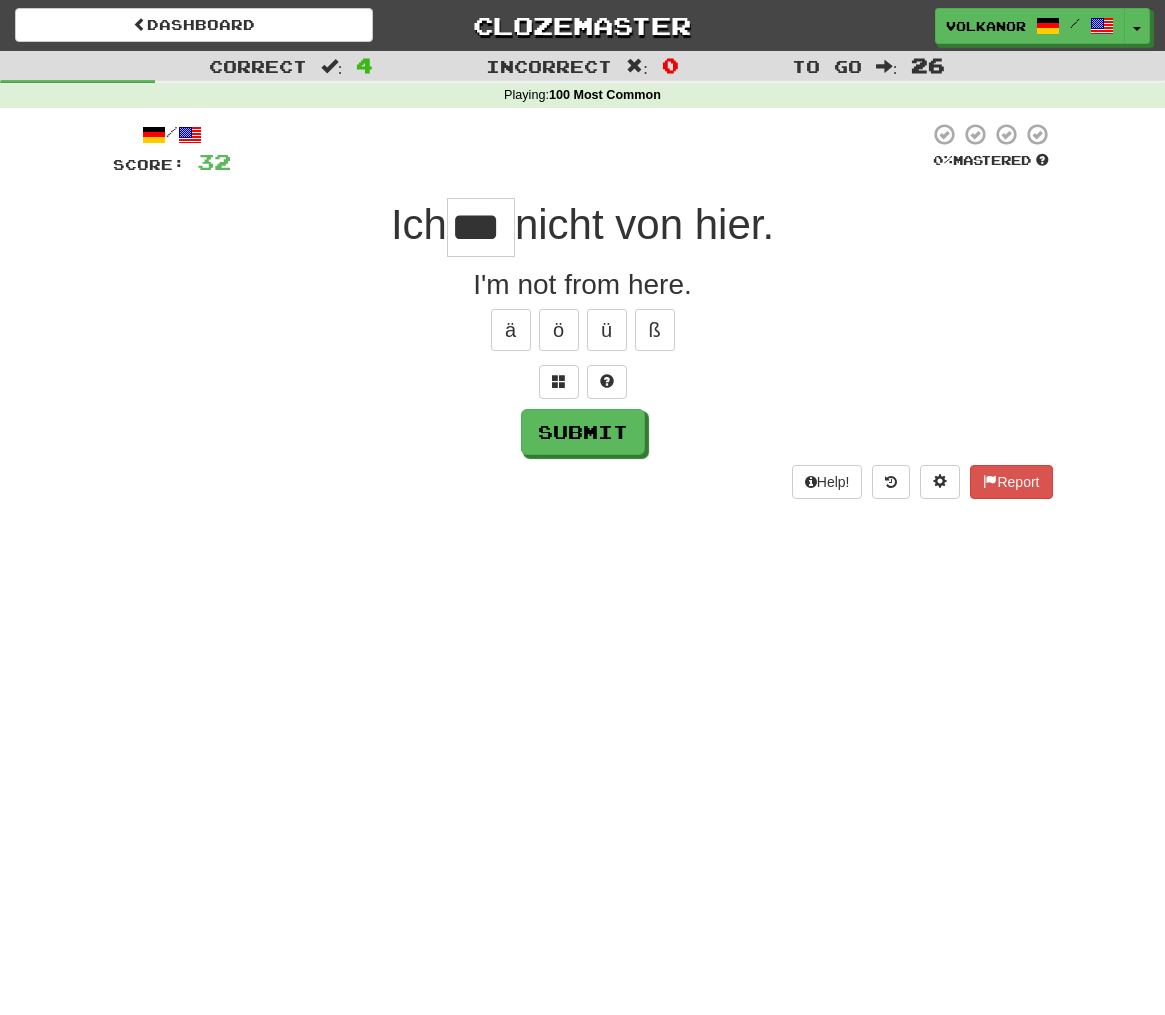 type on "***" 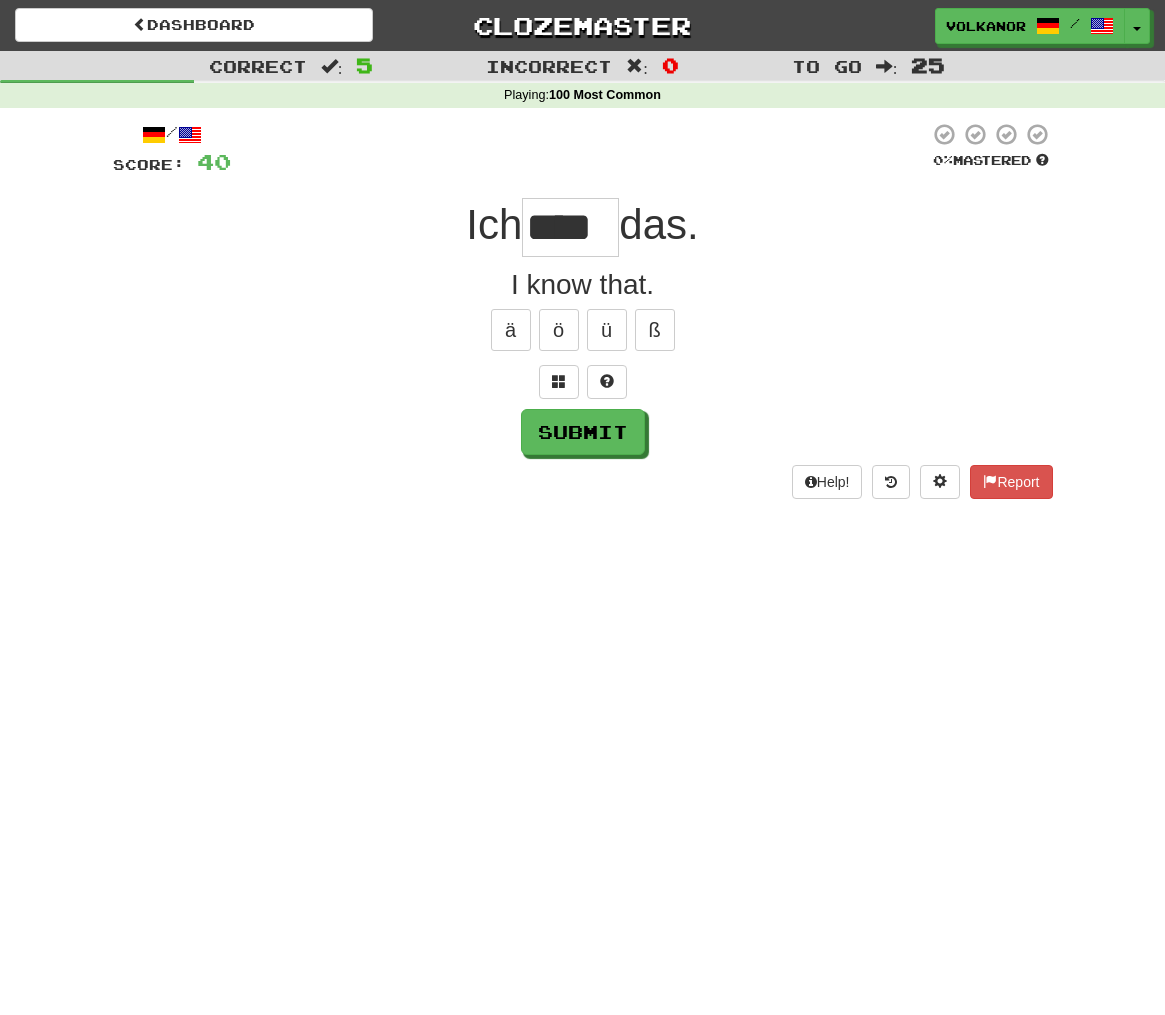 type on "****" 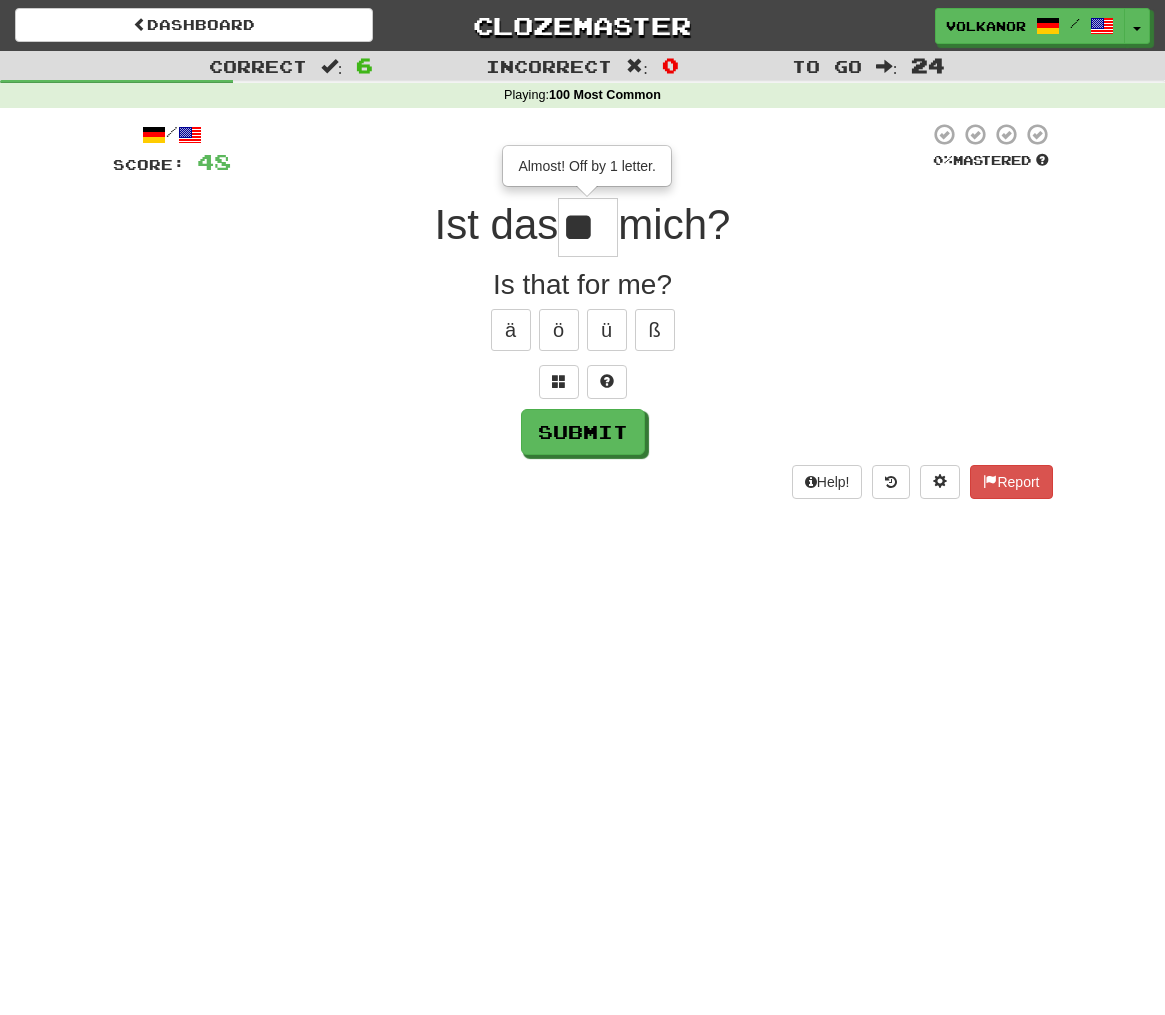 scroll, scrollTop: 0, scrollLeft: 0, axis: both 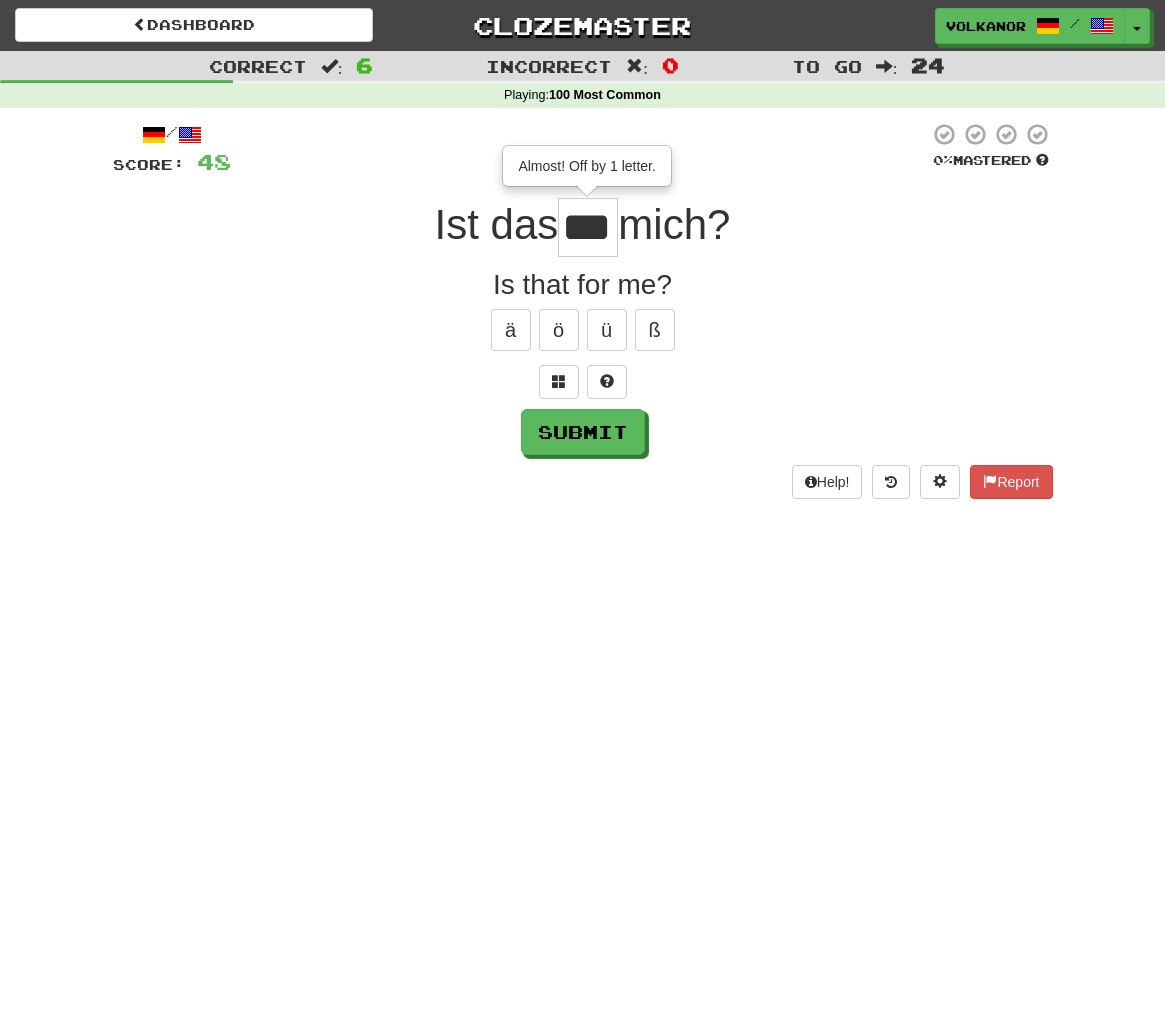 type on "***" 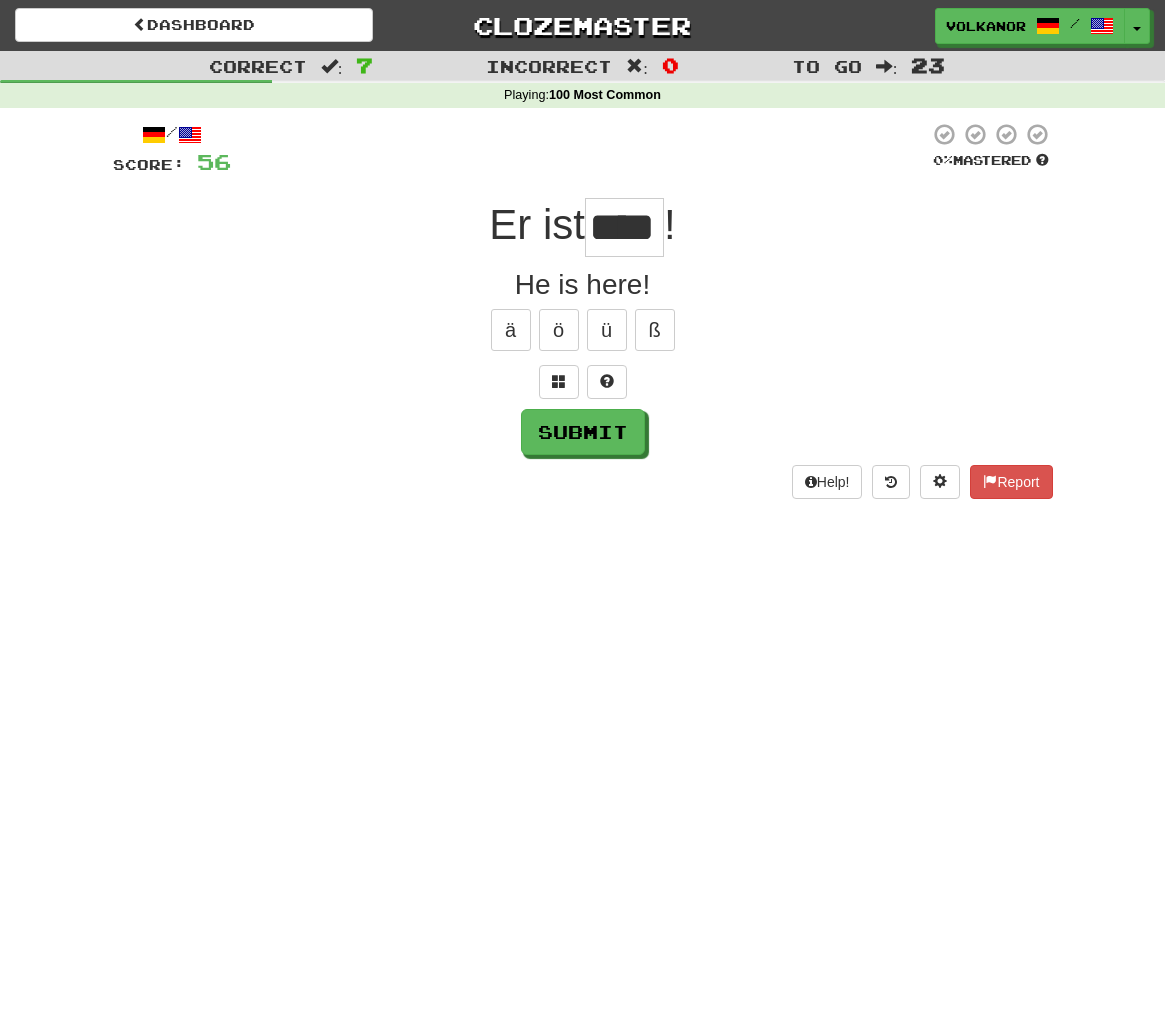 type on "****" 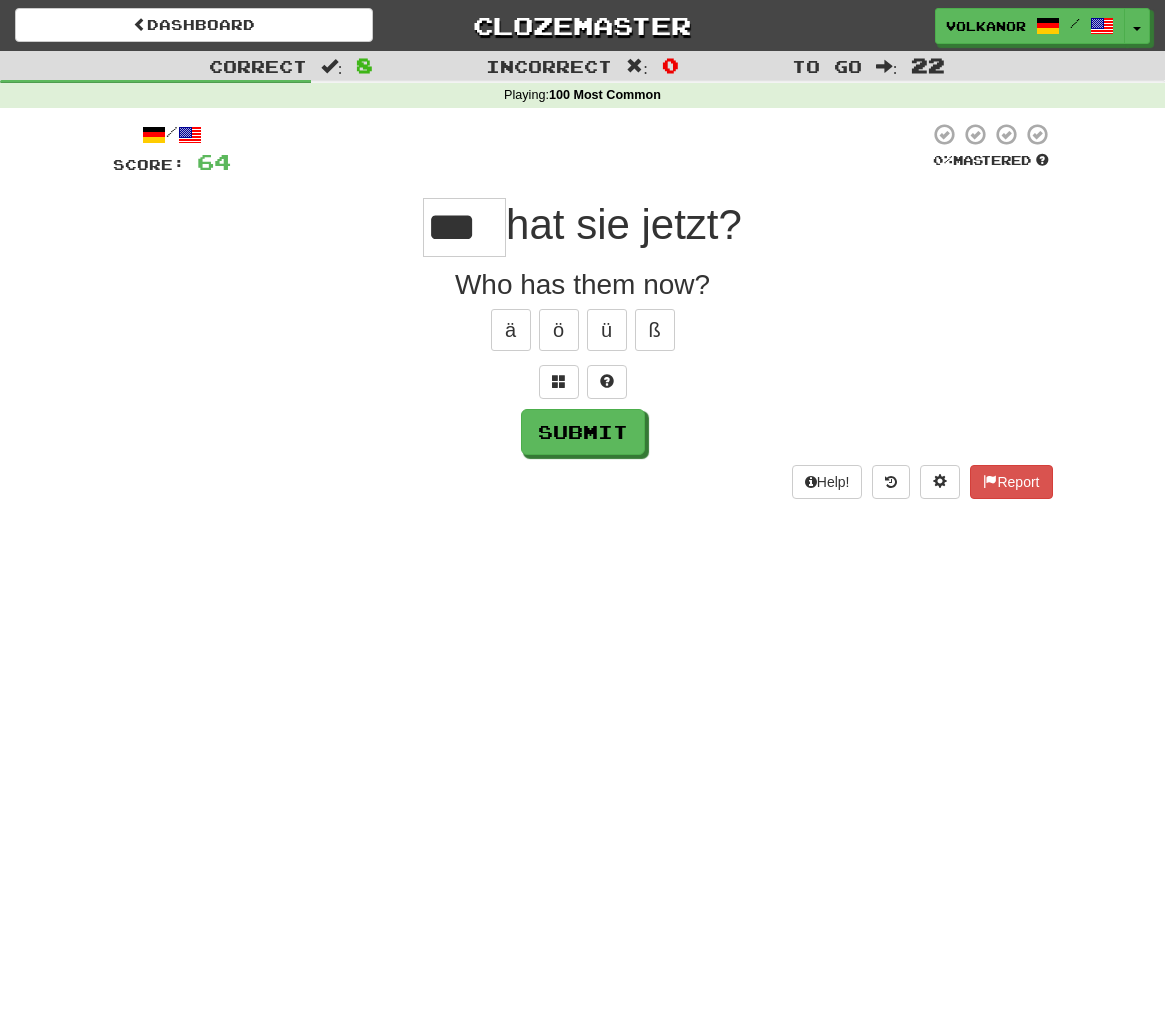 type on "***" 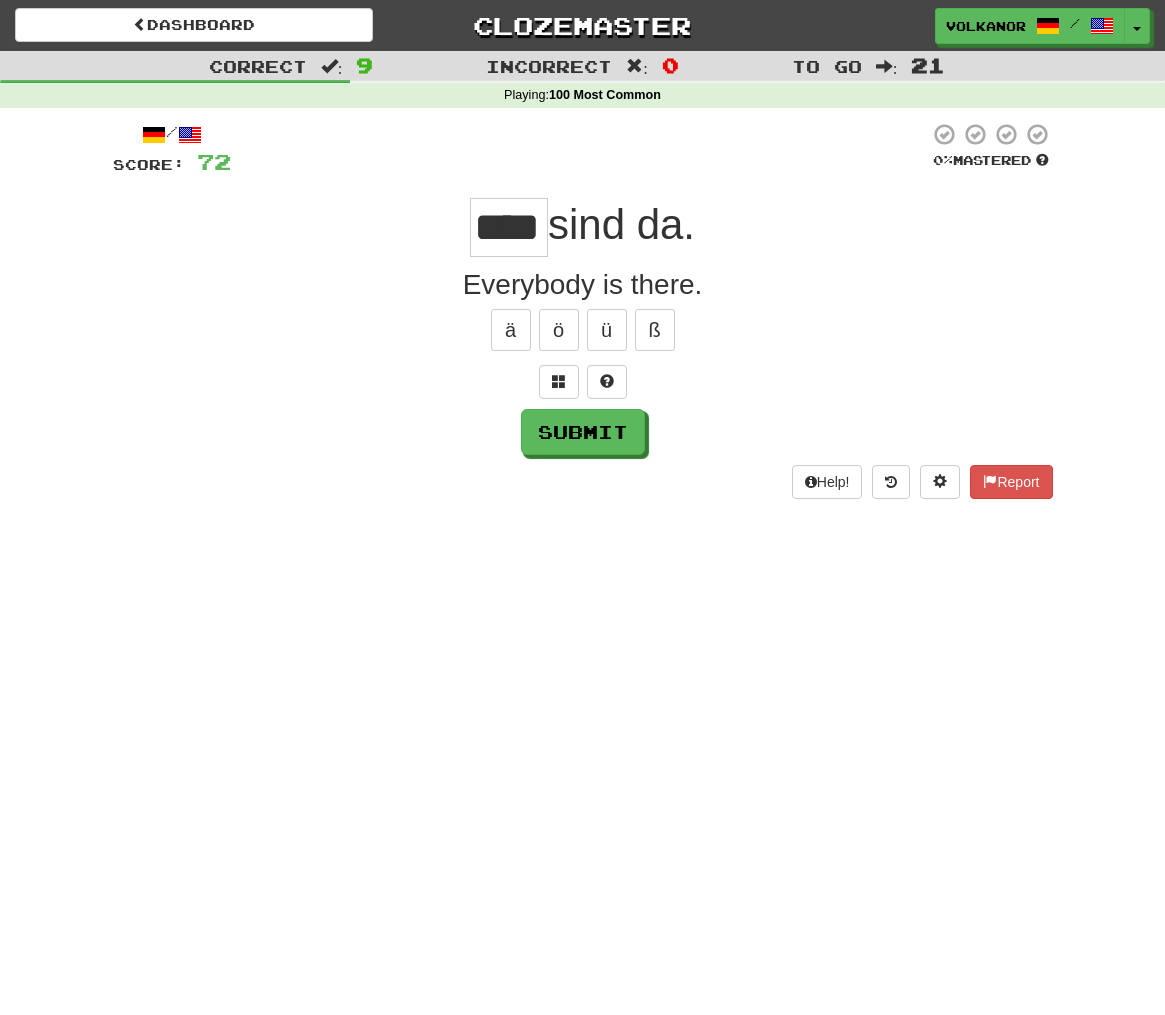 type on "****" 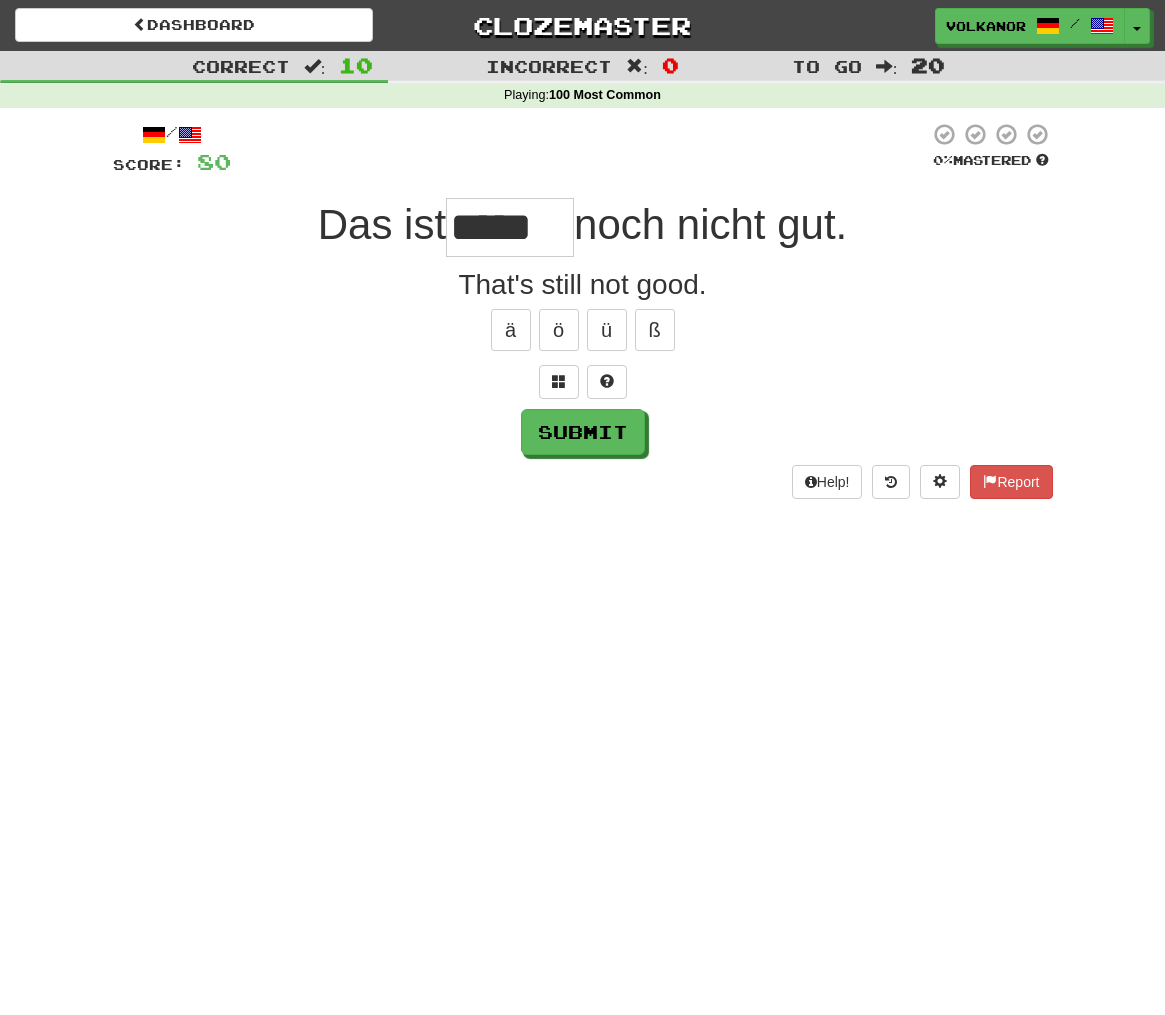 type on "*****" 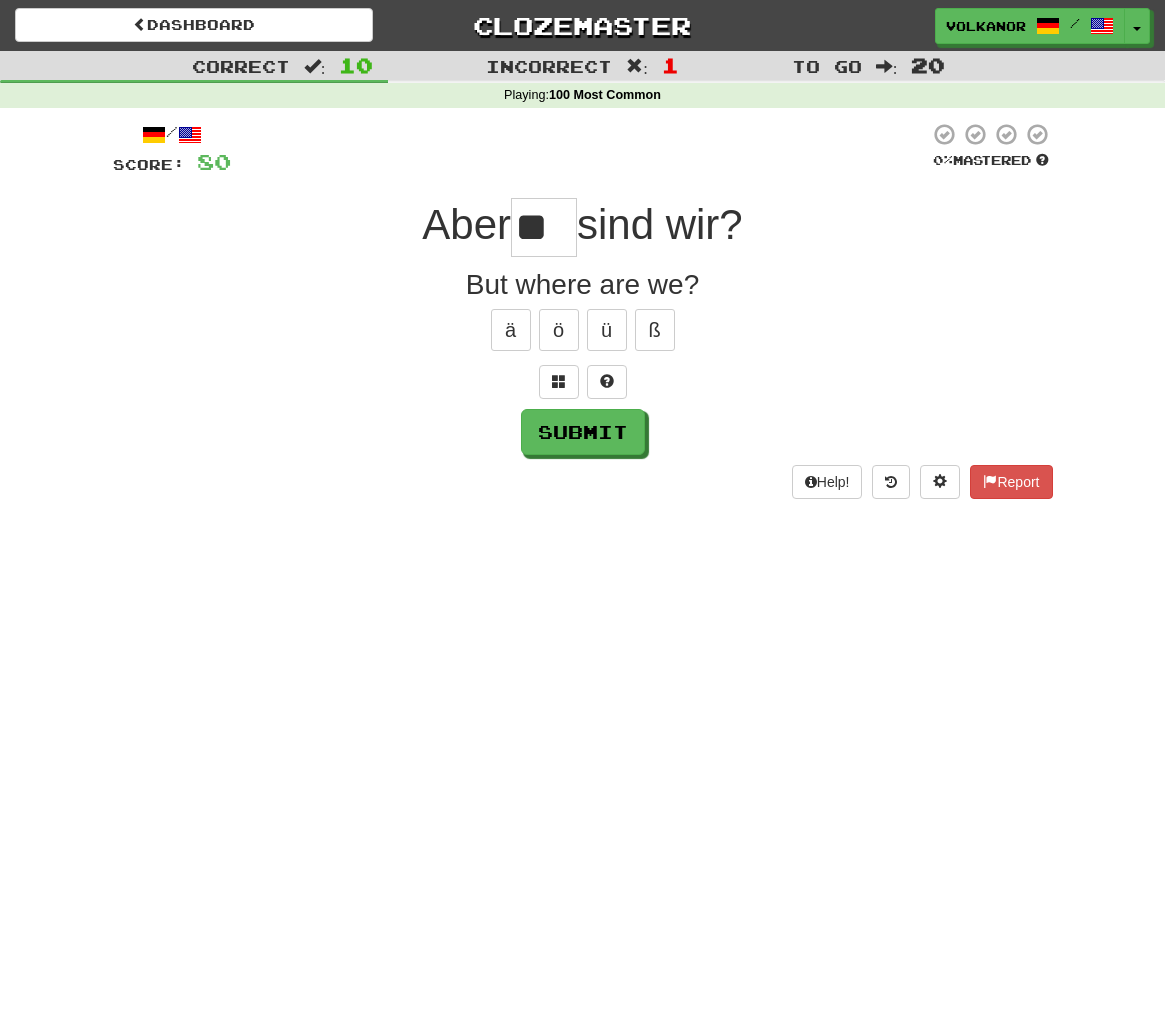 type on "**" 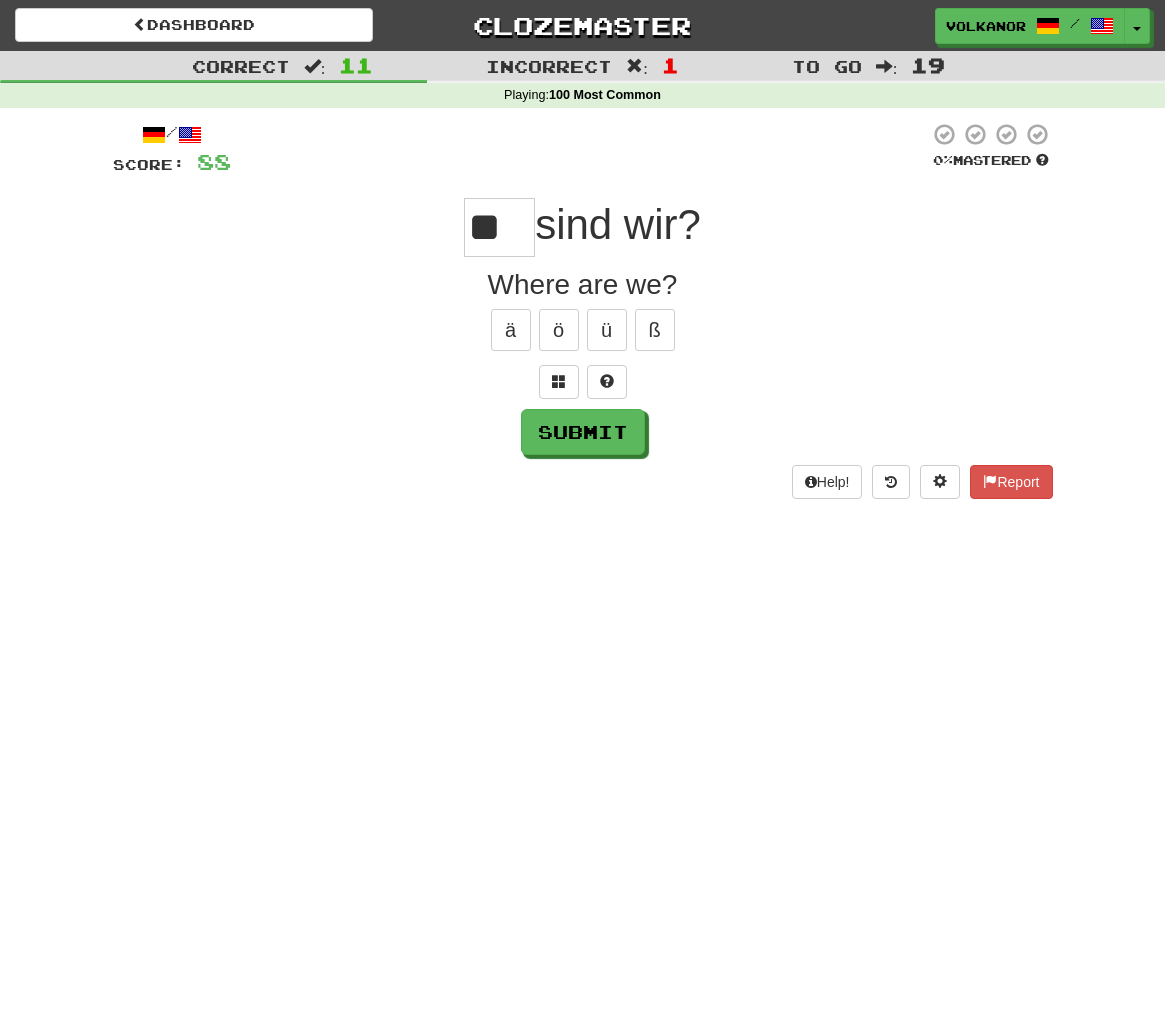 type on "**" 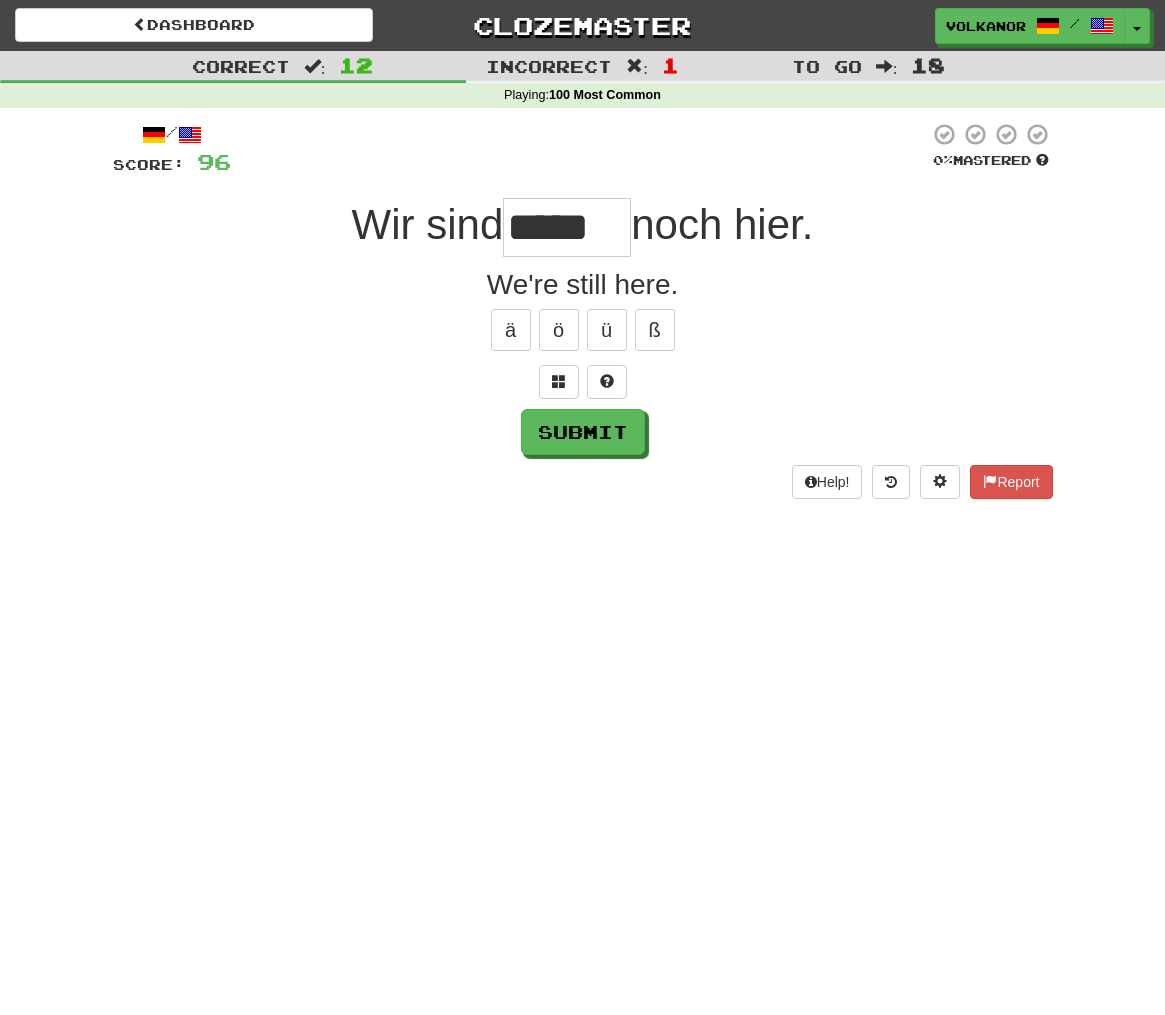type on "*****" 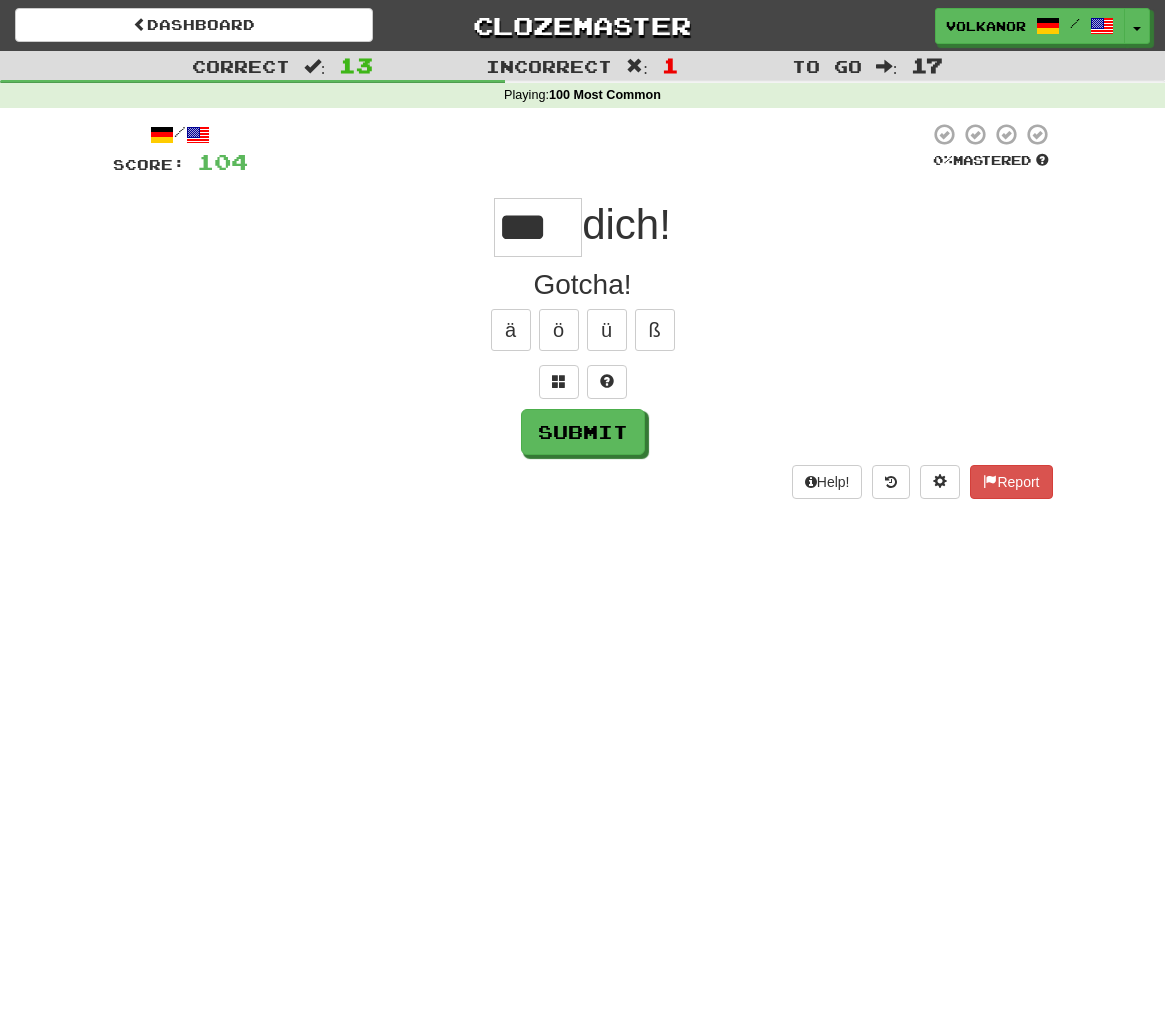 type on "***" 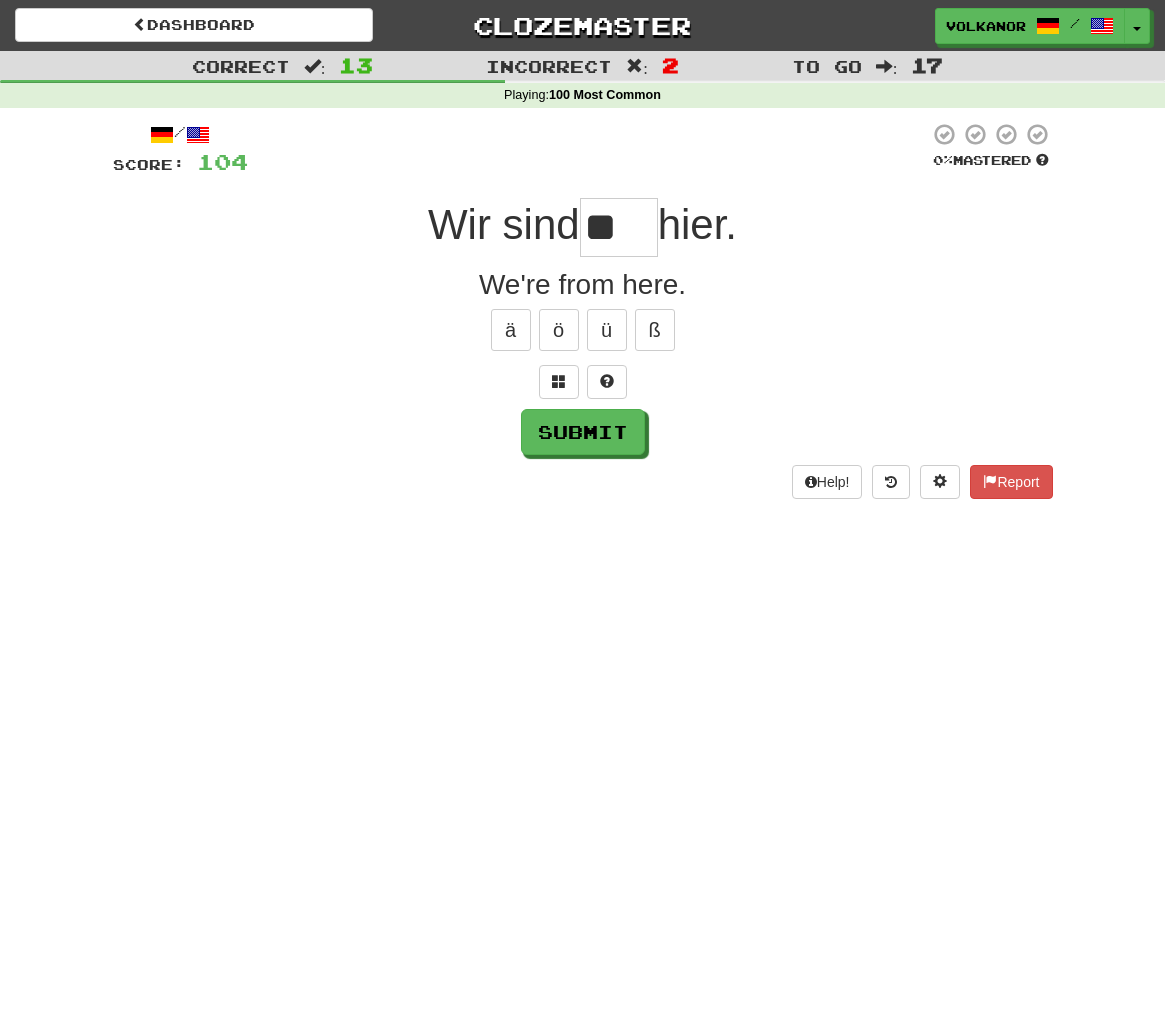 type on "*" 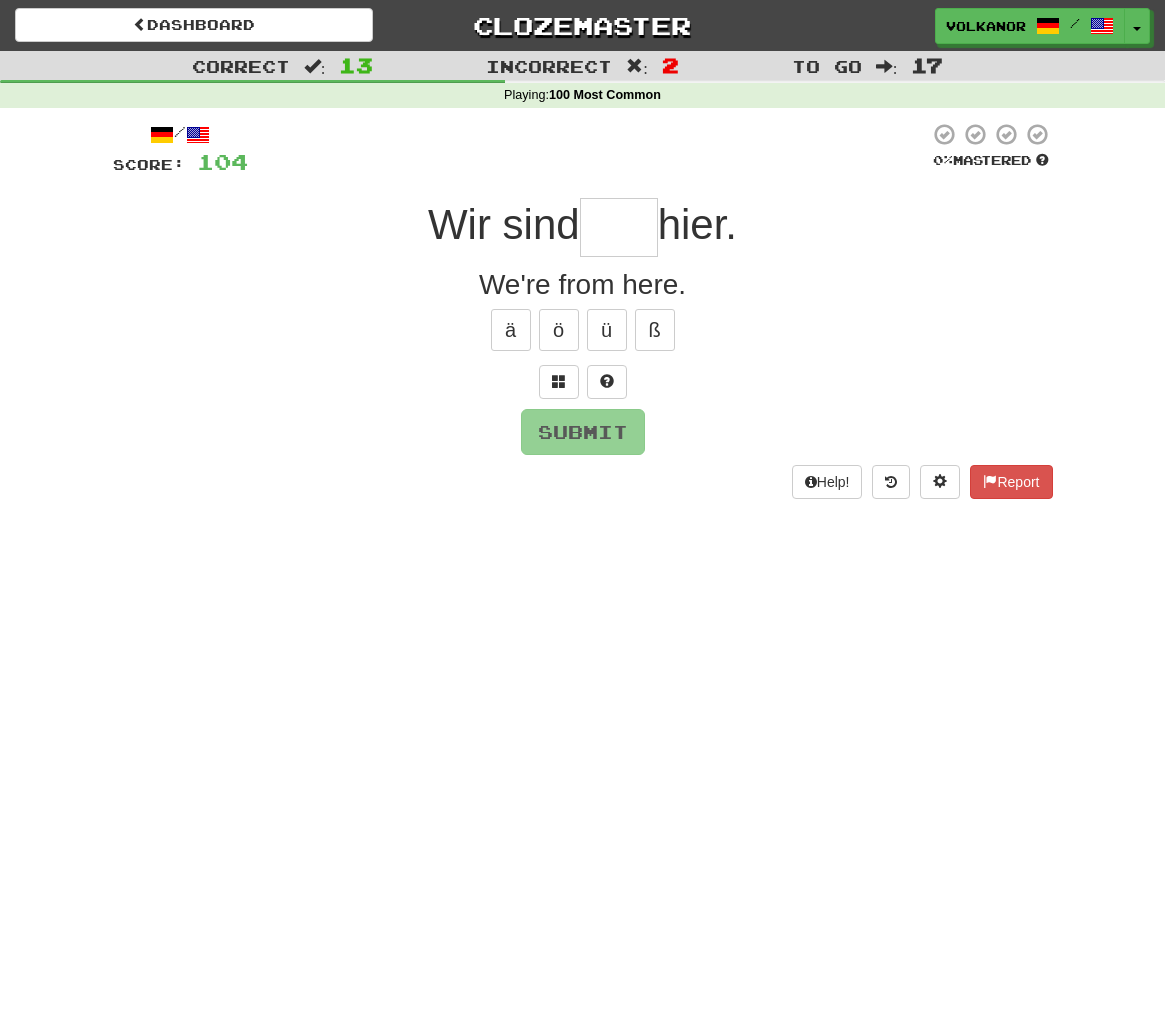 type on "***" 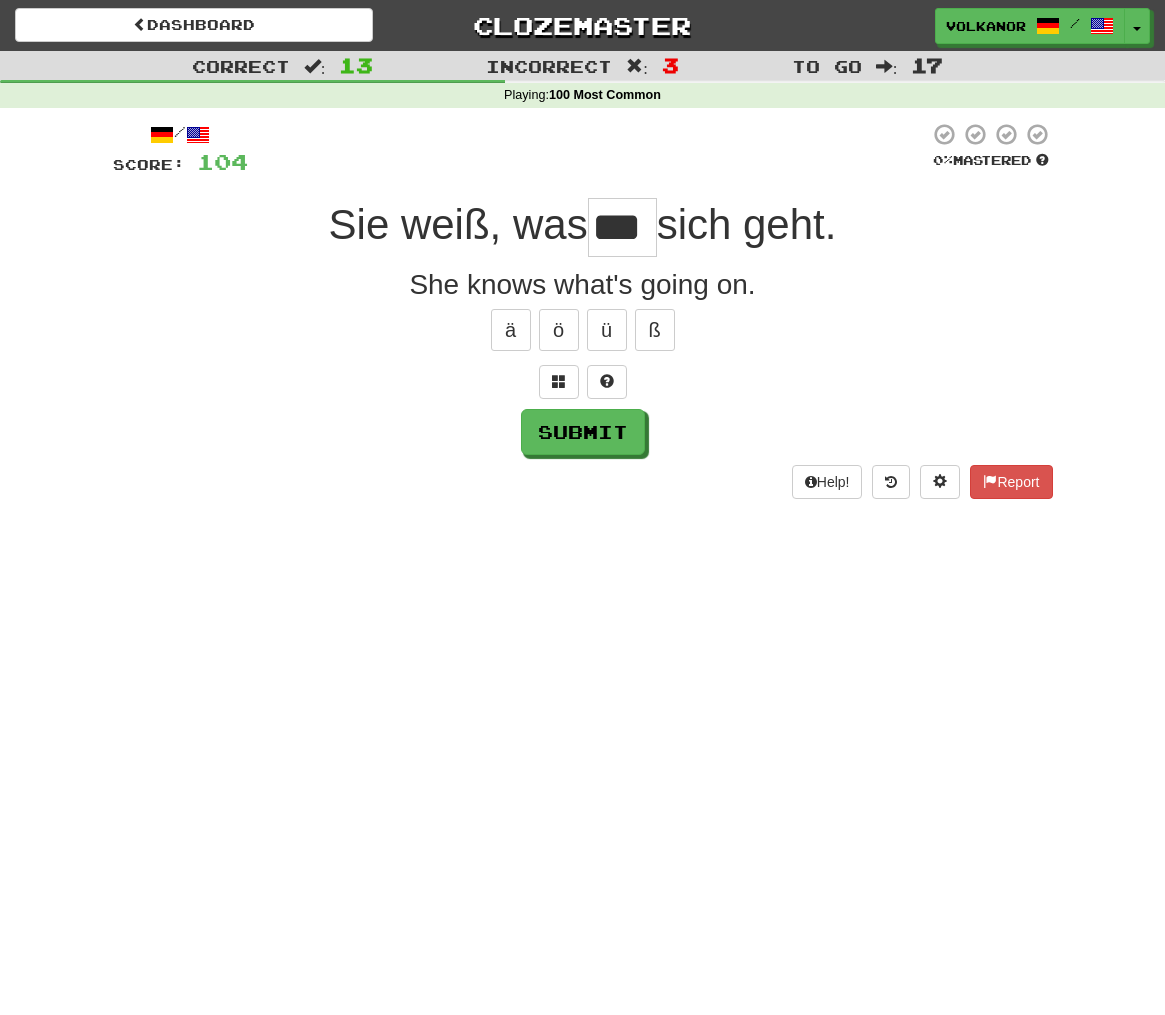 type on "***" 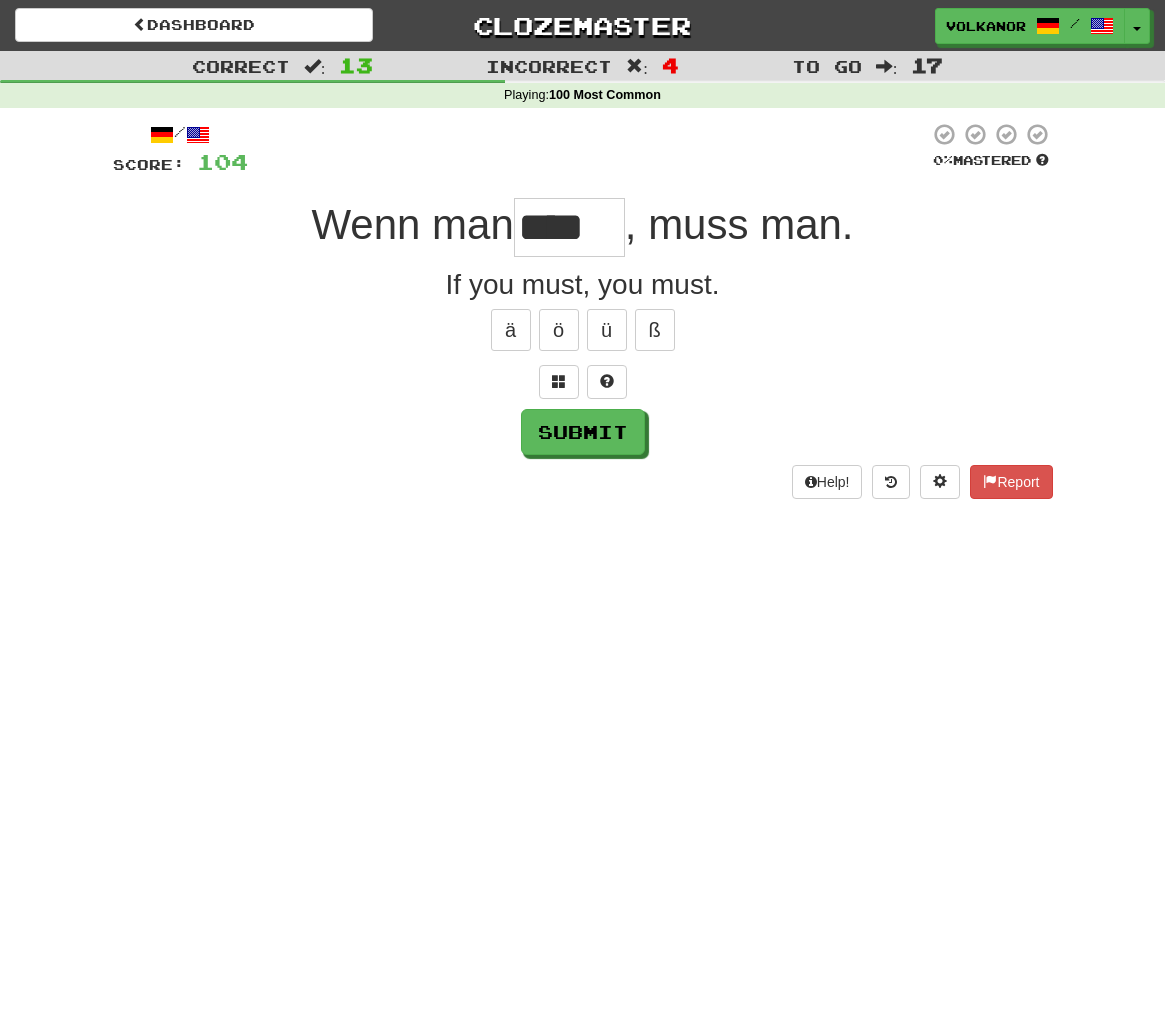 type on "****" 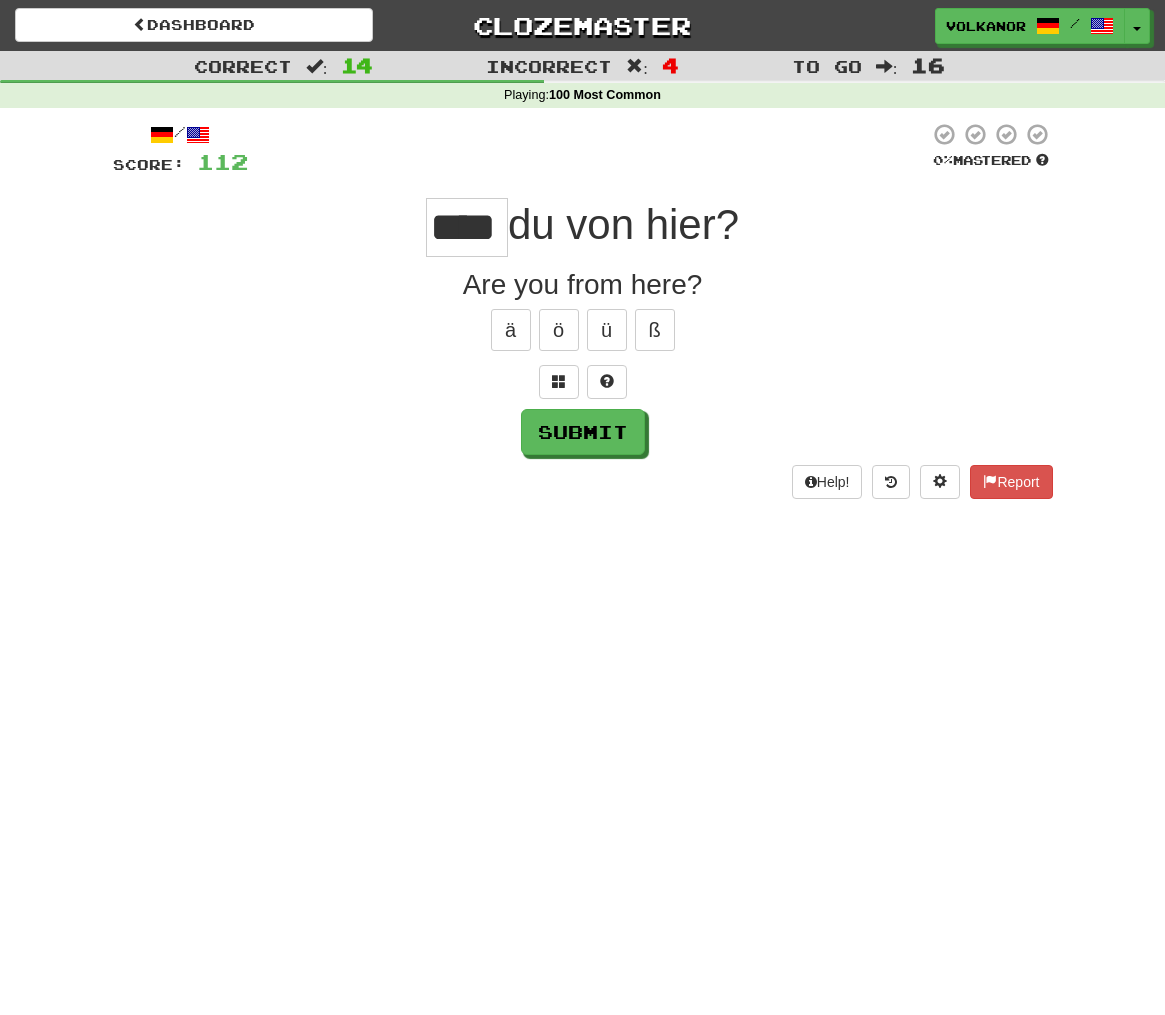 type on "****" 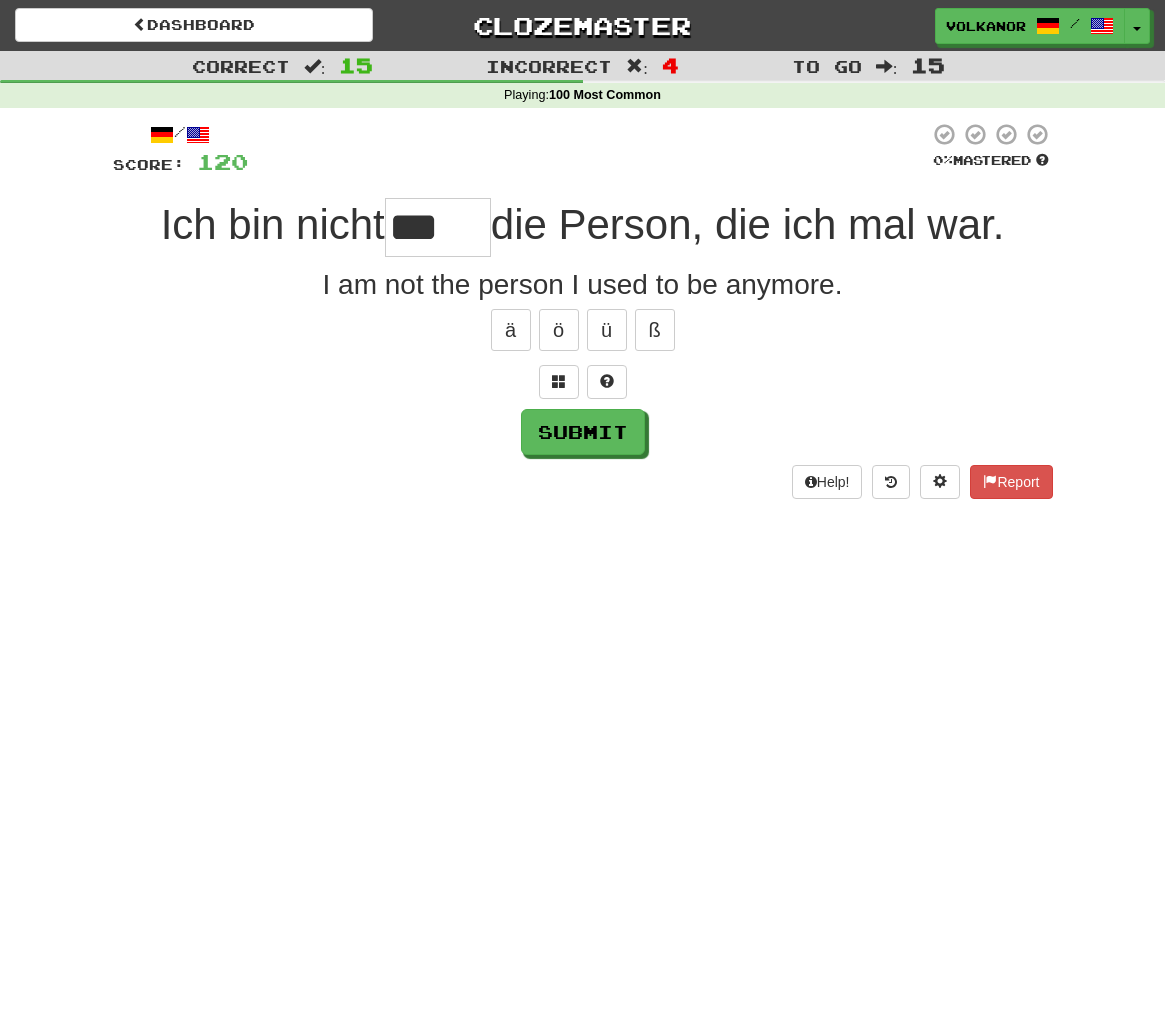scroll, scrollTop: 0, scrollLeft: 0, axis: both 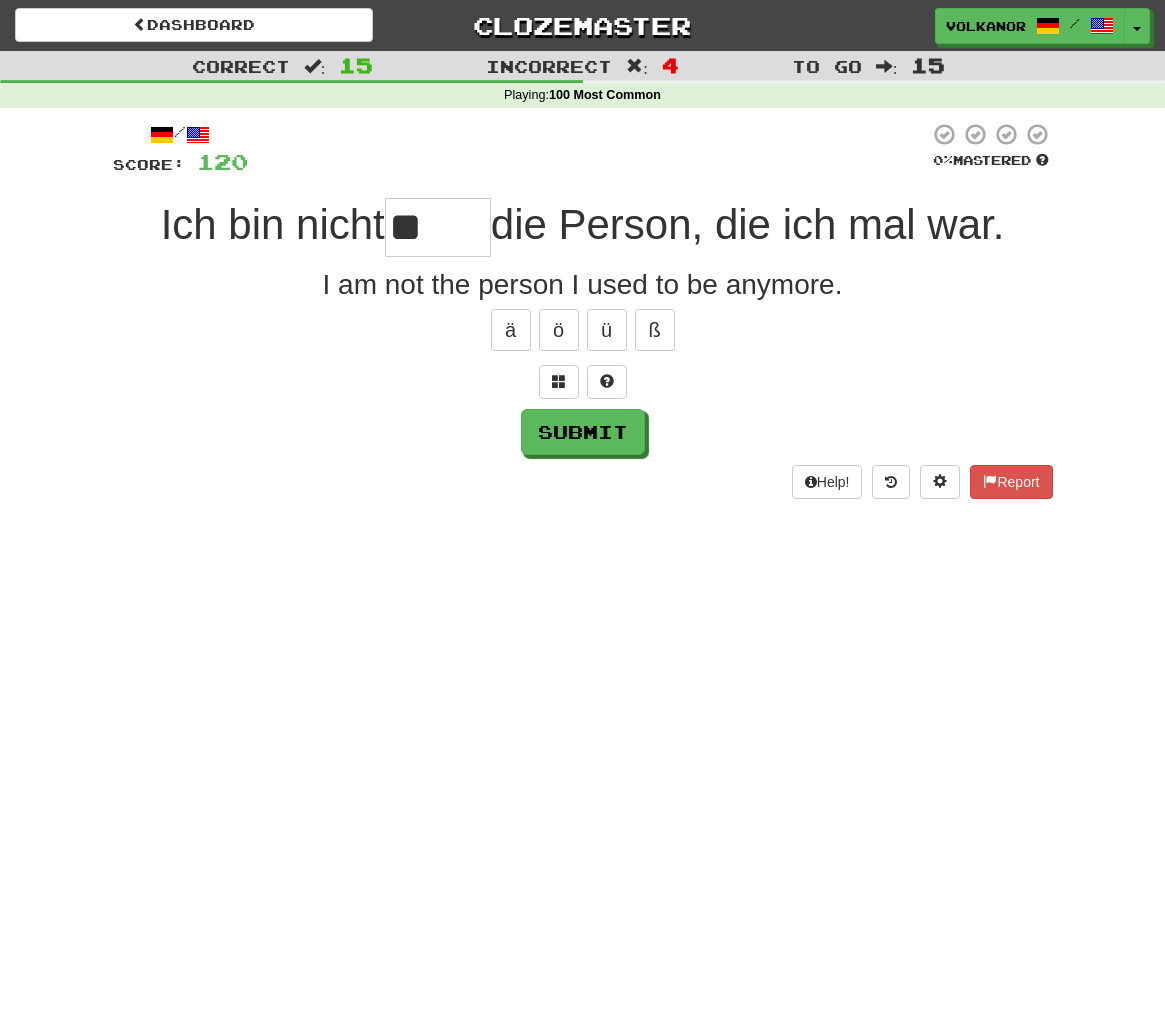 type on "*" 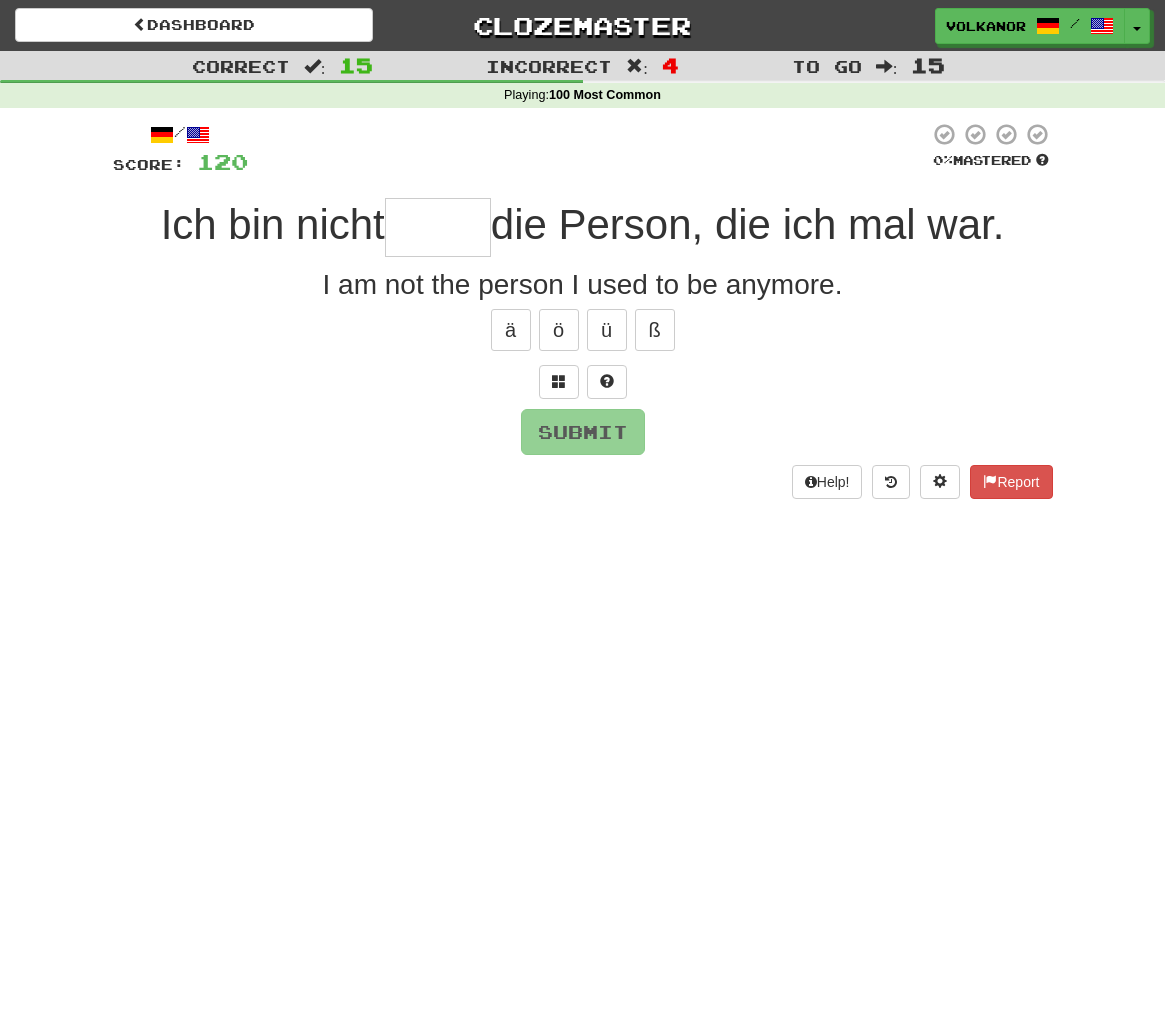 click on "Dashboard
Clozemaster
Volkanor
/
Toggle Dropdown
Dashboard
Leaderboard
Activity Feed
Notifications
Profile
Discussions
Deutsch
/
English
Streak:
16
Review:
699
Daily Goal:  2264 /100
Languages
Account
Logout
Volkanor
/
Toggle Dropdown
Dashboard
Leaderboard
Activity Feed
Notifications
Profile
Discussions
Deutsch
/
English
Streak:
16
Review:
699
Daily Goal:  2264 /100
Languages
Account
Logout
clozemaster
Correct   :   15 Incorrect   :   4 To go   :   15 Playing :  100 Most Common  /  Score:   120 0 %  Mastered Ich bin nicht   die Person, die ich mal war. I am not the person I used to be anymore. ä ö ü ß Submit  Help!" at bounding box center (582, 507) 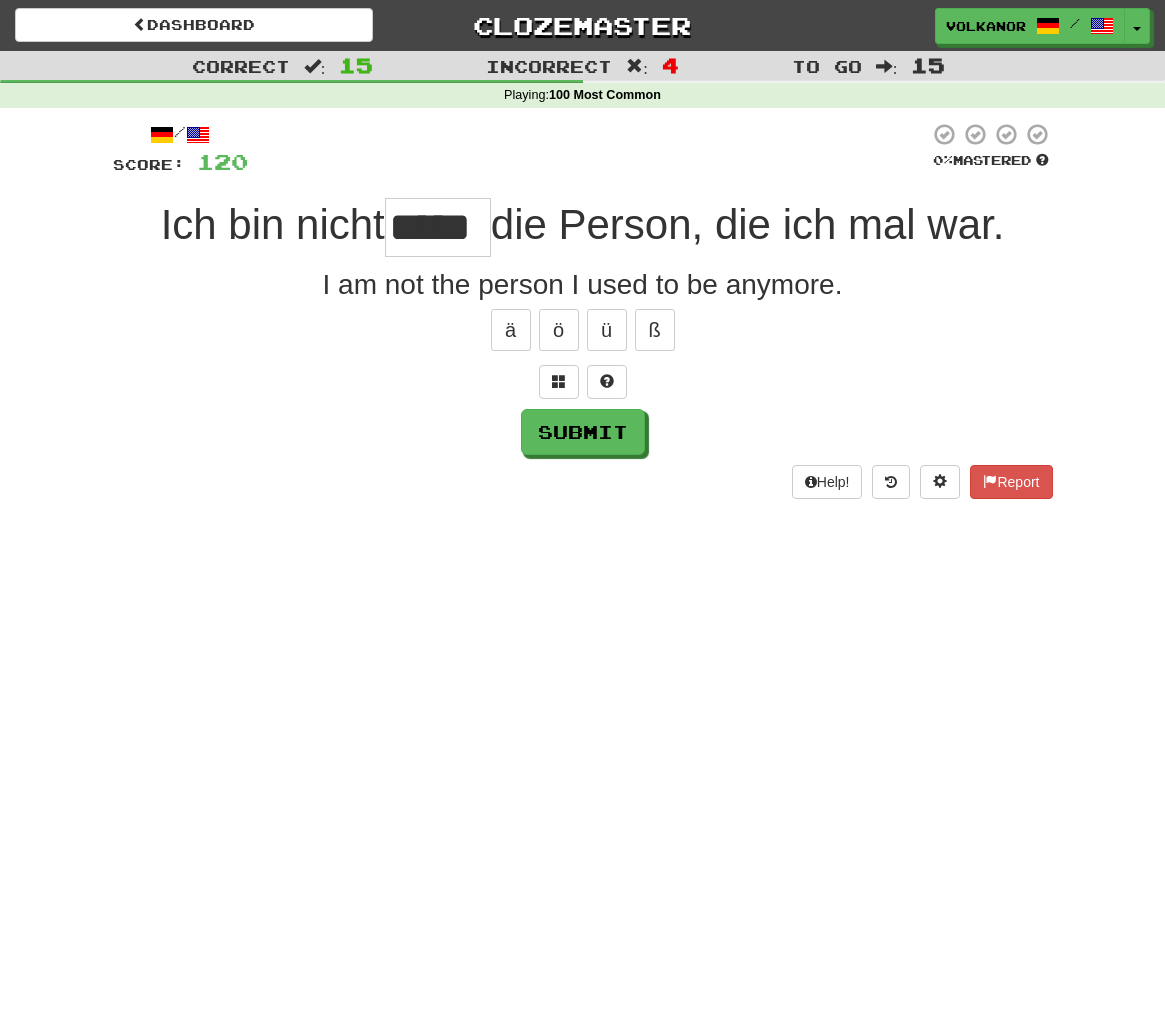 type on "****" 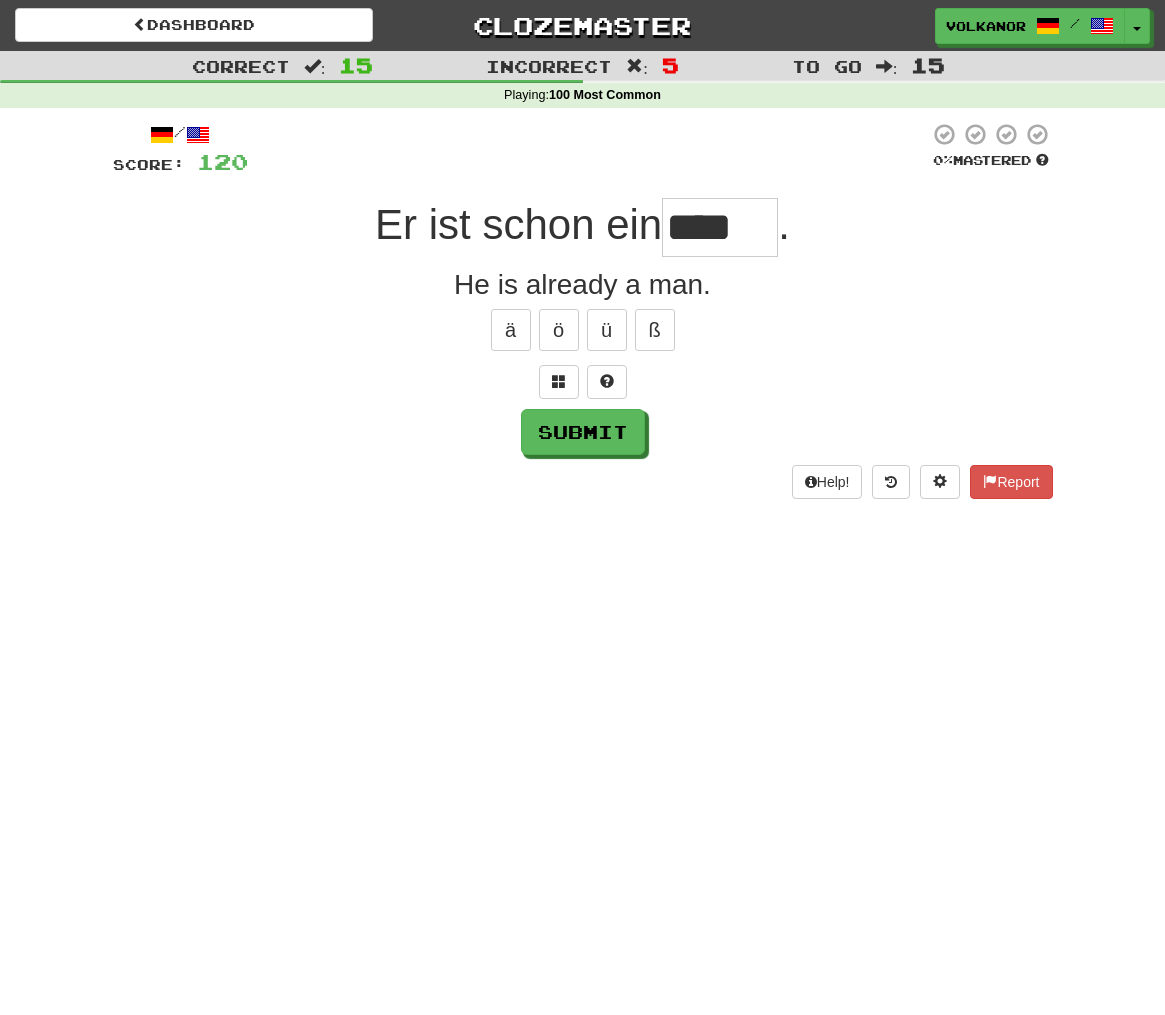 type on "****" 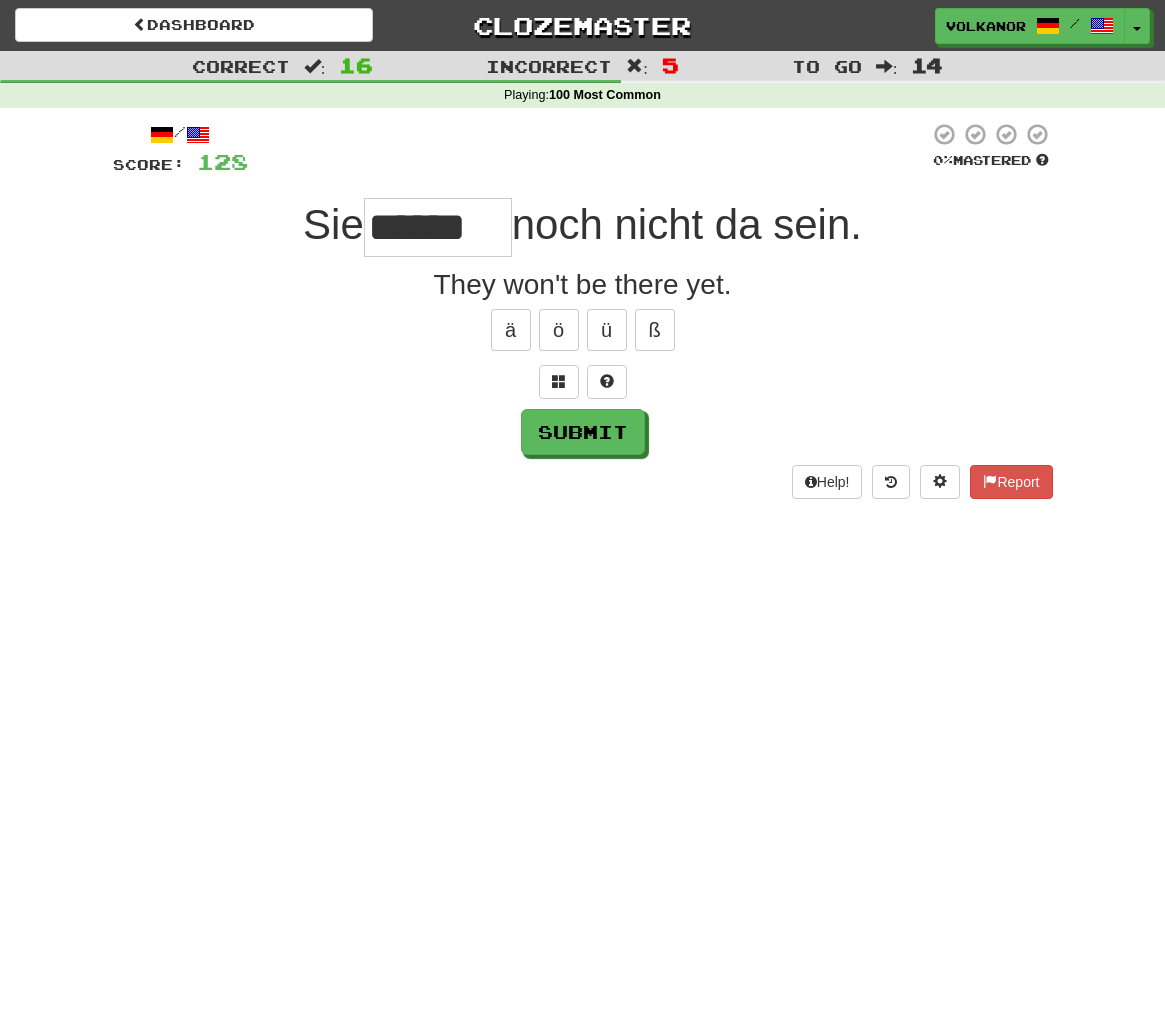 type on "******" 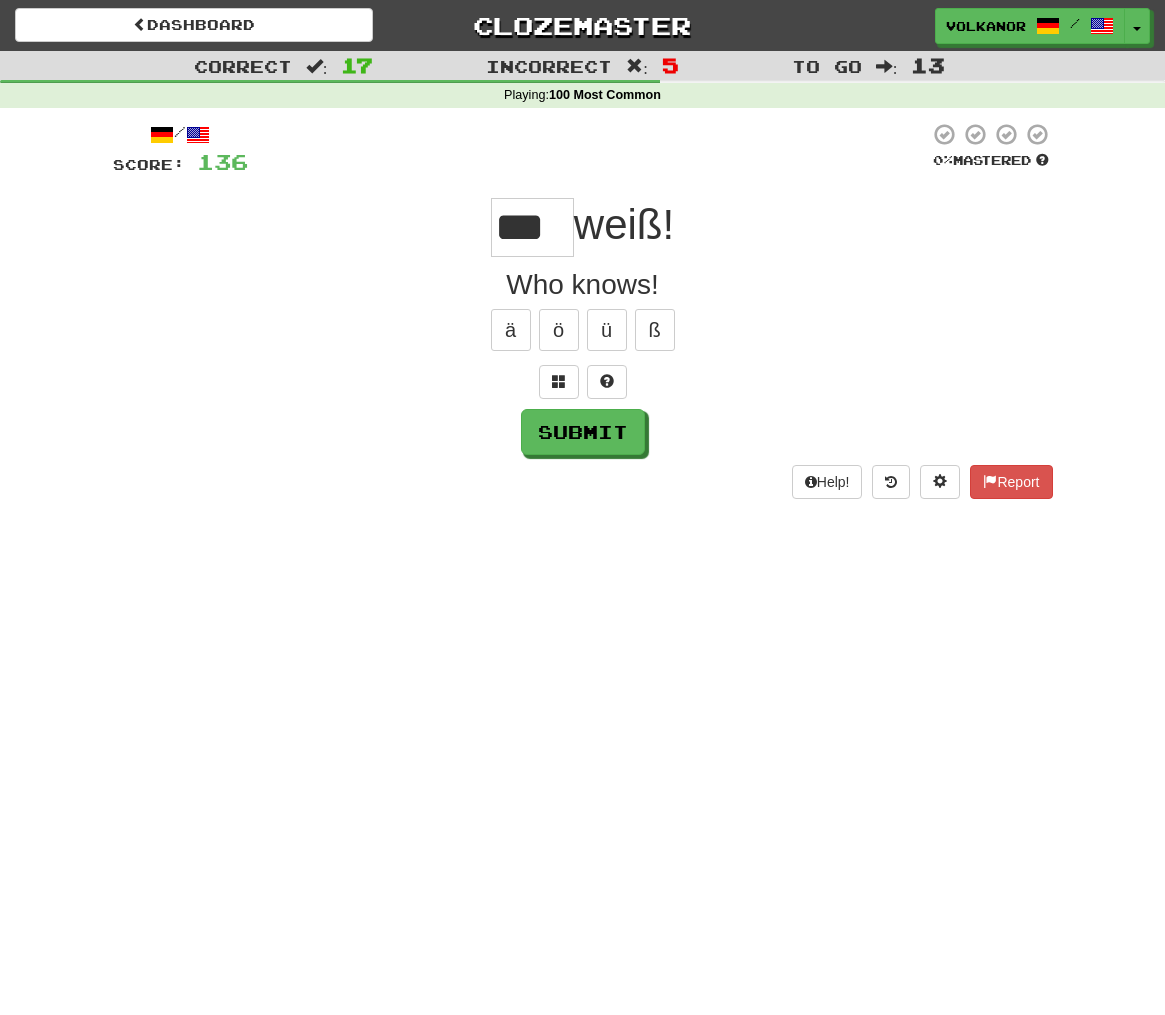 type on "***" 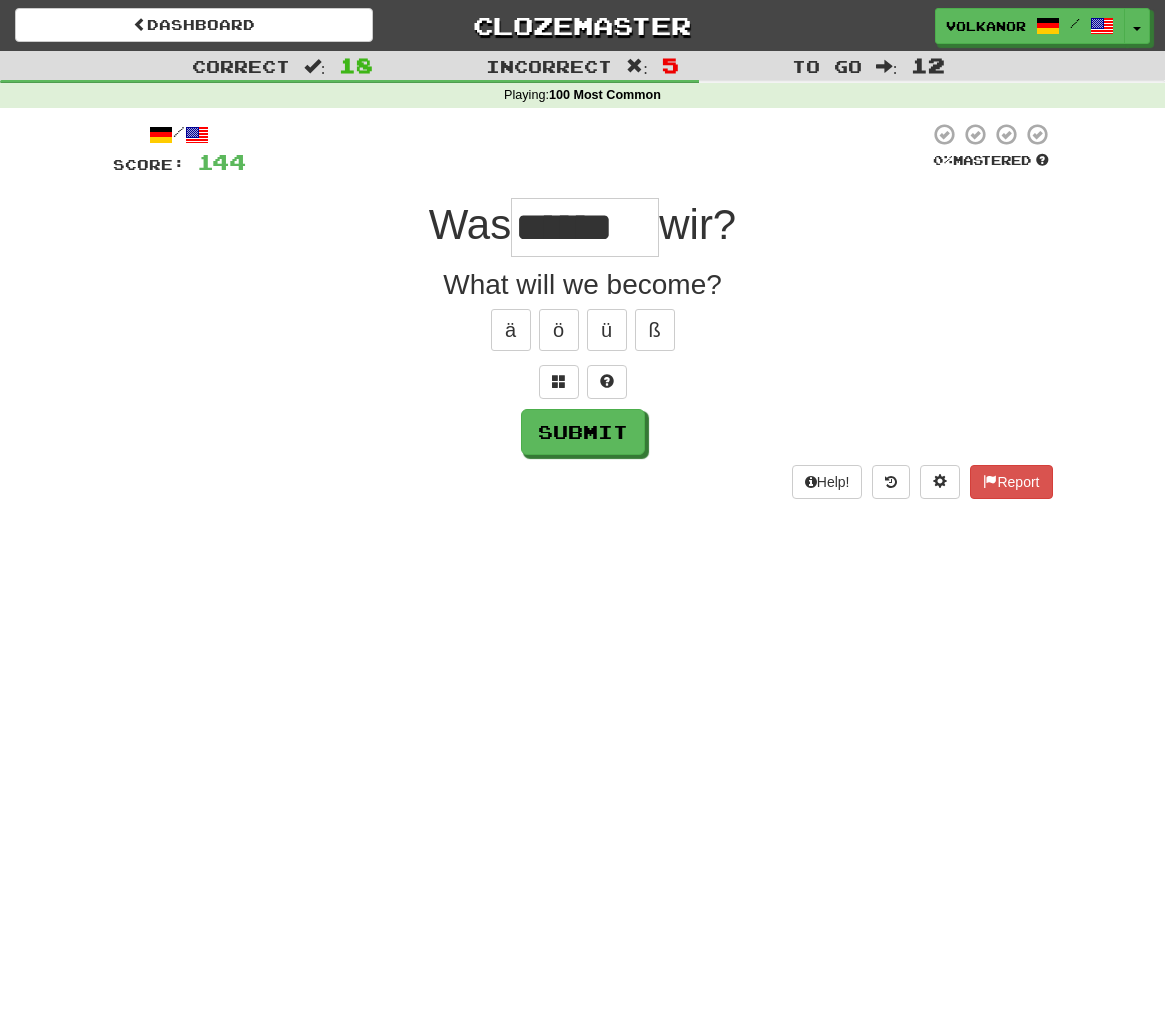 type on "******" 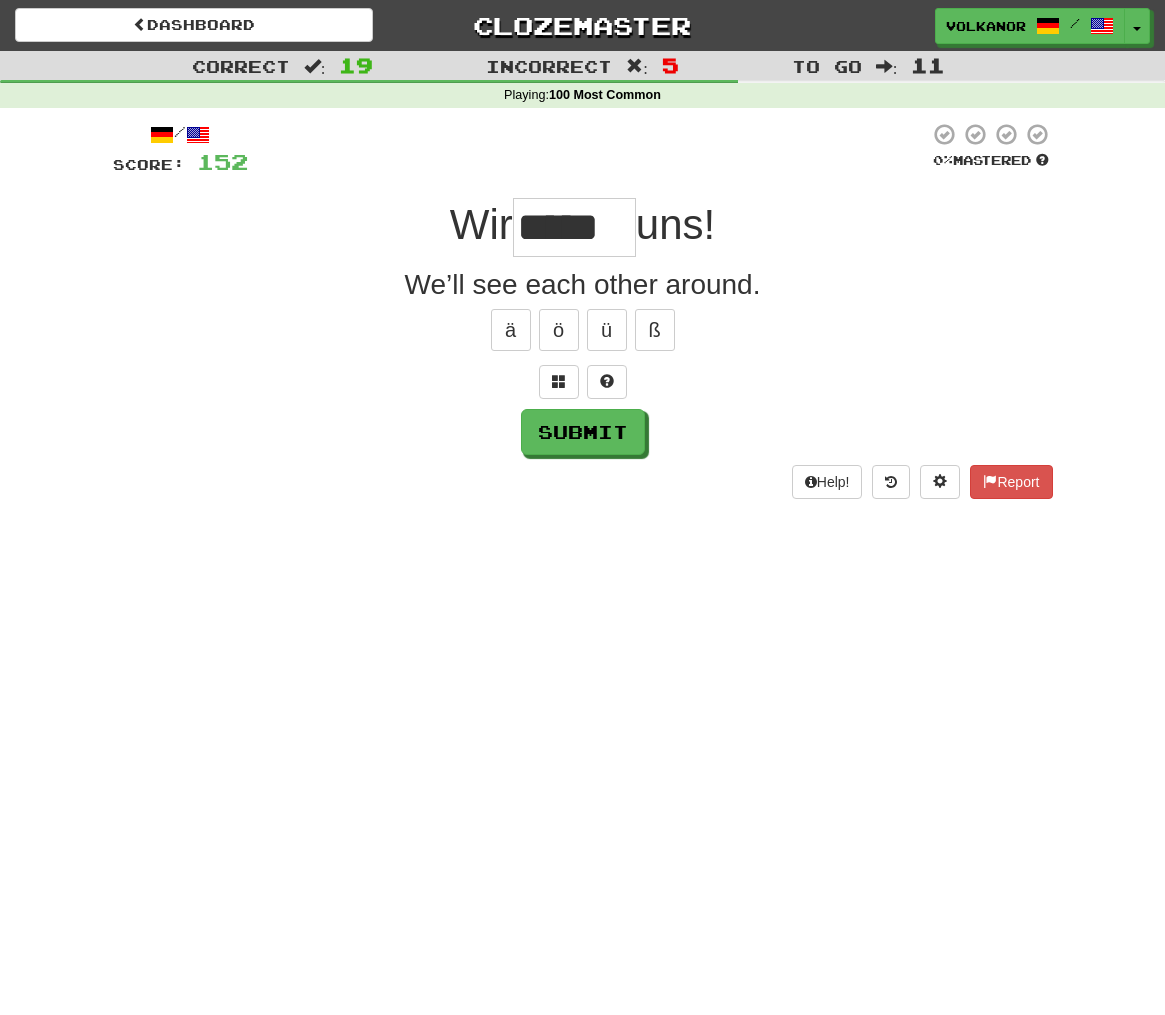 type on "*****" 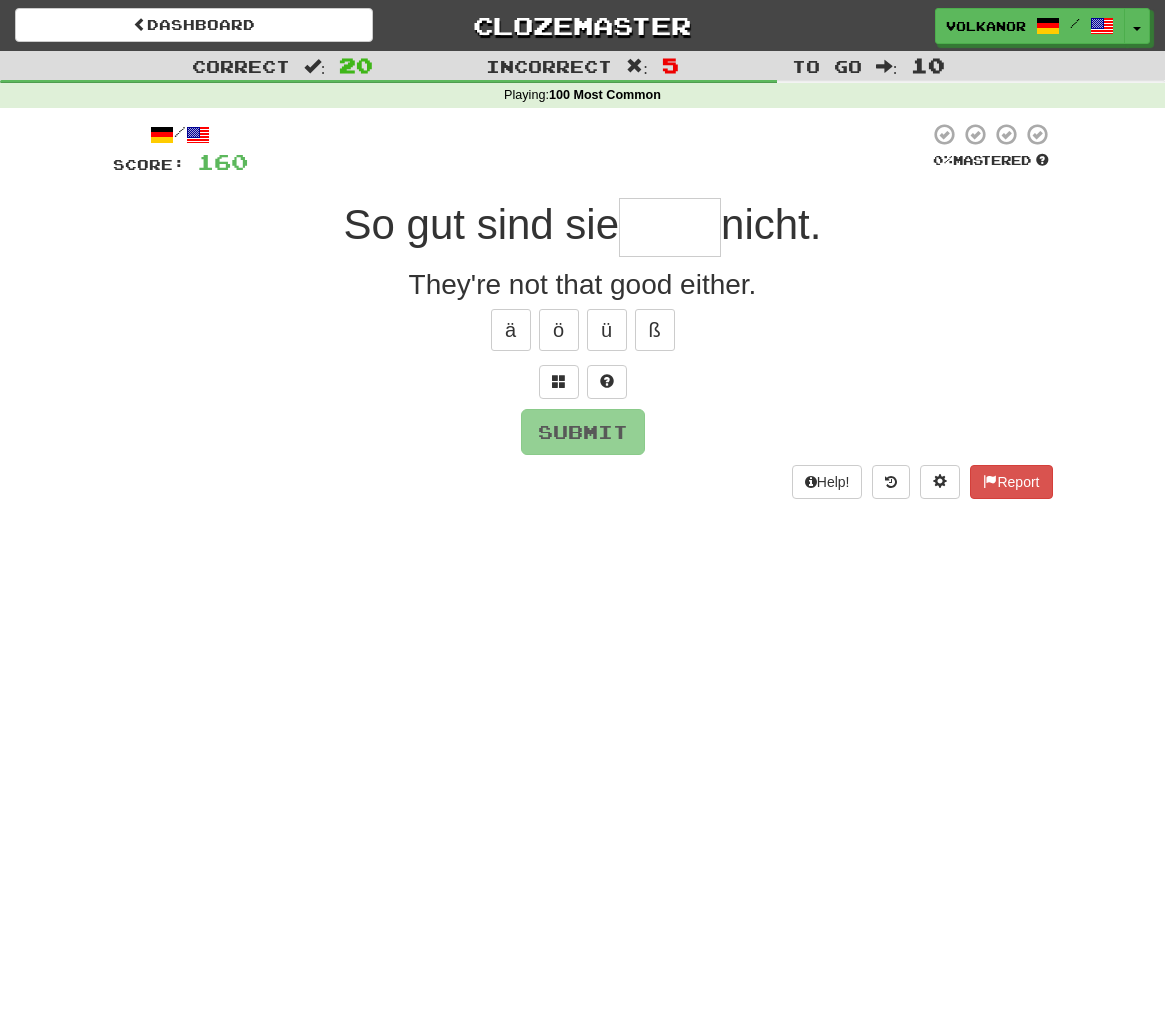 type on "****" 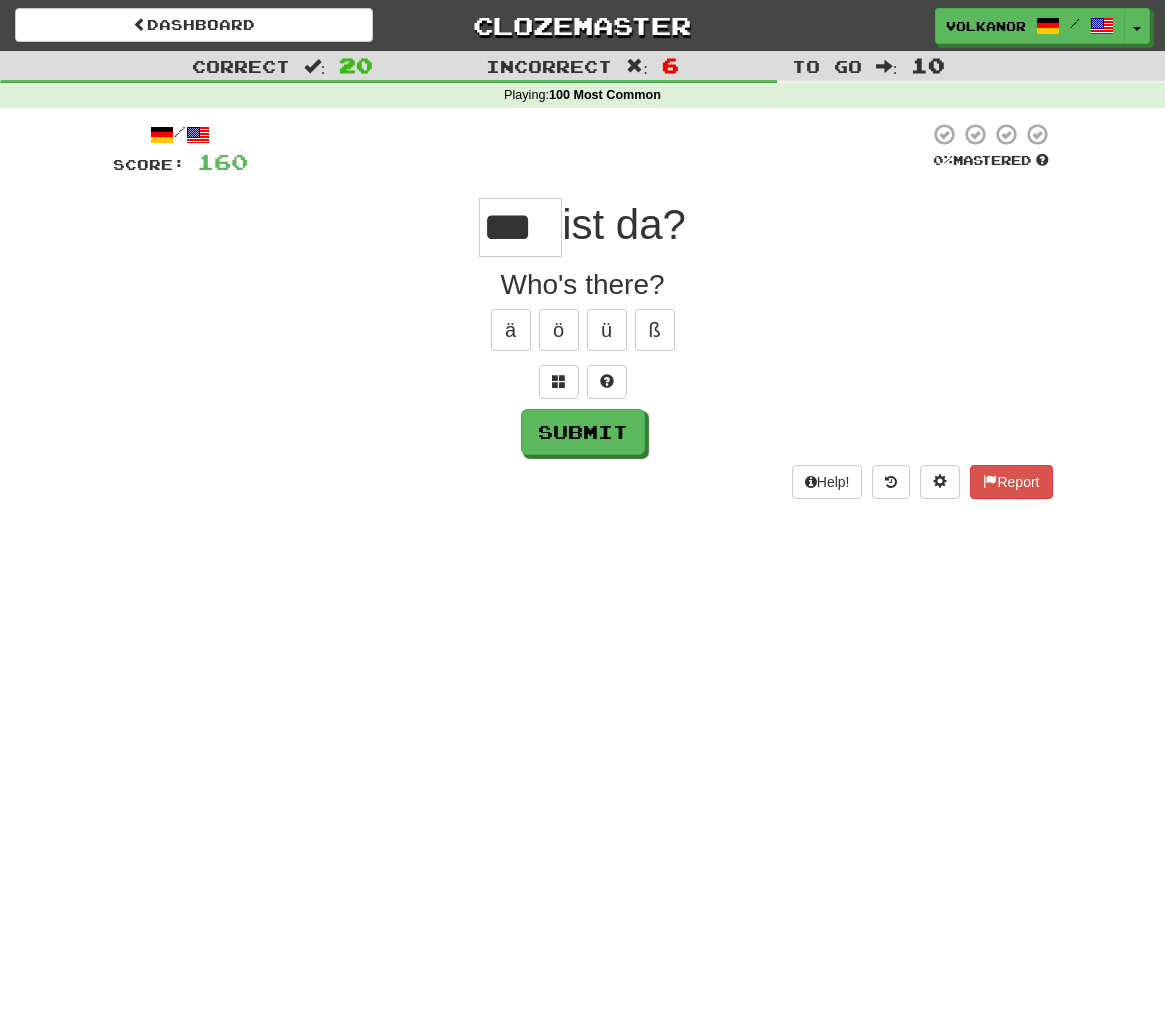 type on "***" 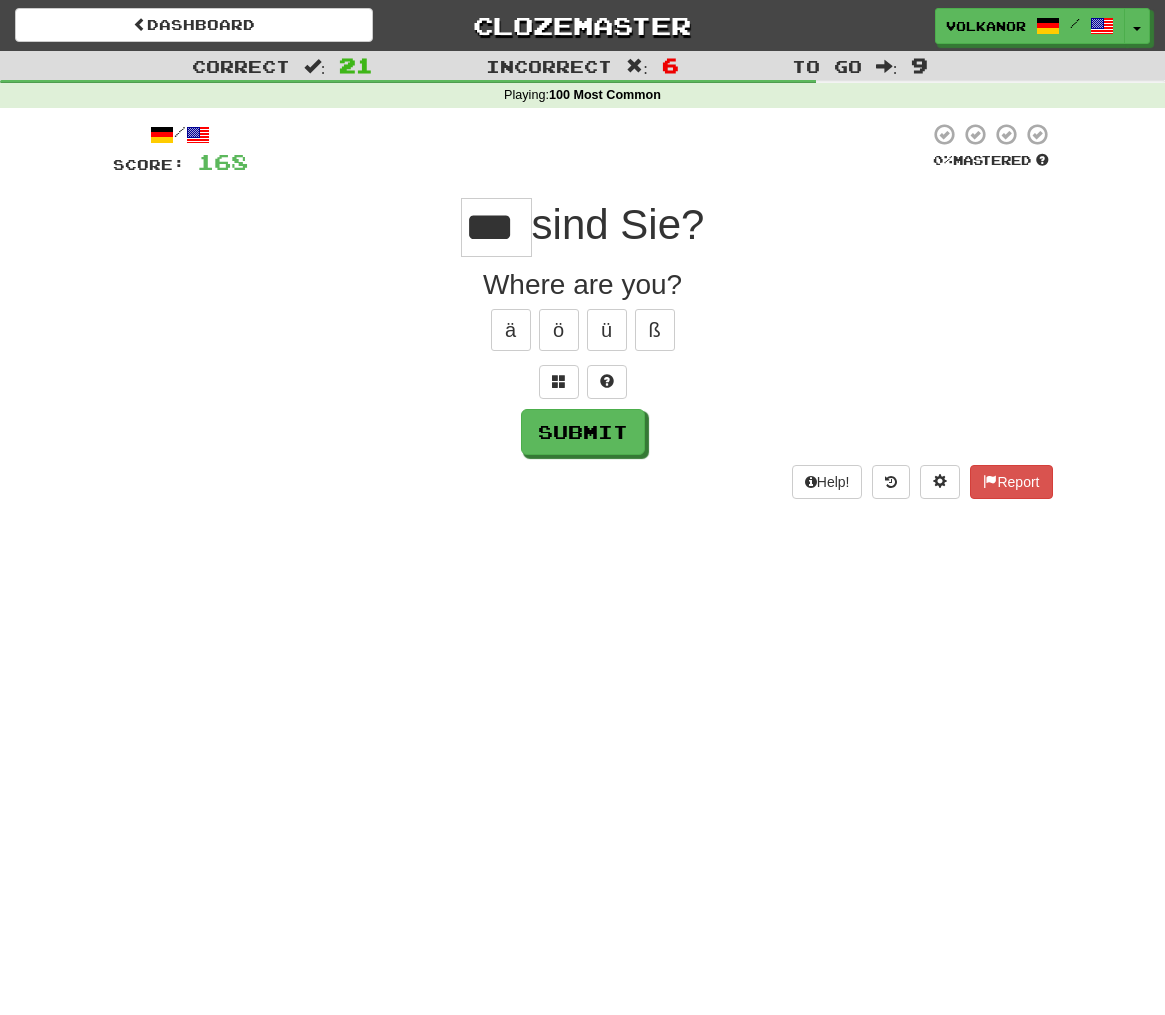 scroll, scrollTop: 0, scrollLeft: 5, axis: horizontal 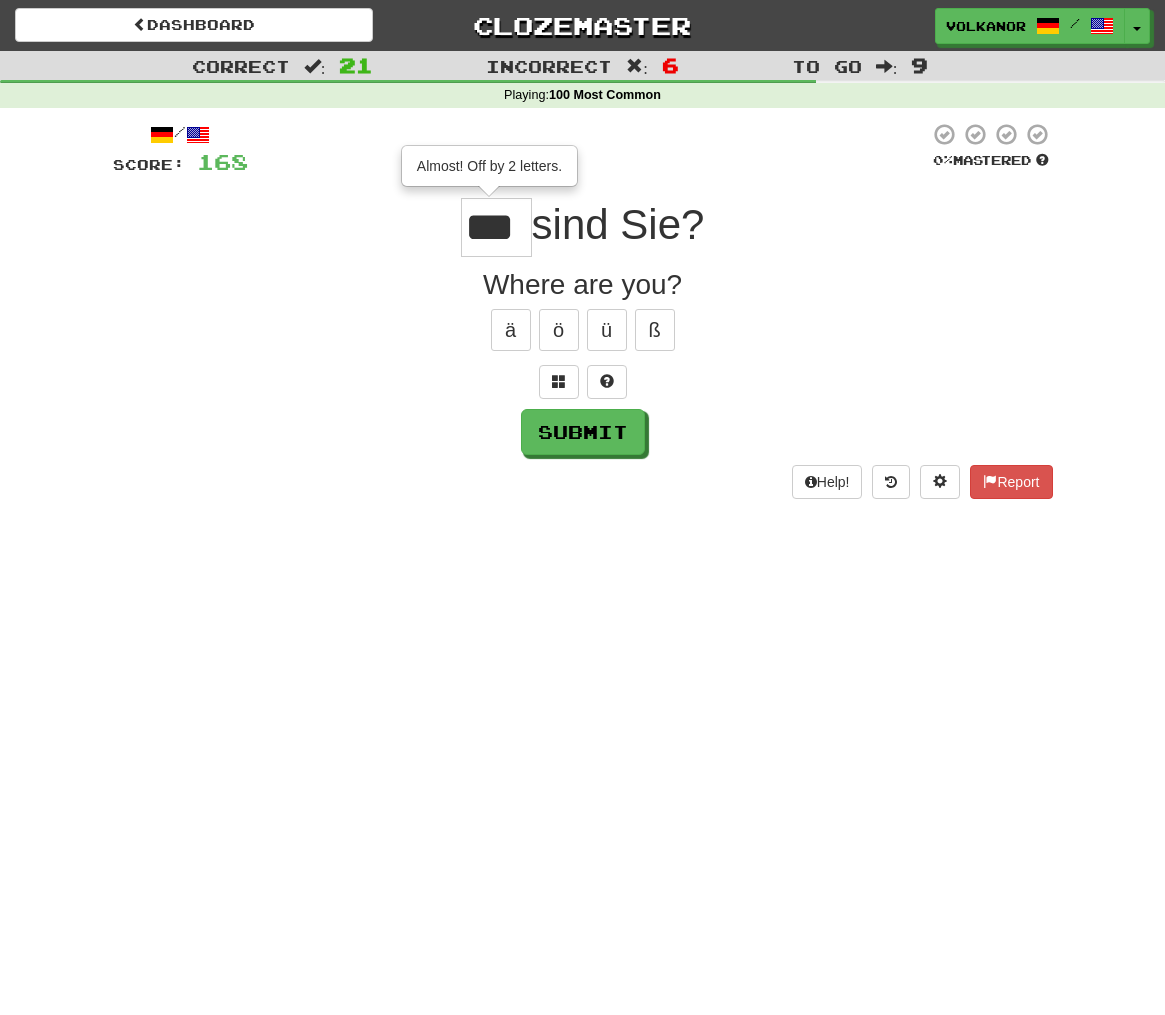 type on "**" 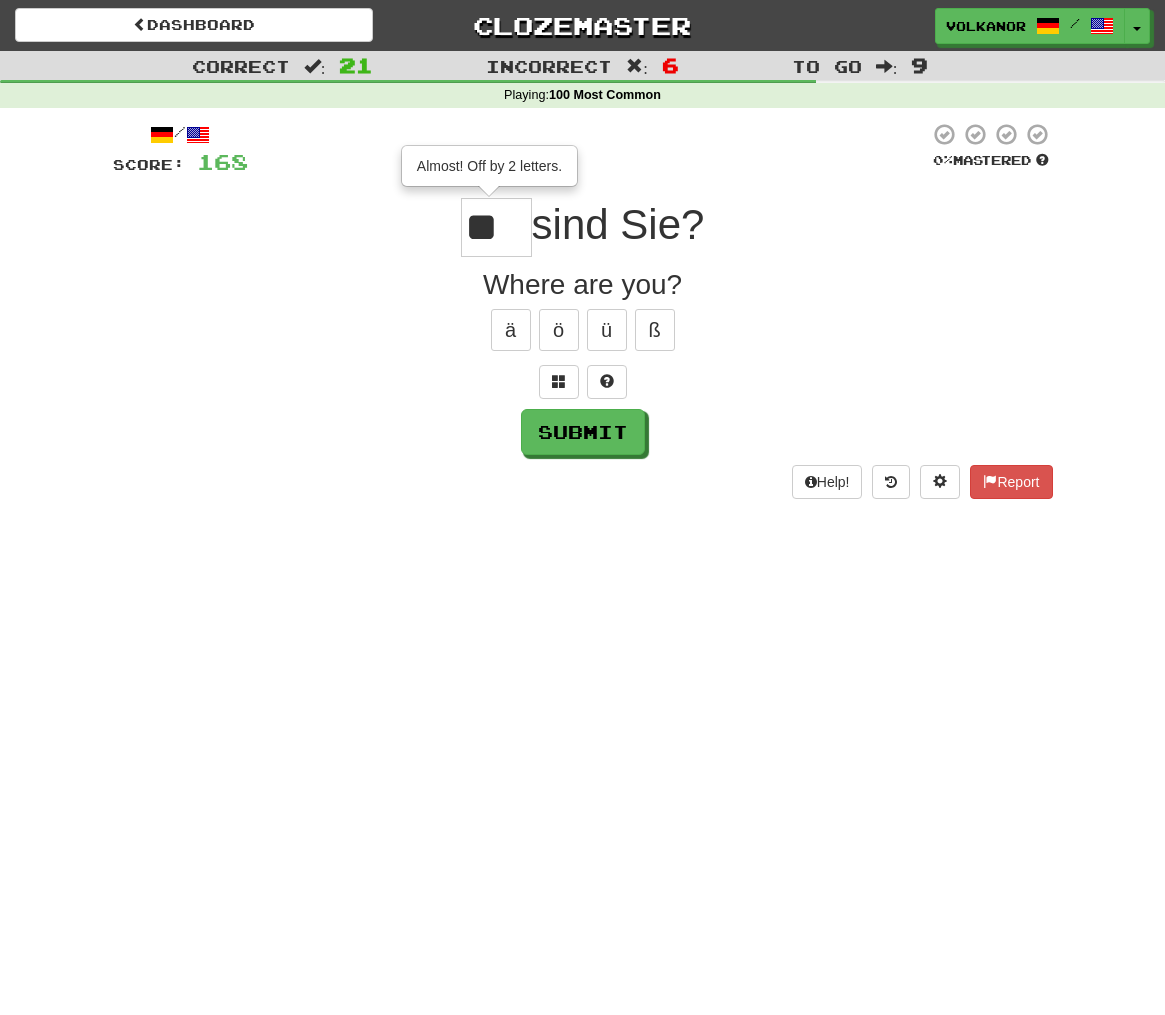 scroll, scrollTop: 0, scrollLeft: 0, axis: both 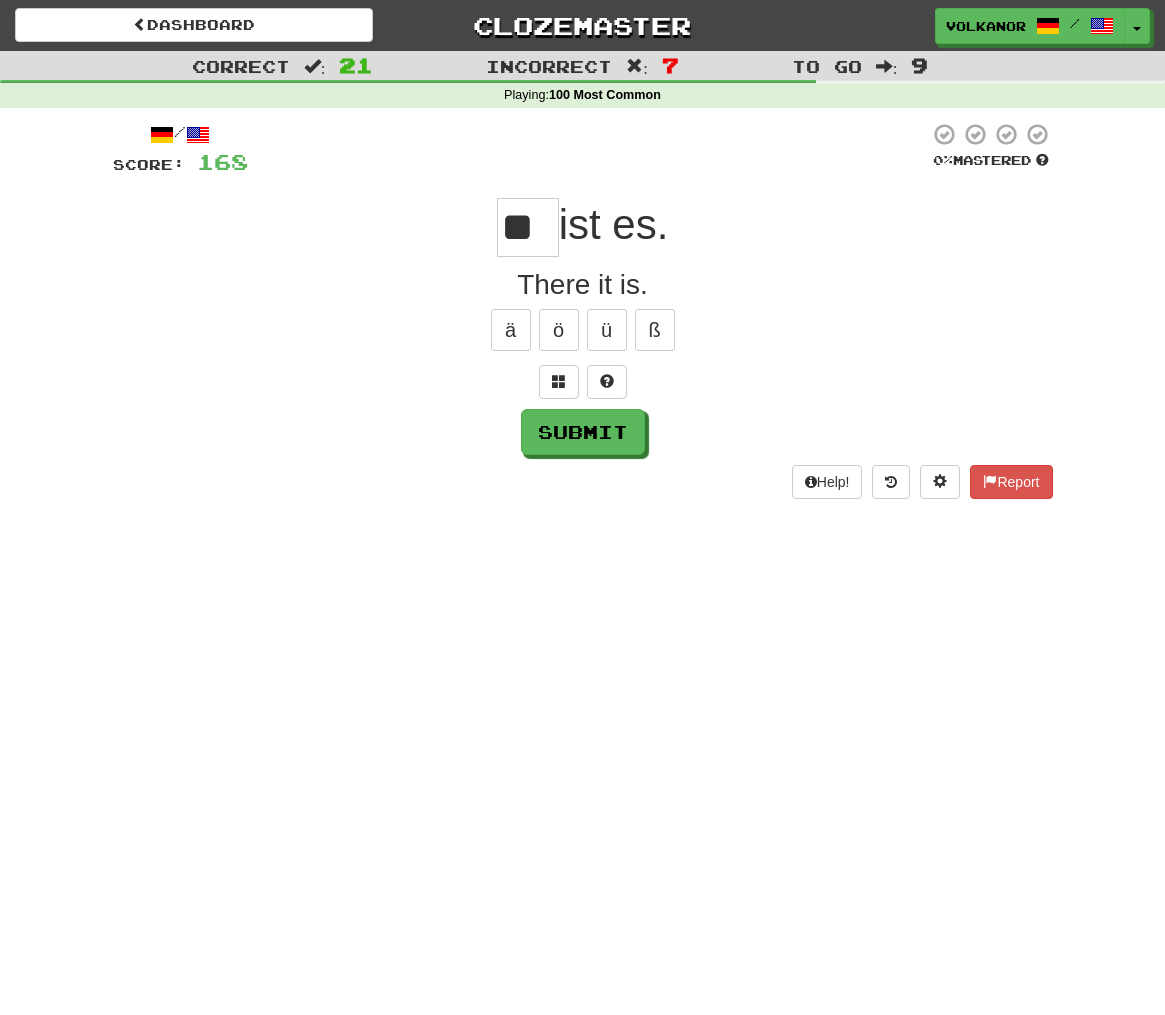 type on "**" 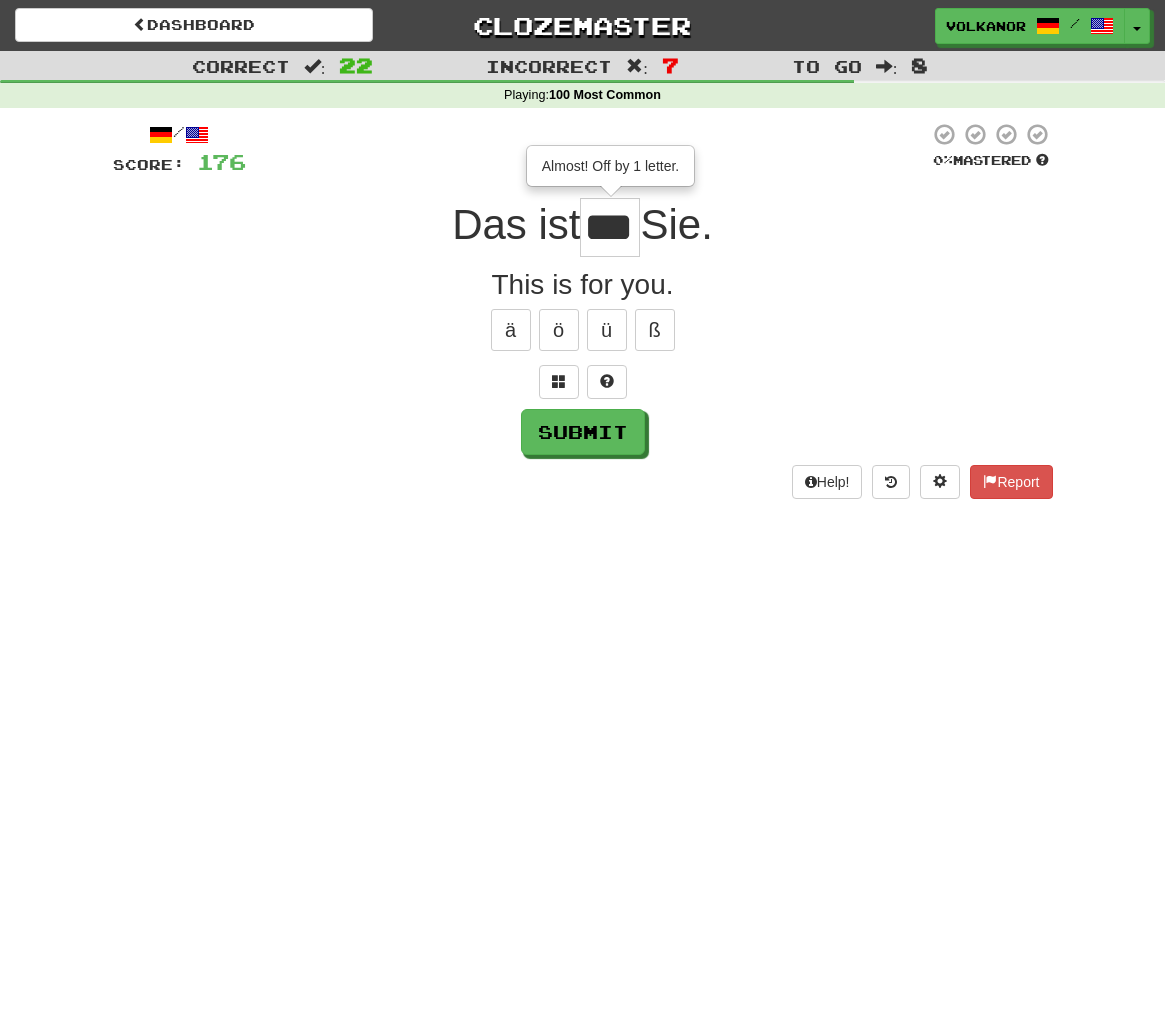 type on "***" 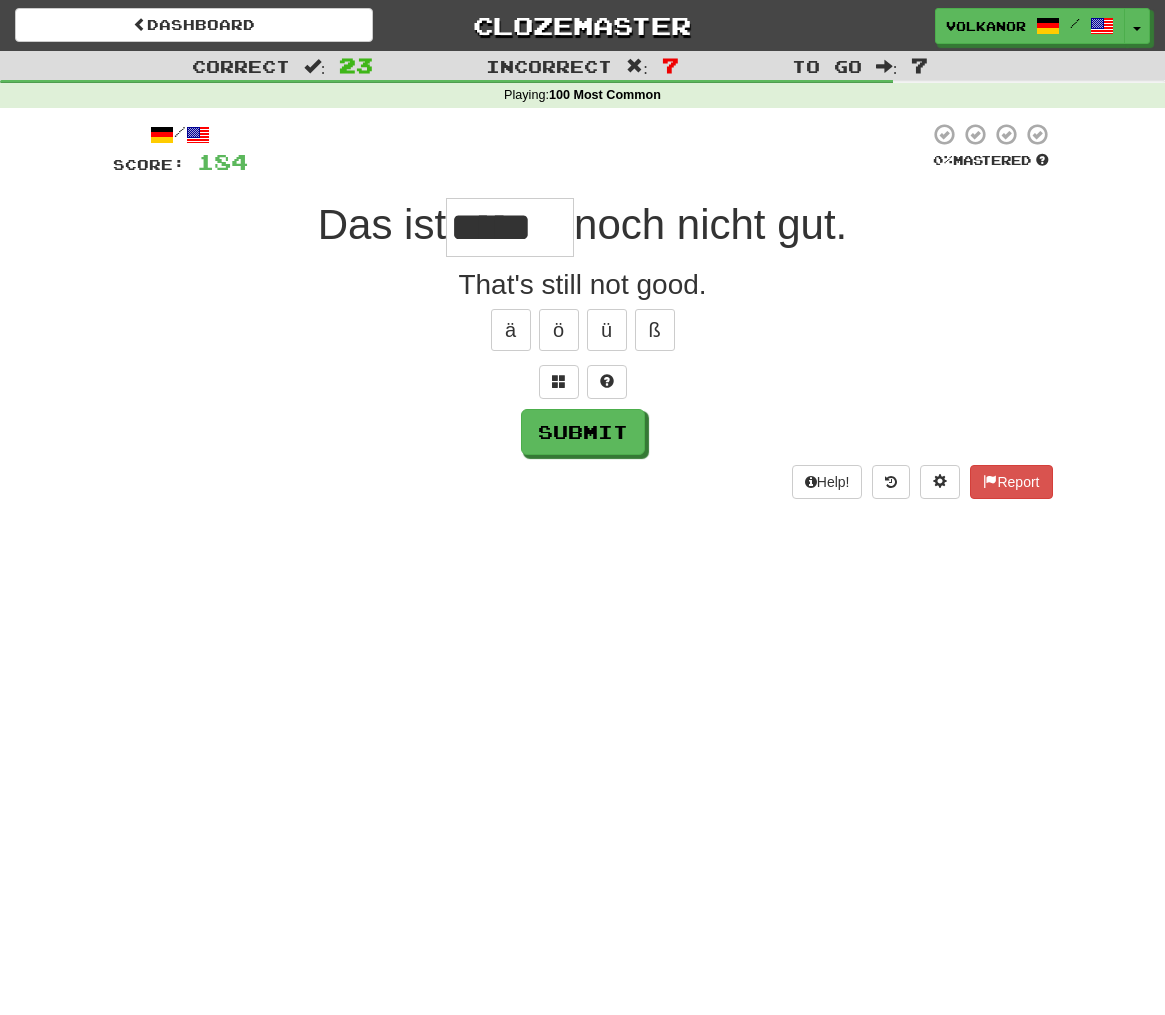 type on "*****" 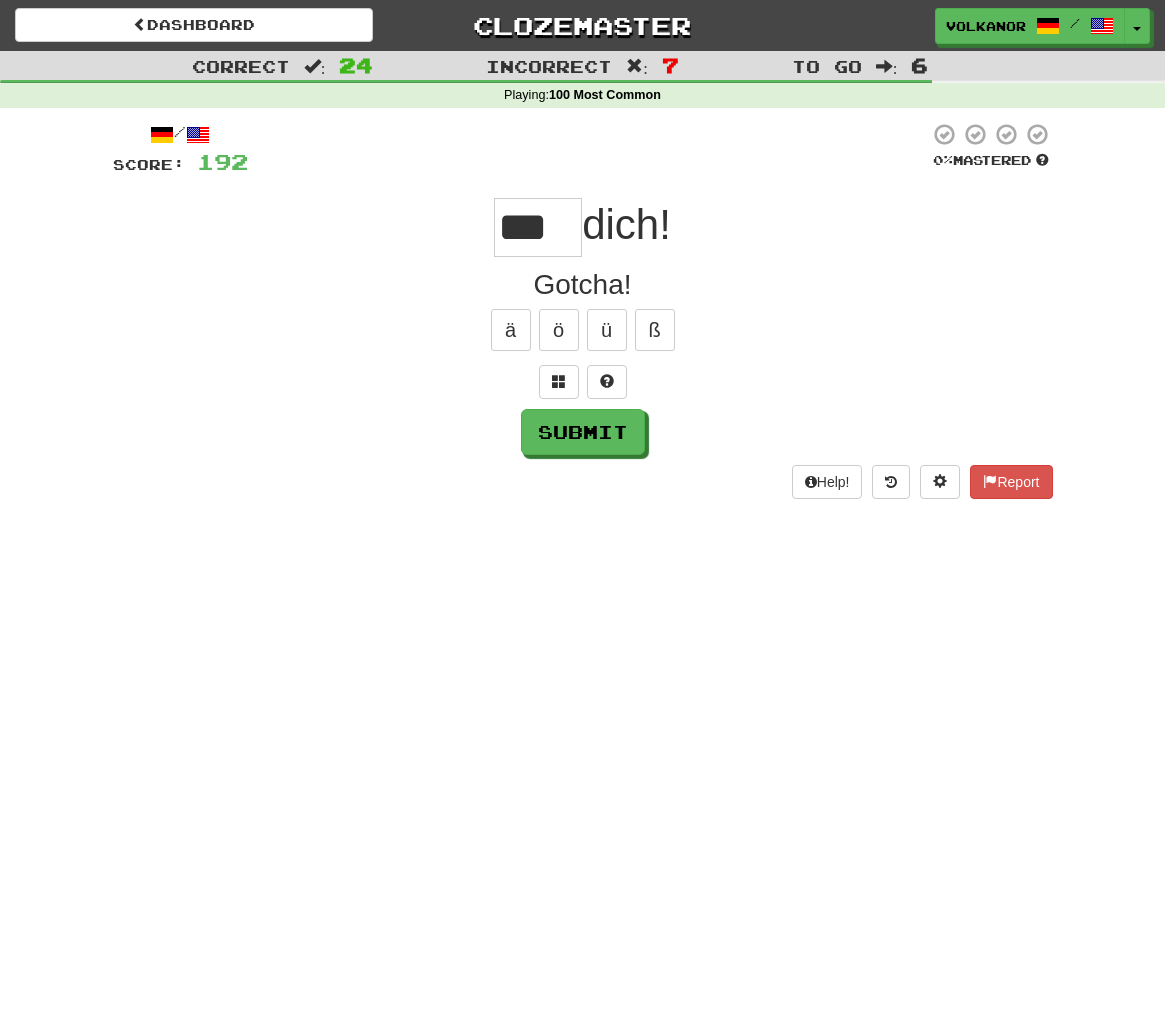type on "***" 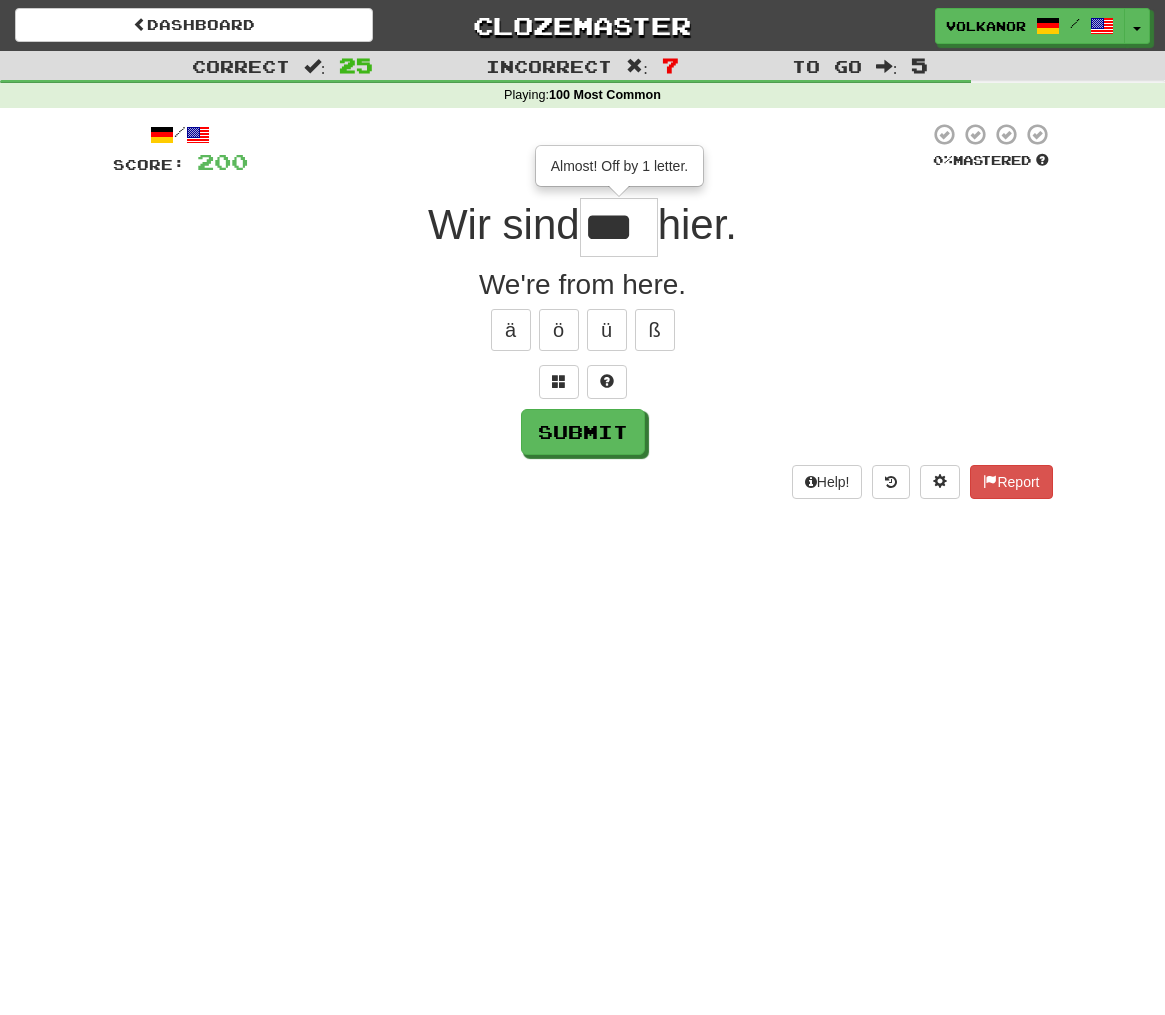 type on "***" 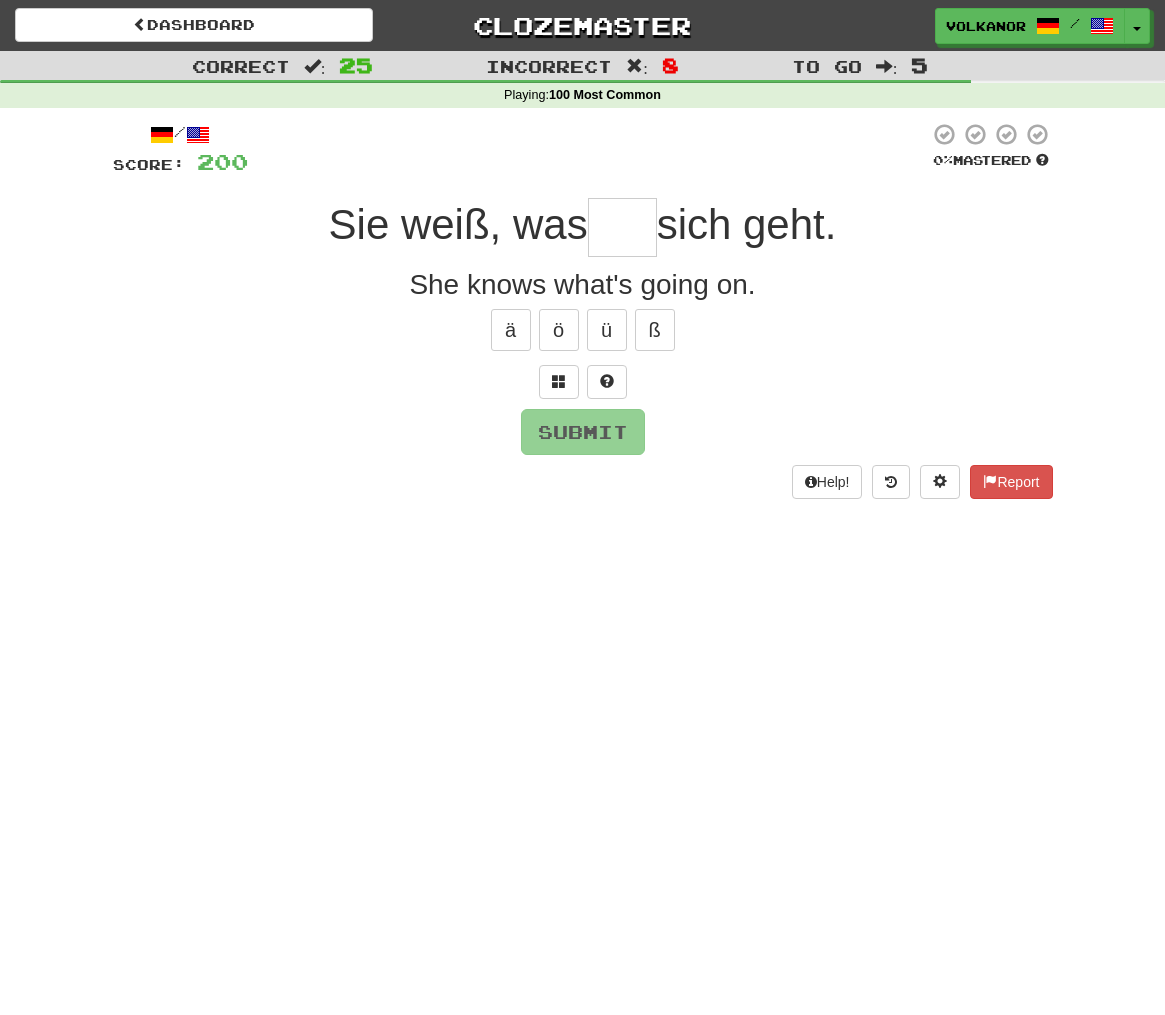 type on "***" 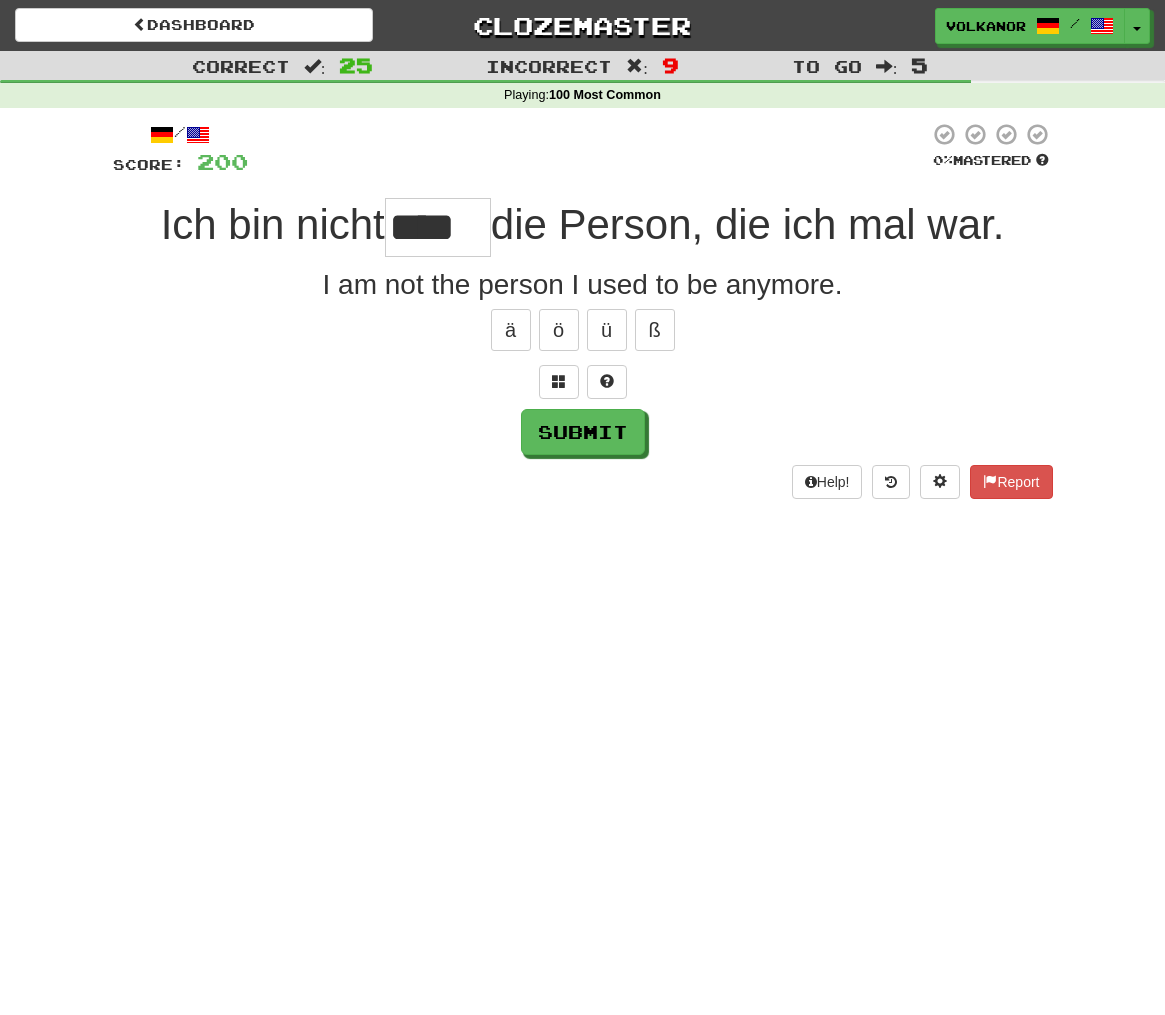 type on "****" 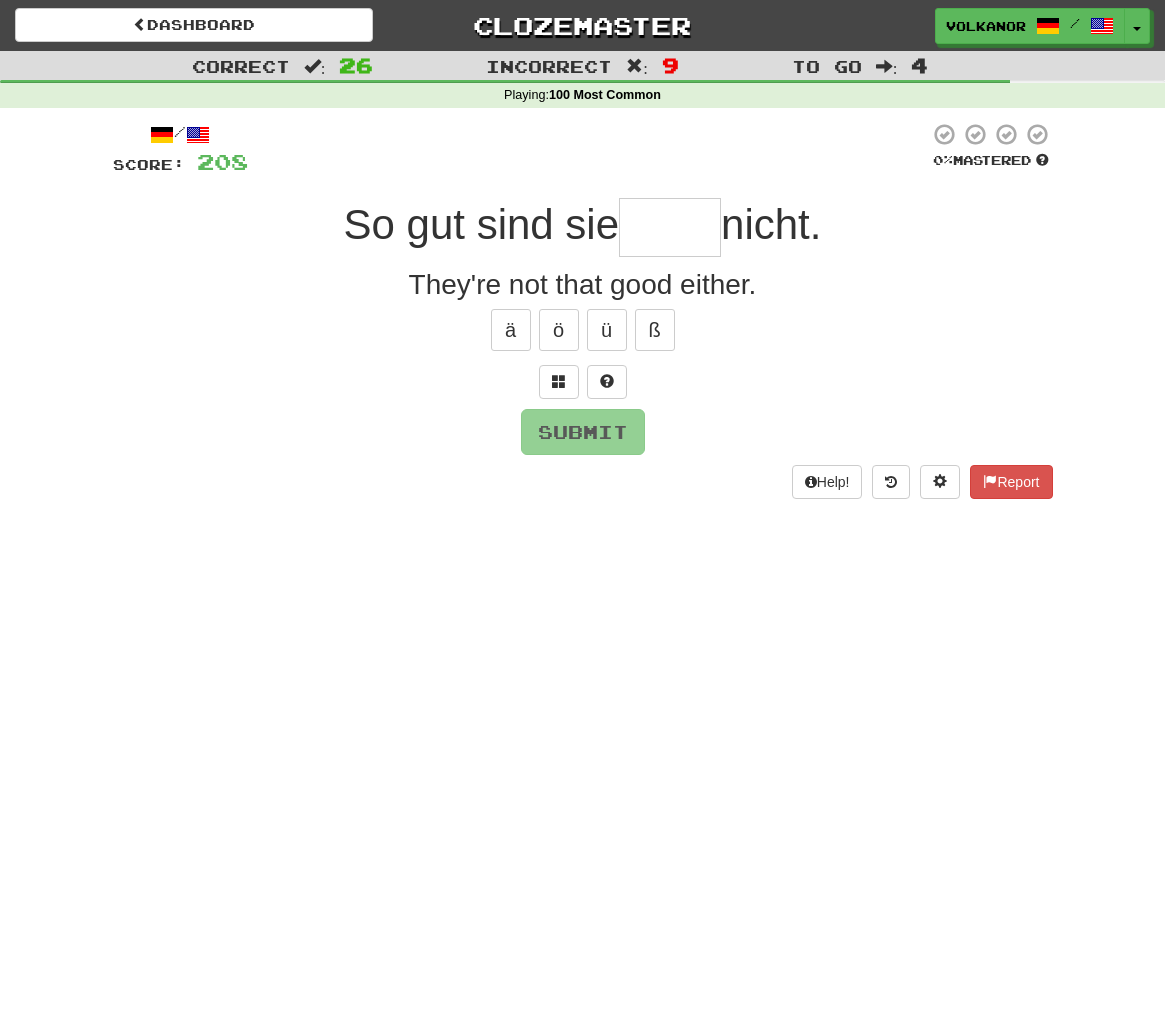 type on "****" 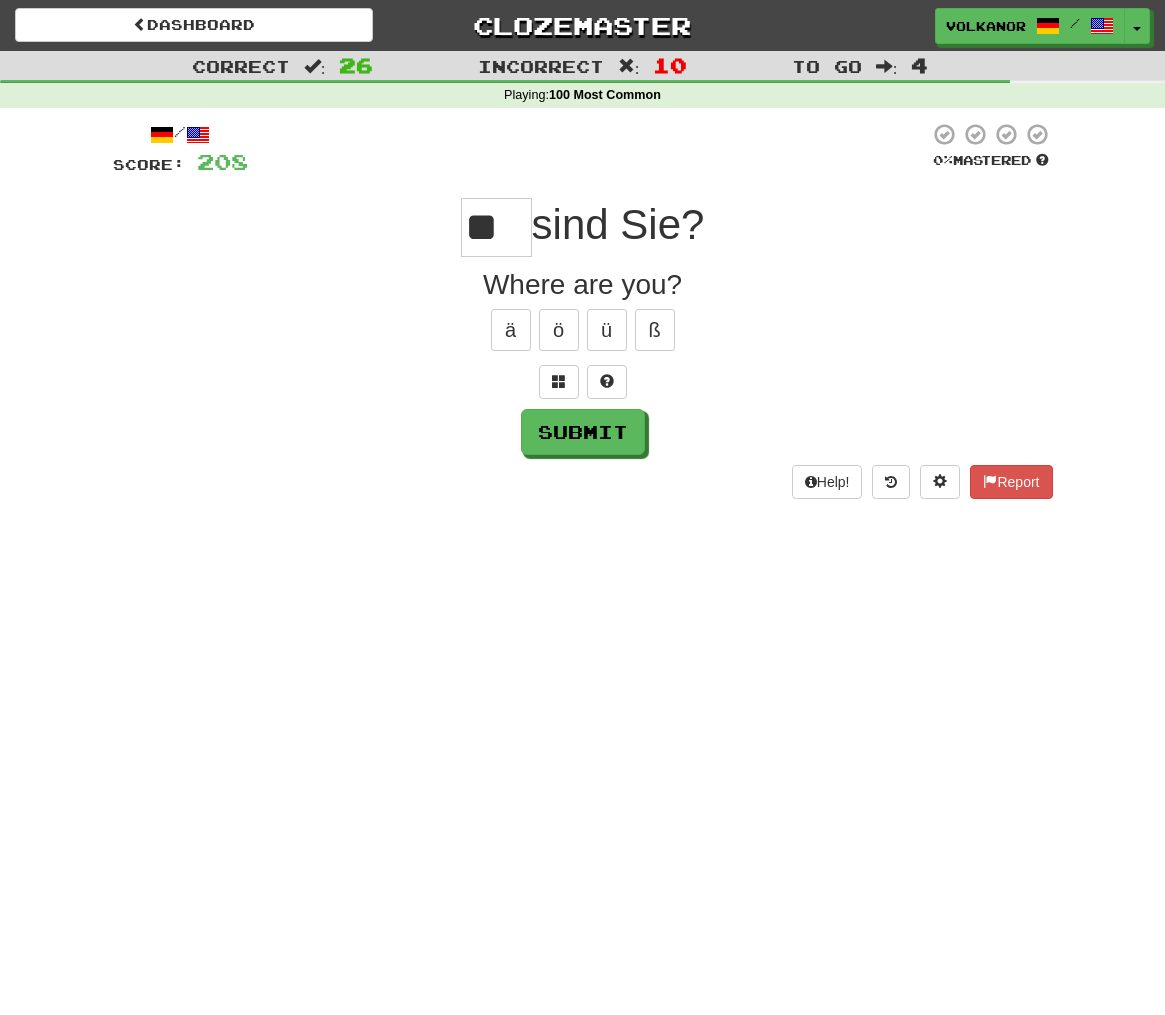 type on "**" 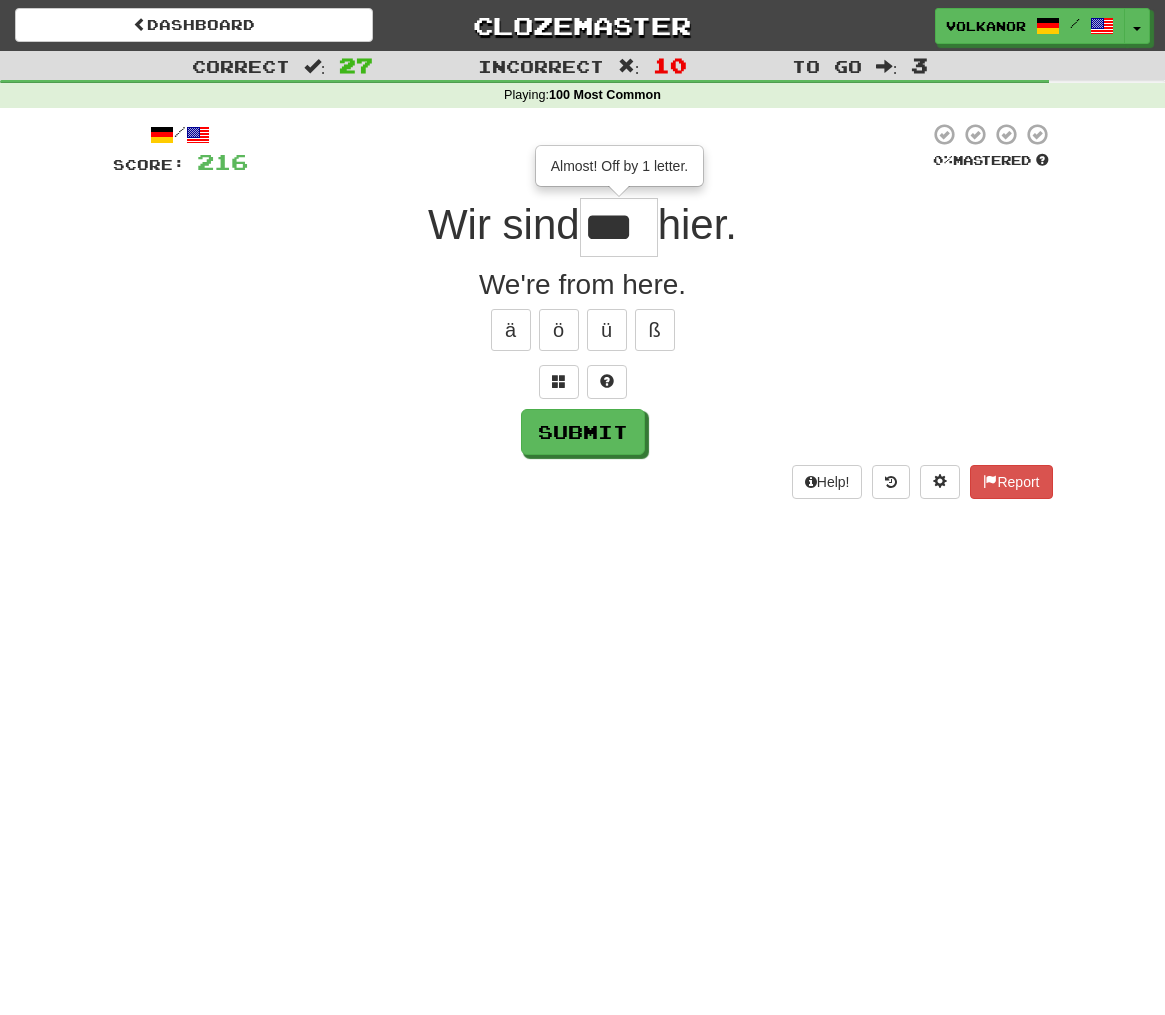 type on "***" 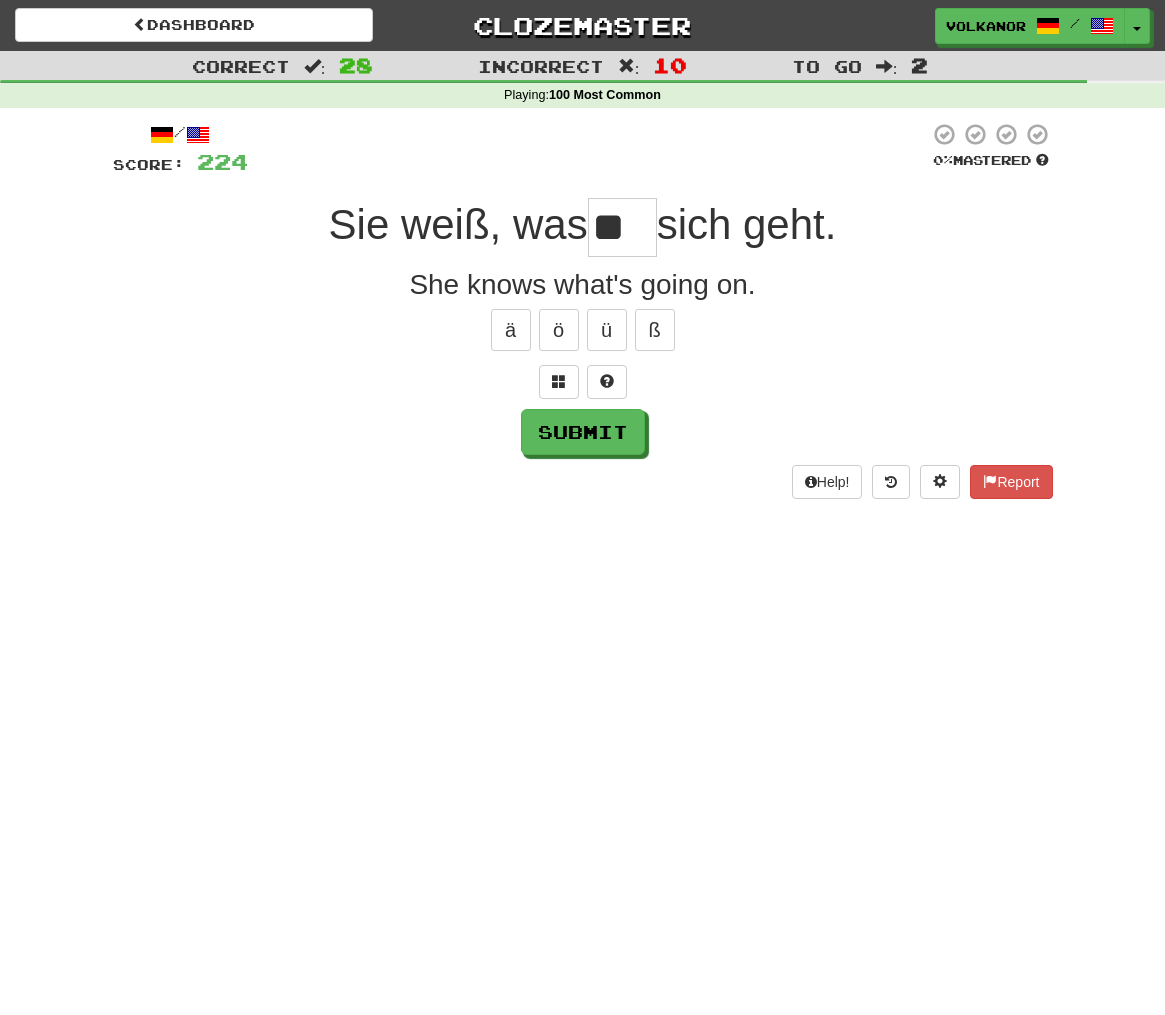 scroll, scrollTop: 0, scrollLeft: 0, axis: both 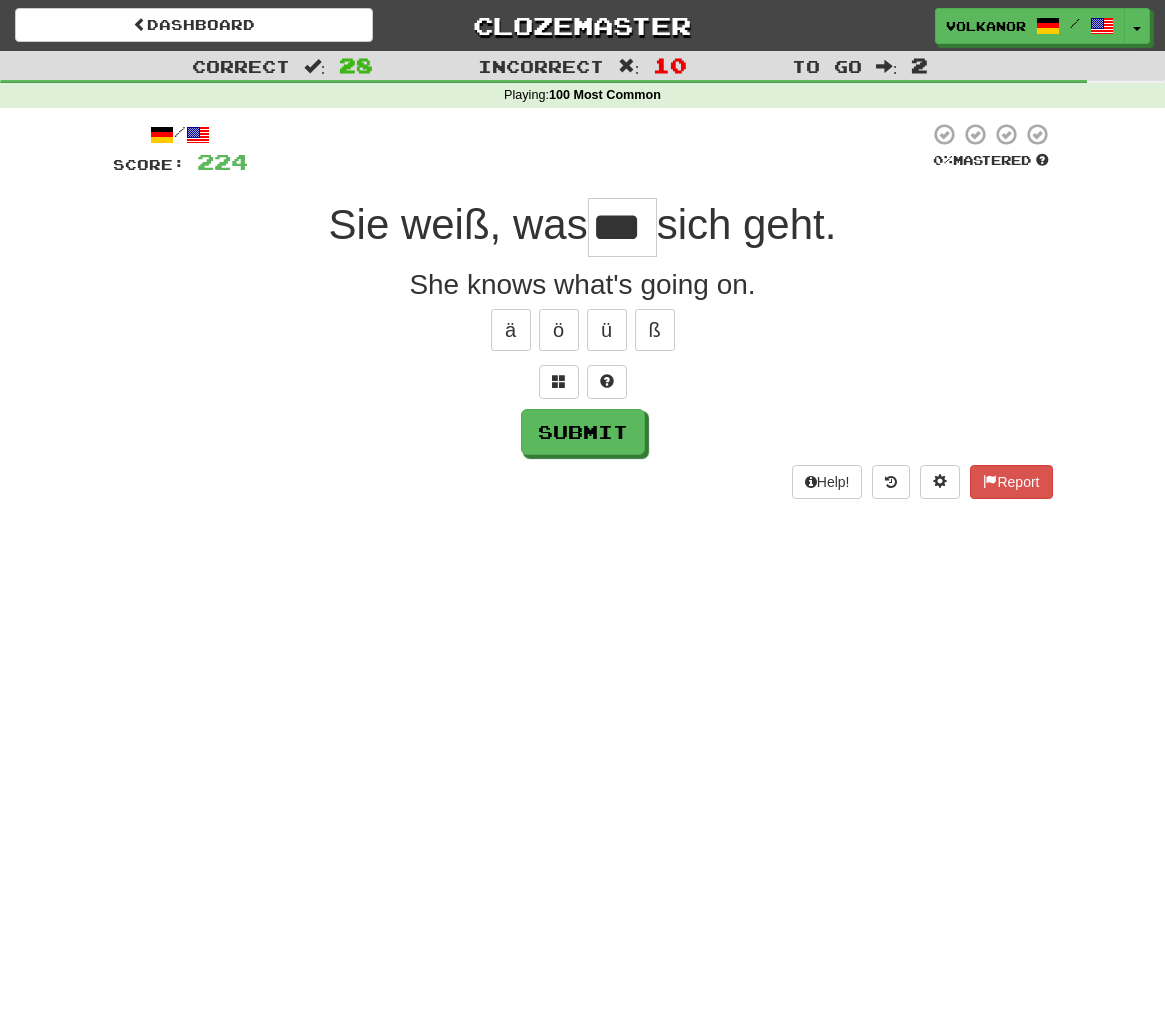 type on "***" 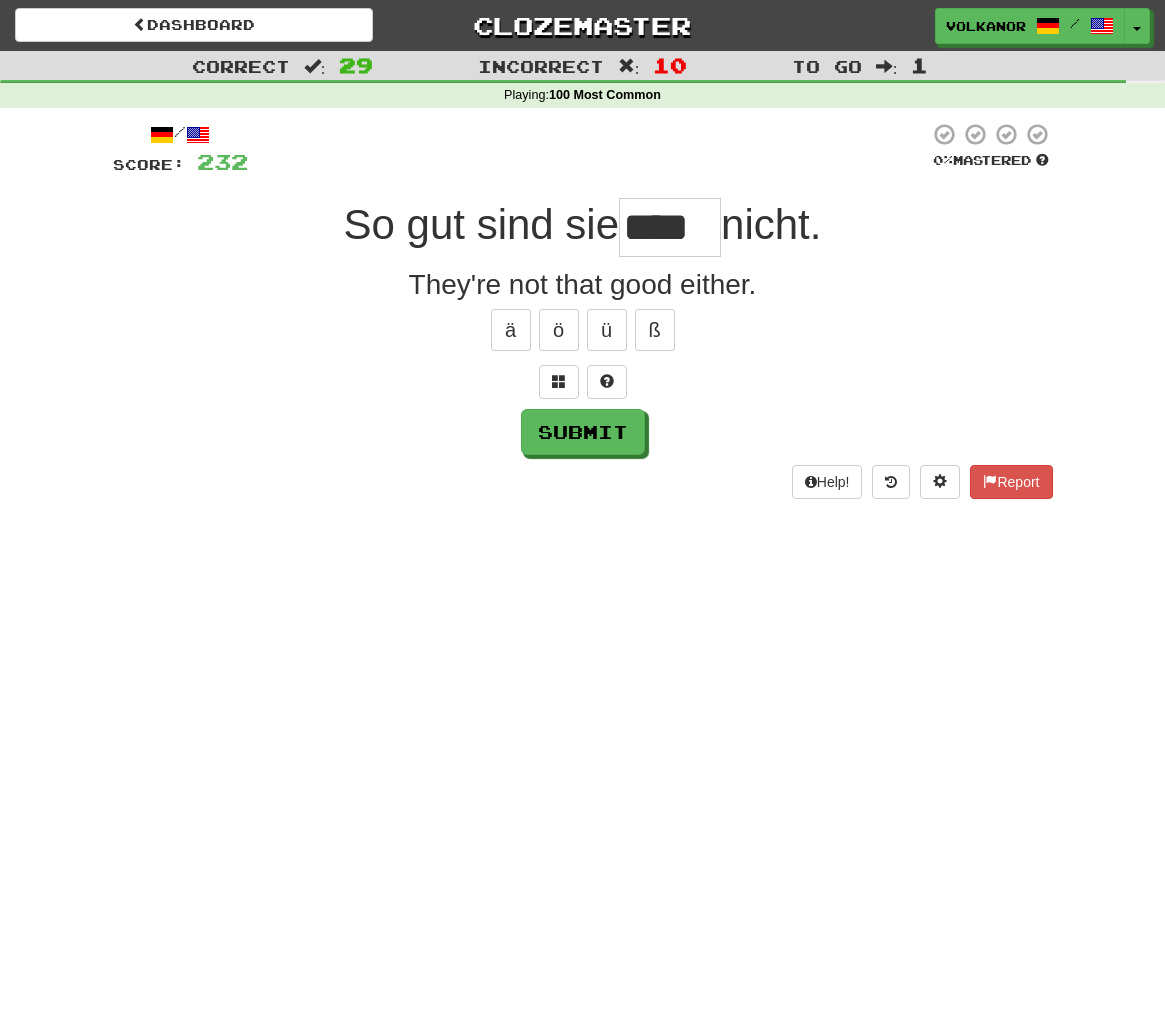 scroll, scrollTop: 0, scrollLeft: 1, axis: horizontal 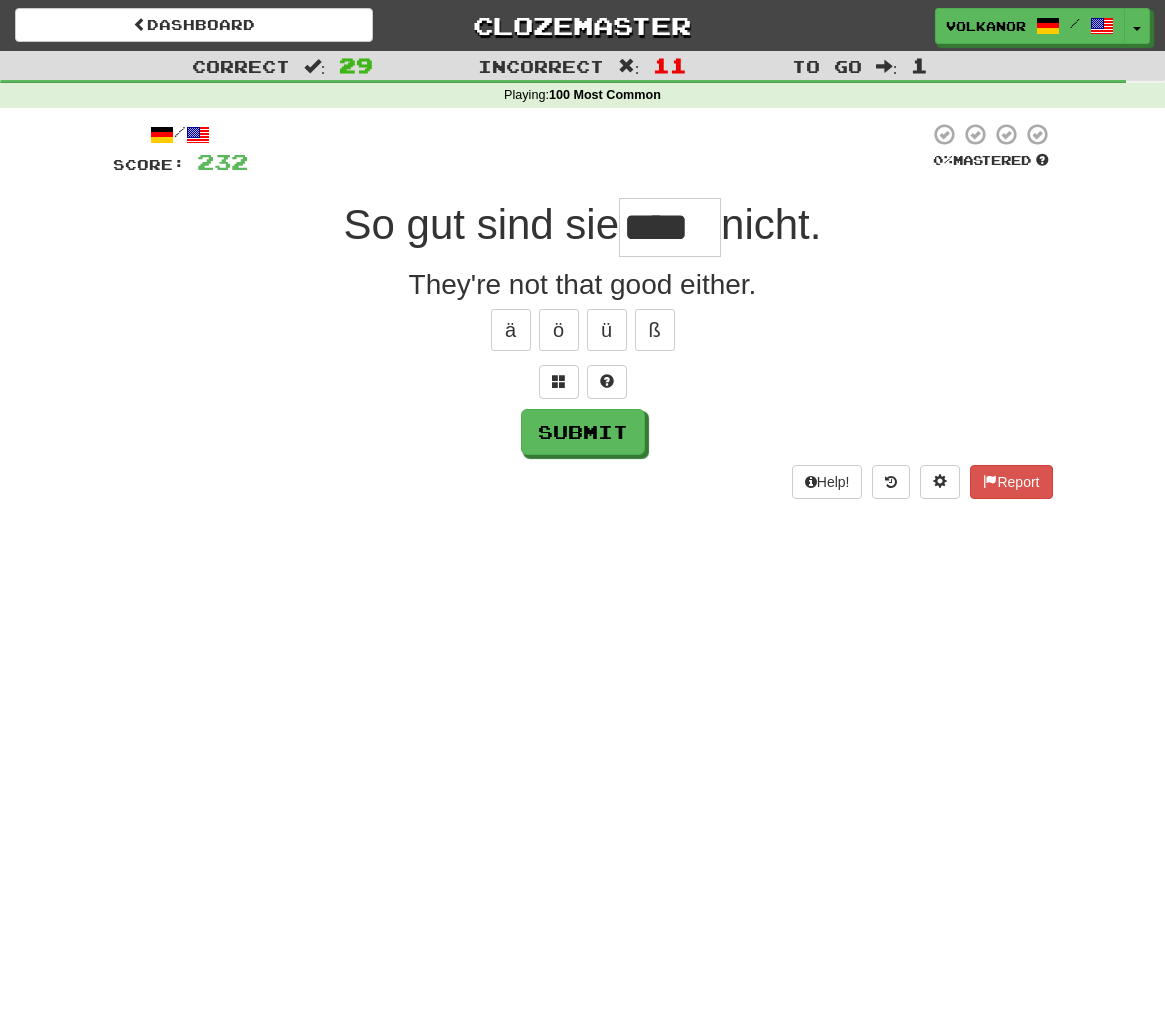 type on "****" 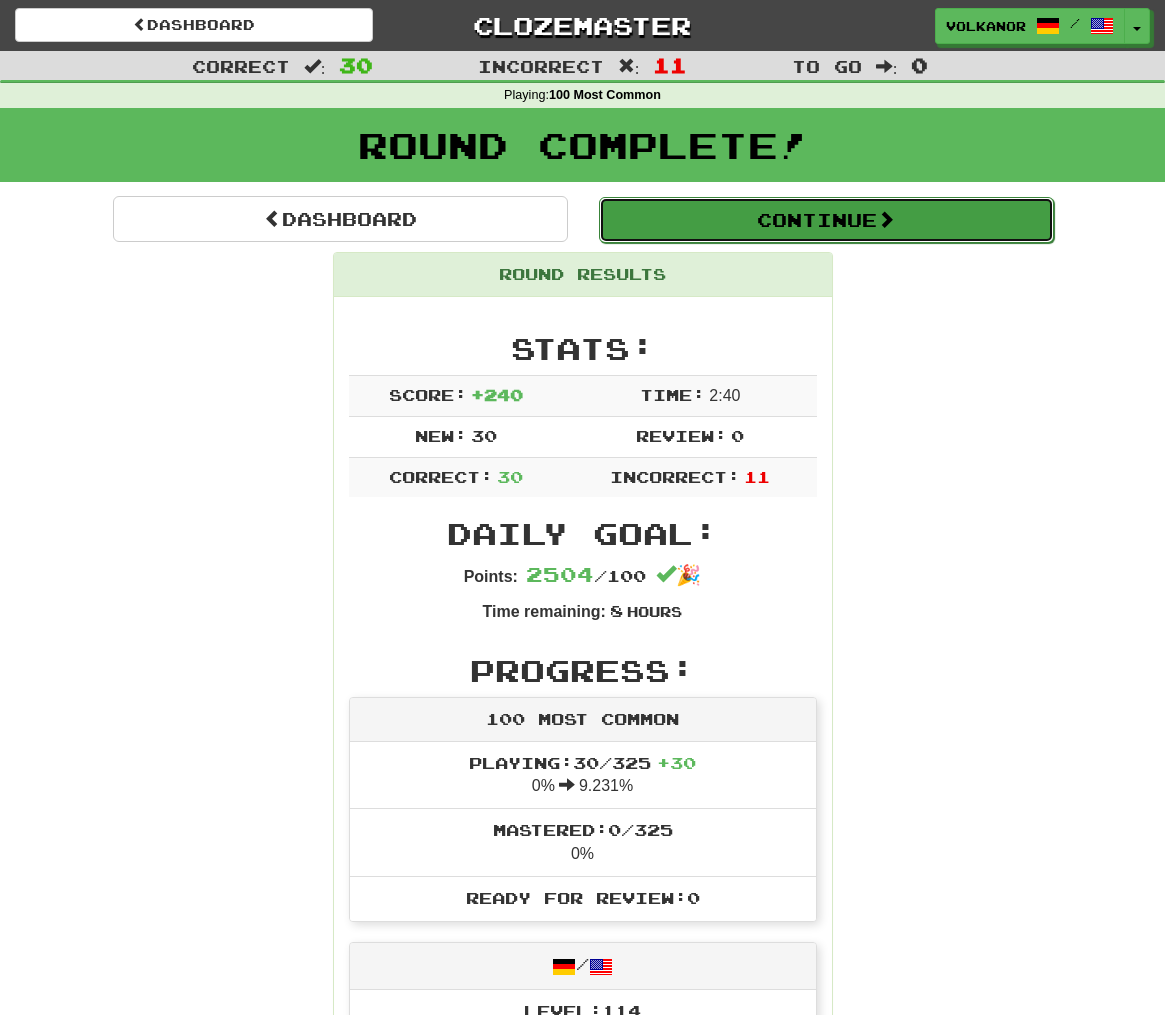 click on "Continue" at bounding box center [826, 220] 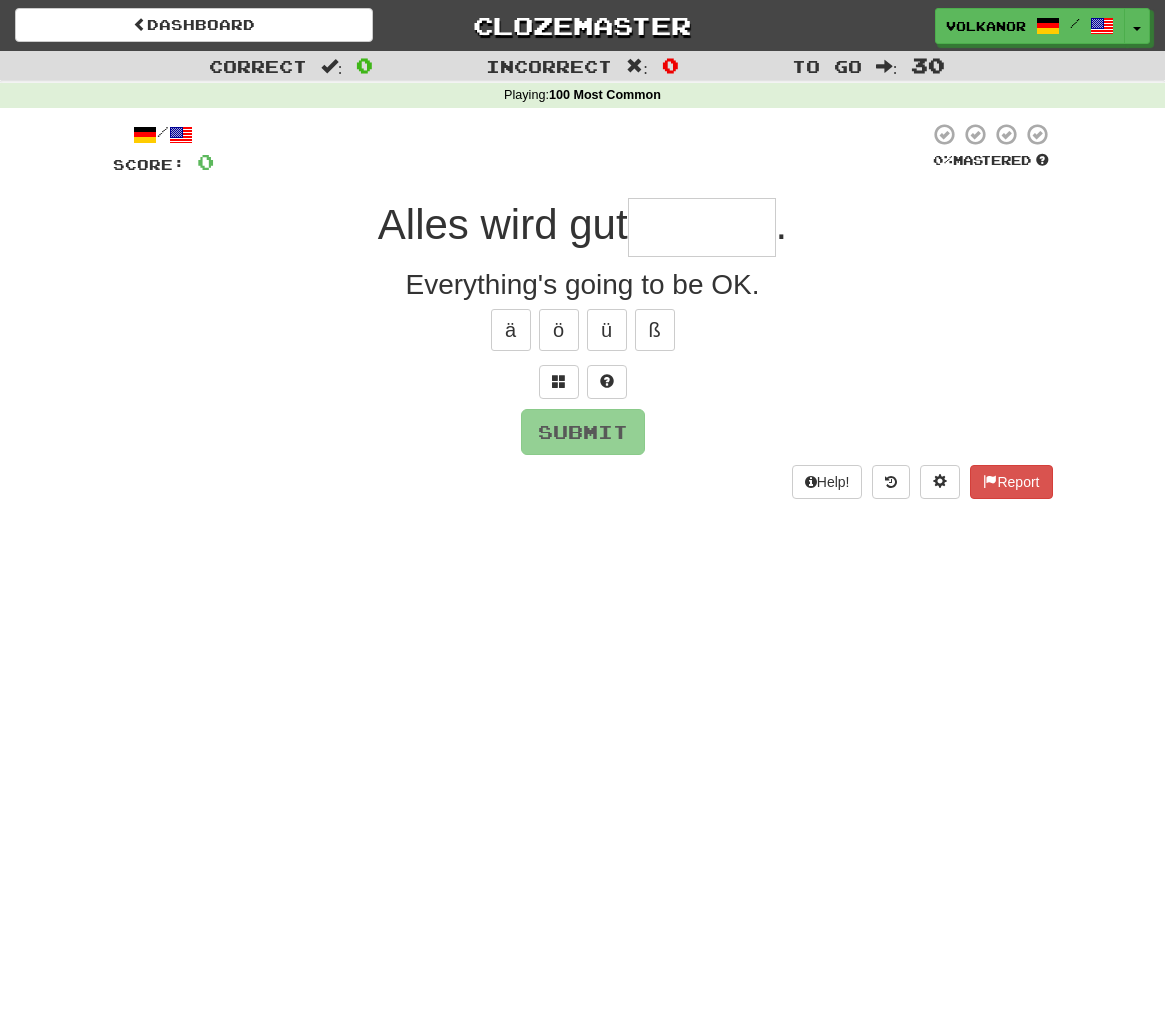 type on "*" 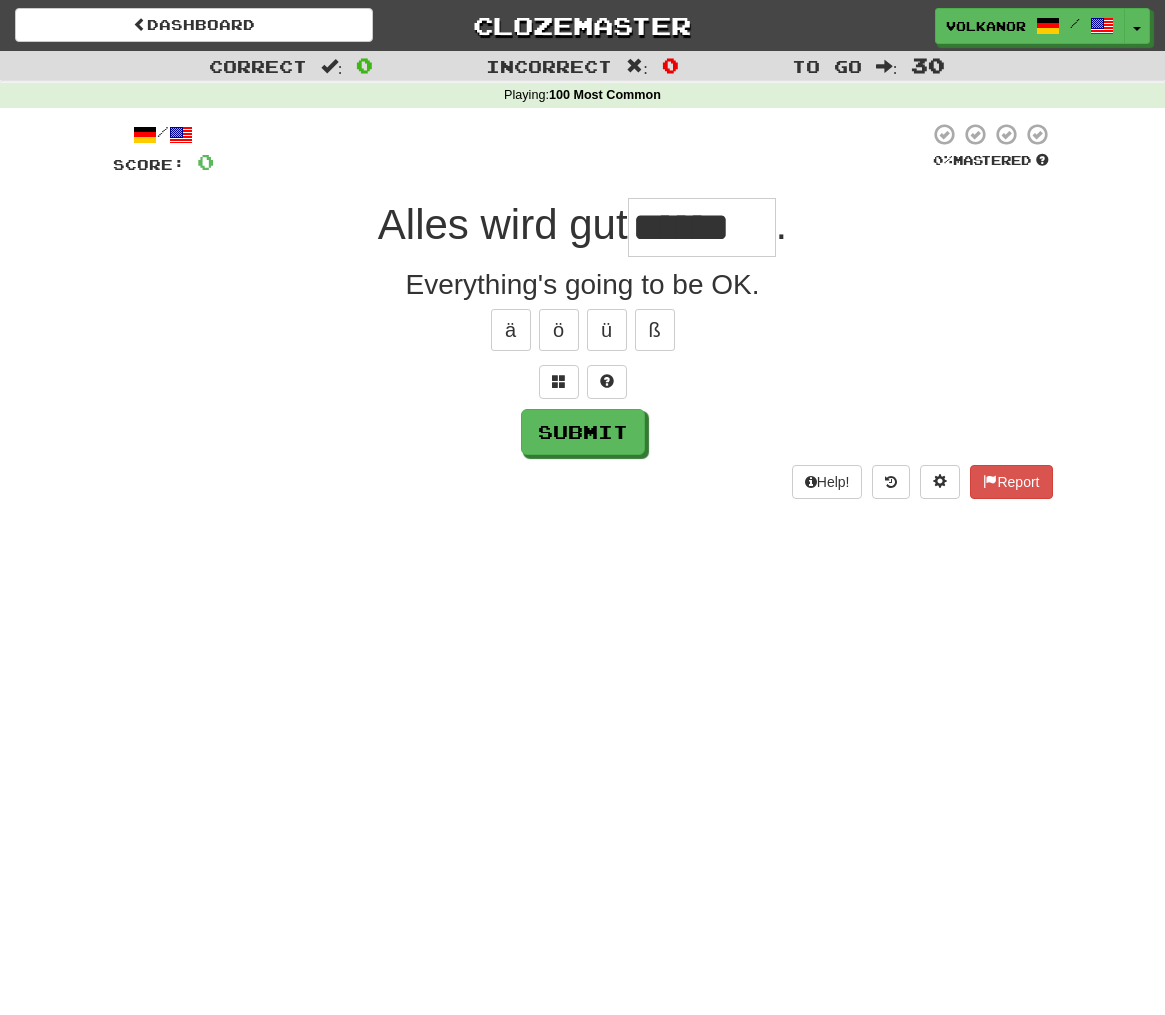 type on "******" 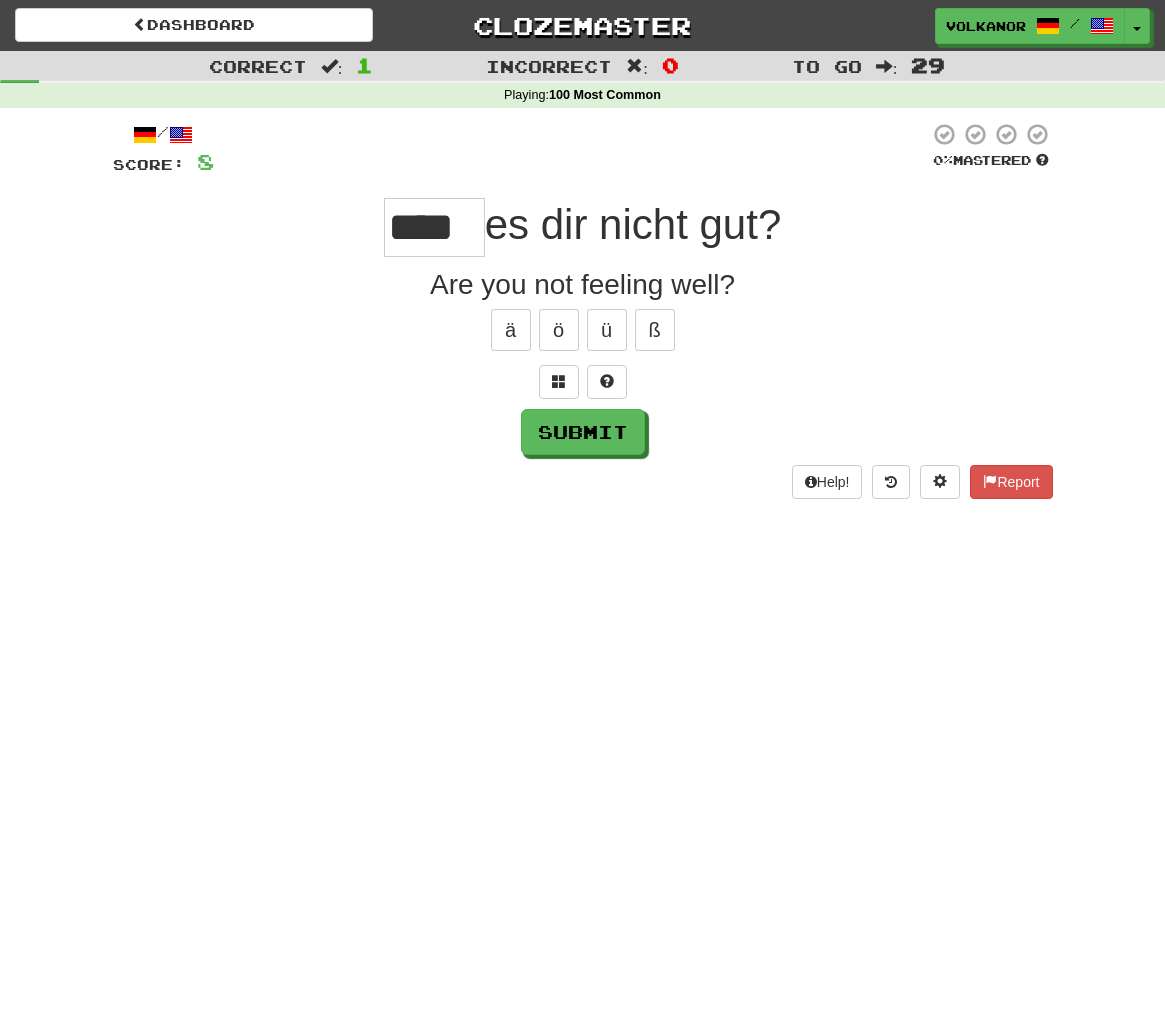 type on "****" 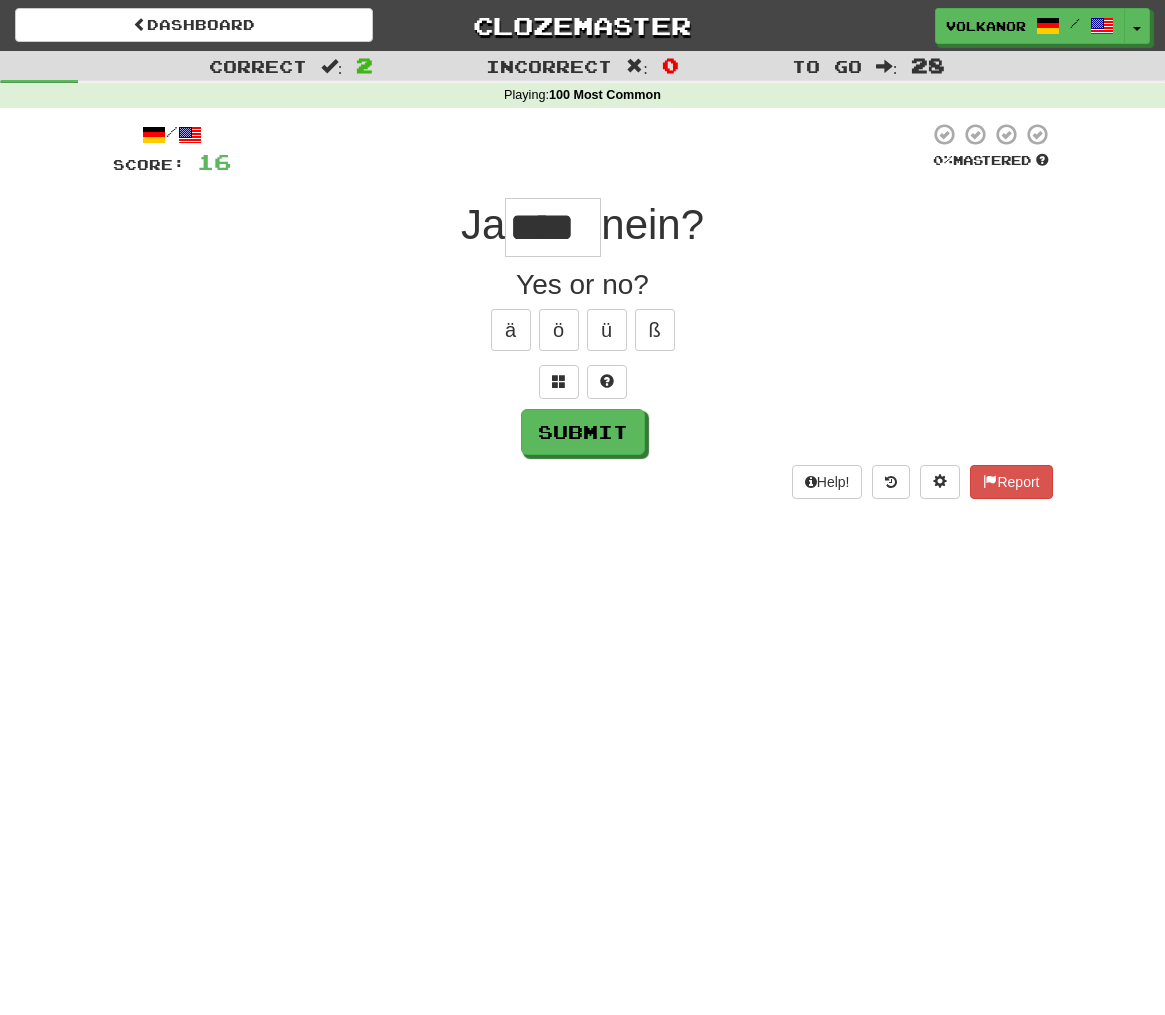 type on "****" 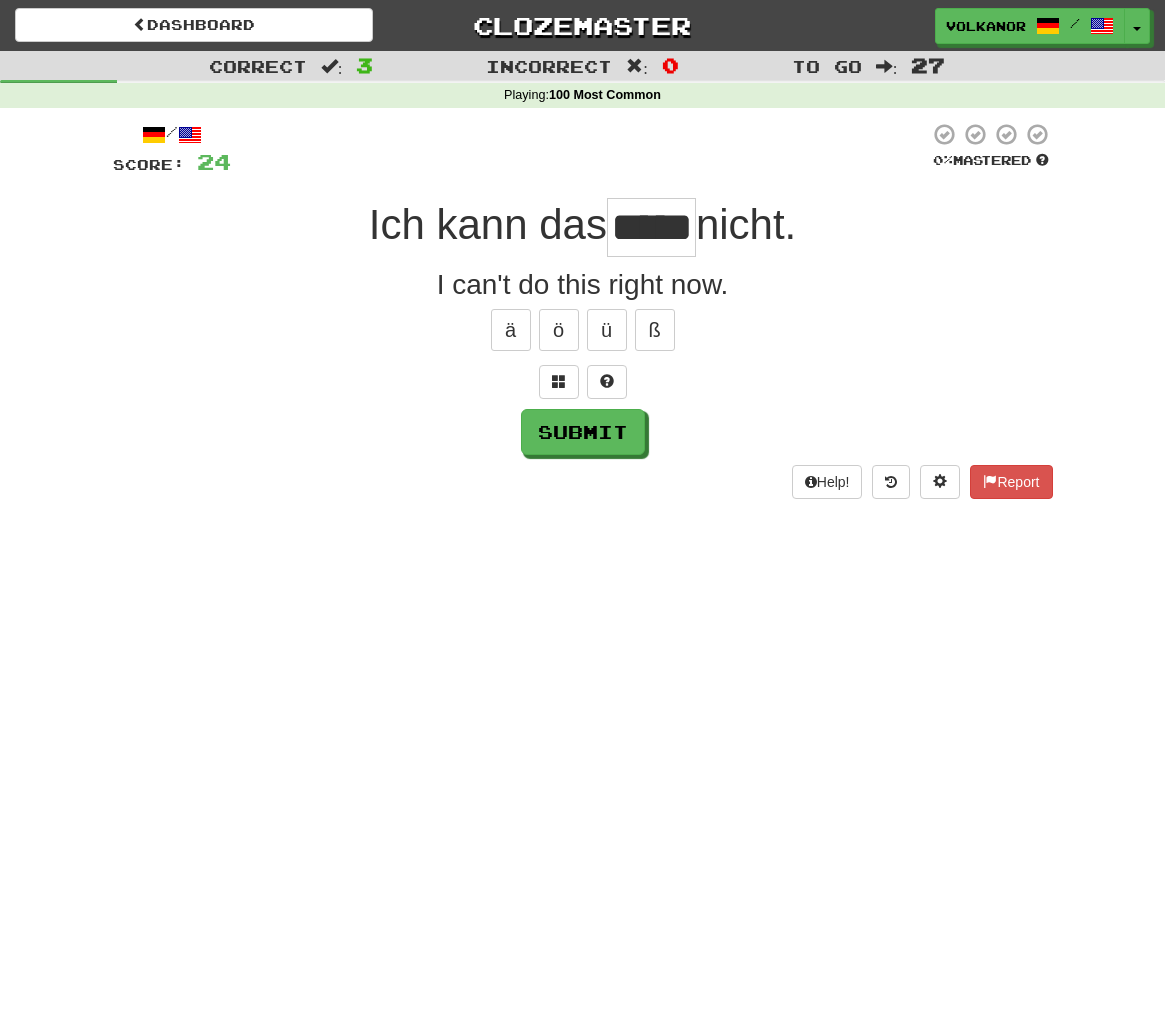 type on "*****" 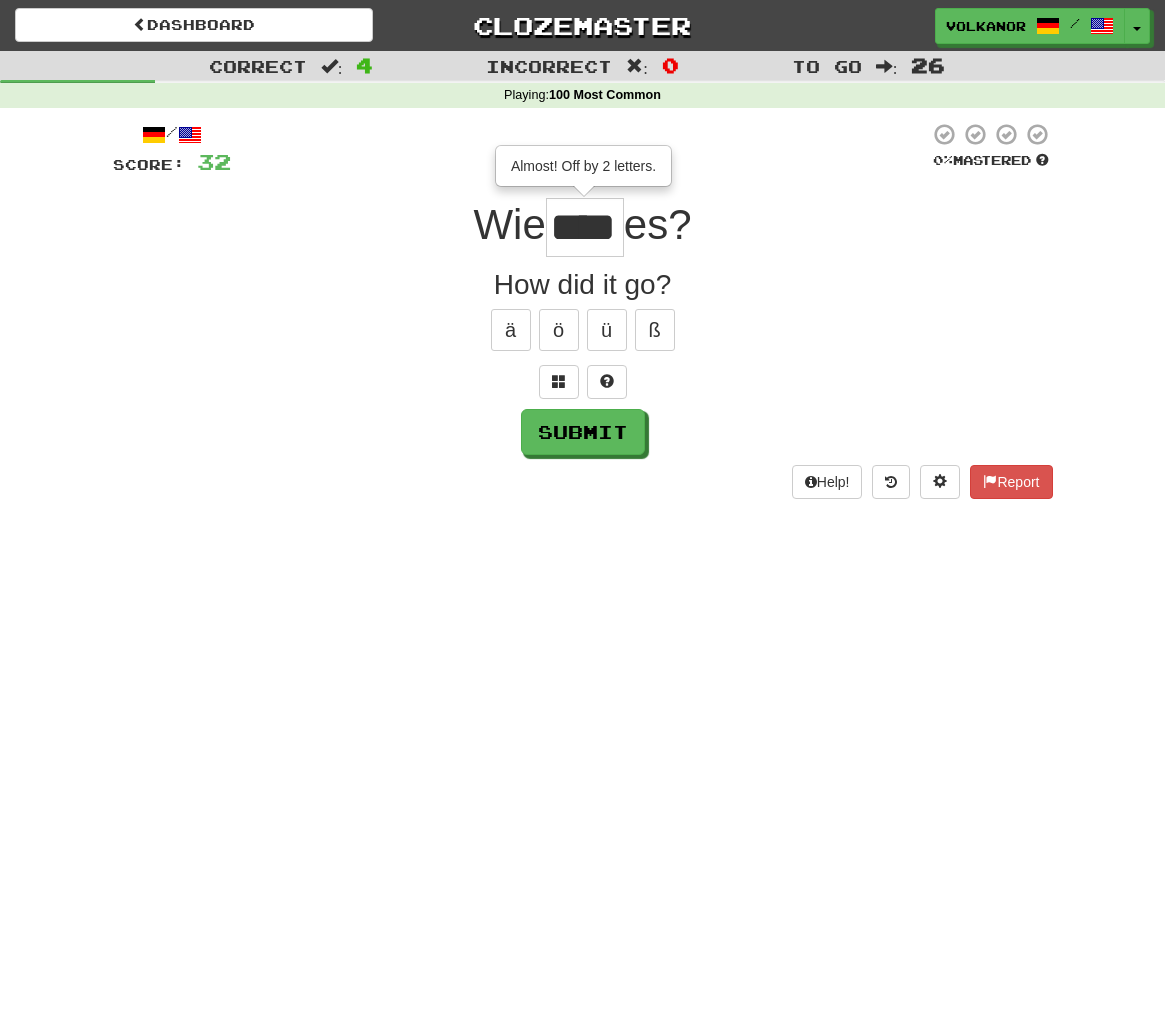 type on "***" 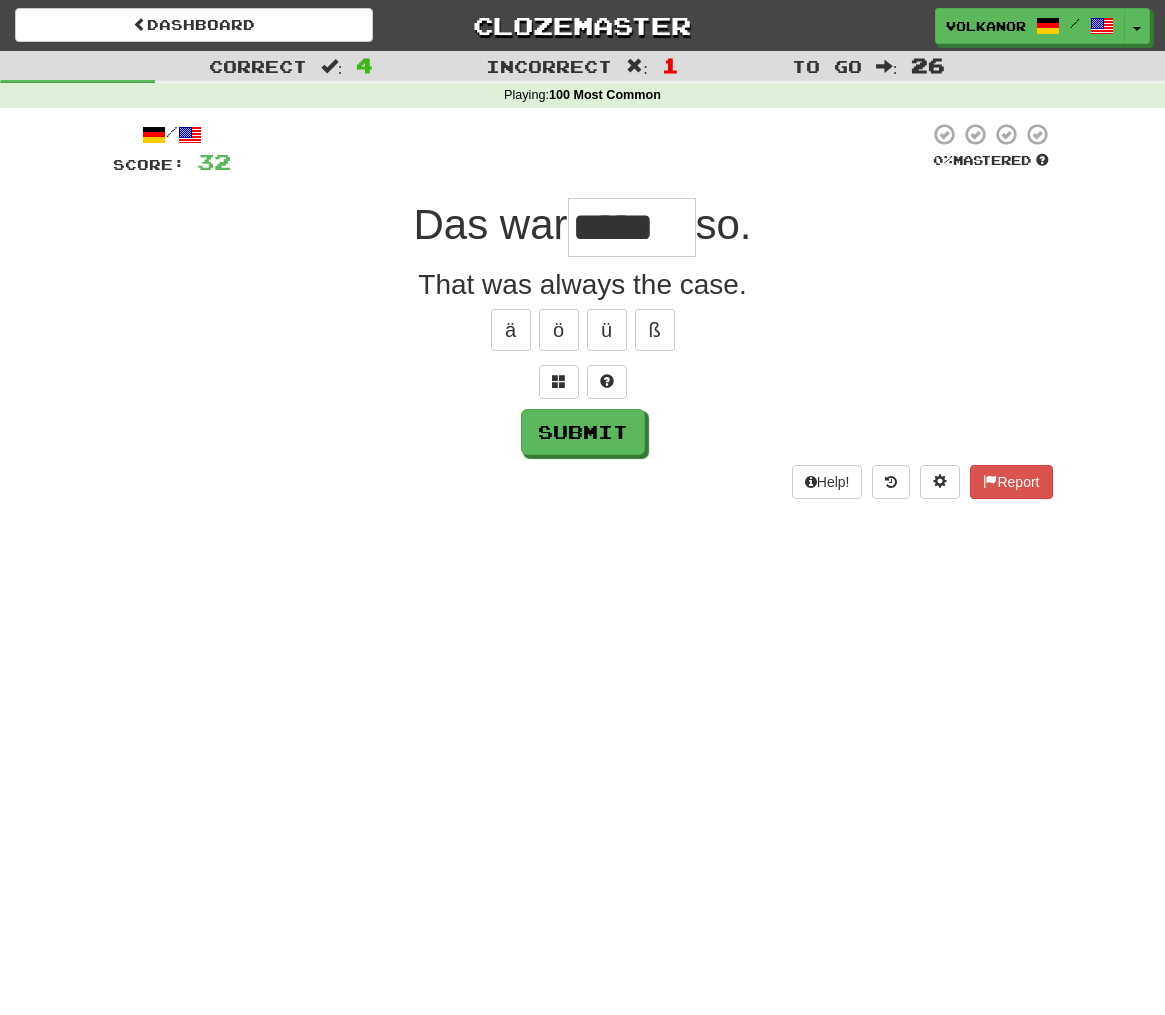 type on "*****" 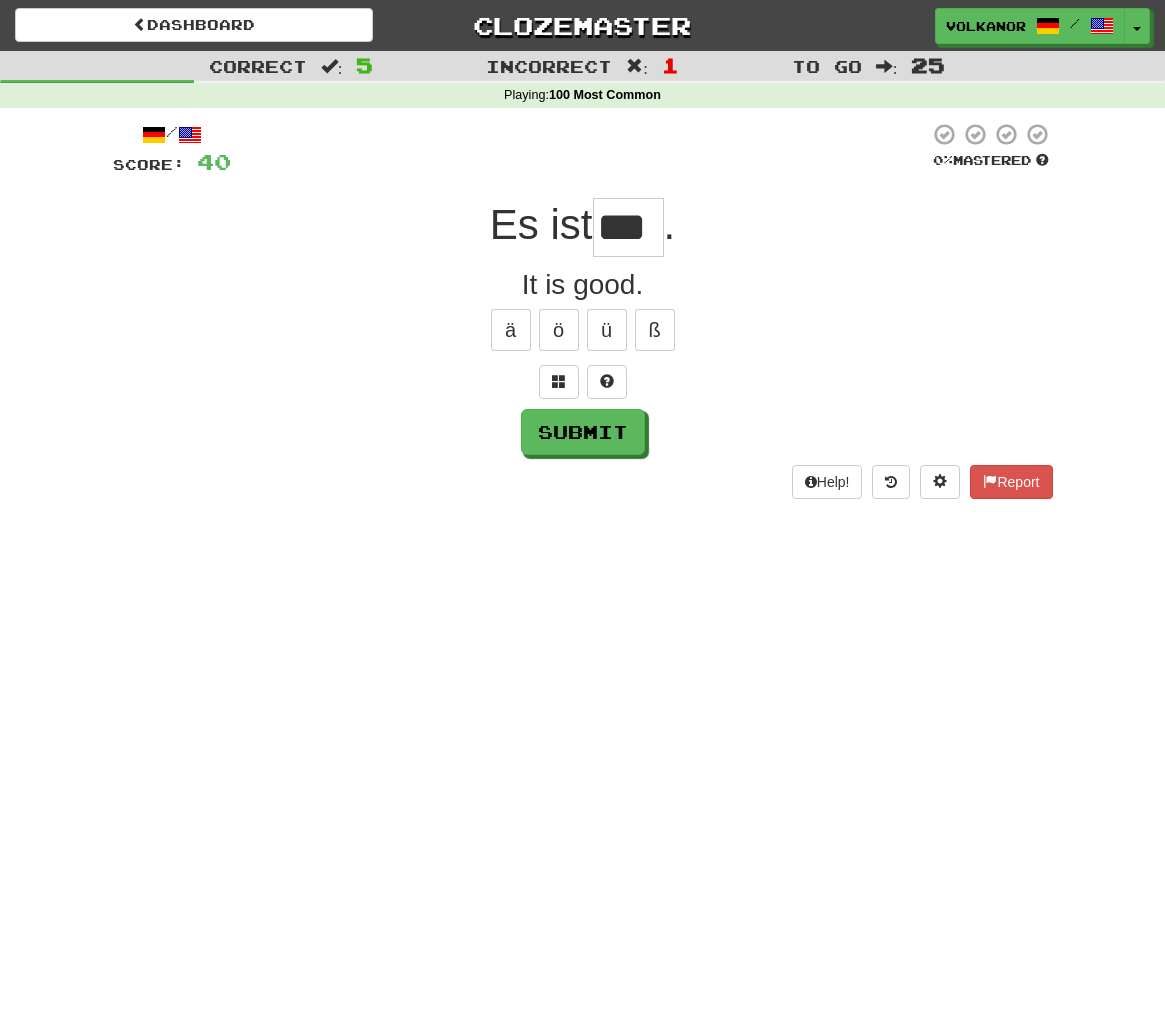 type on "***" 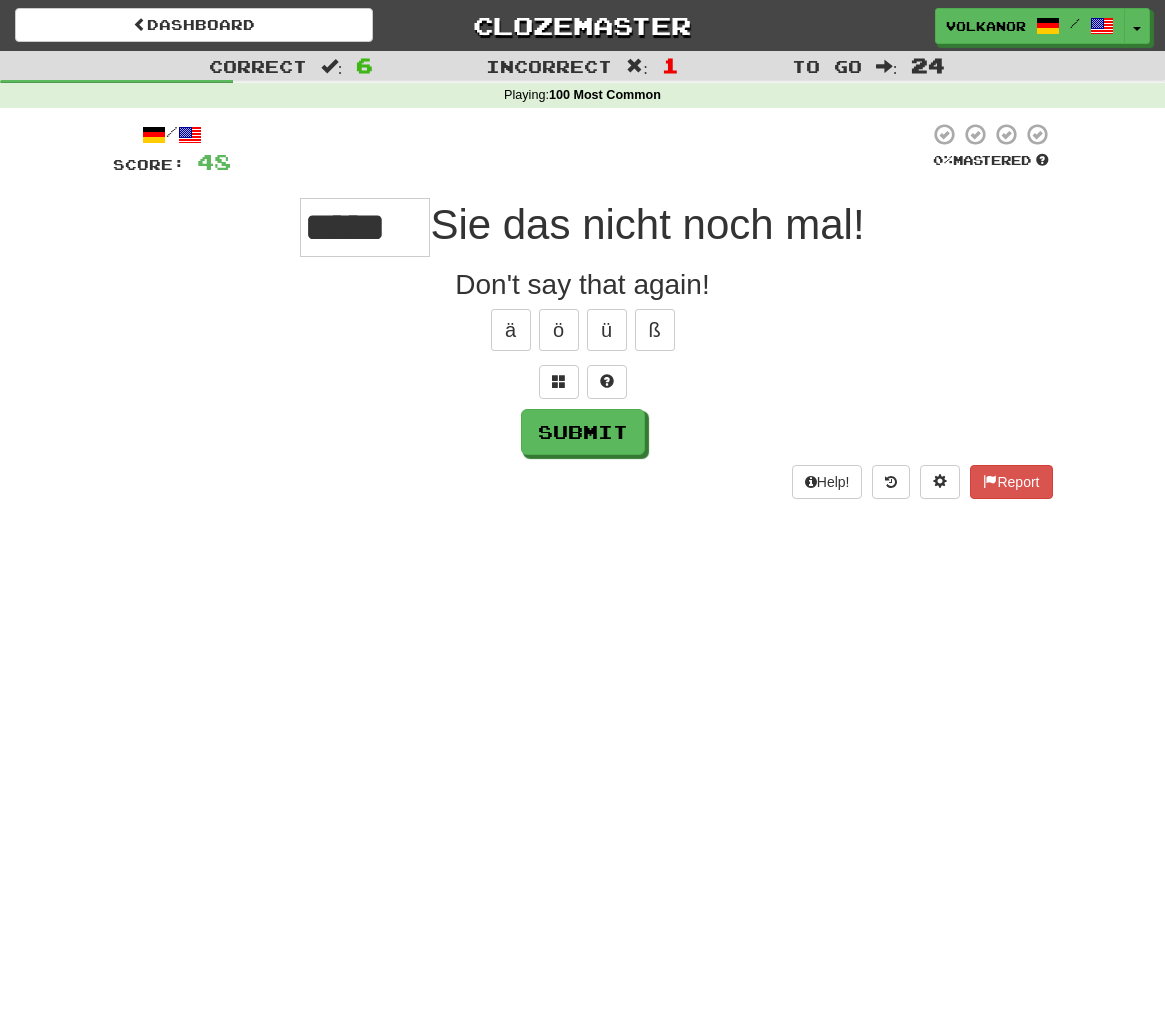 type on "*****" 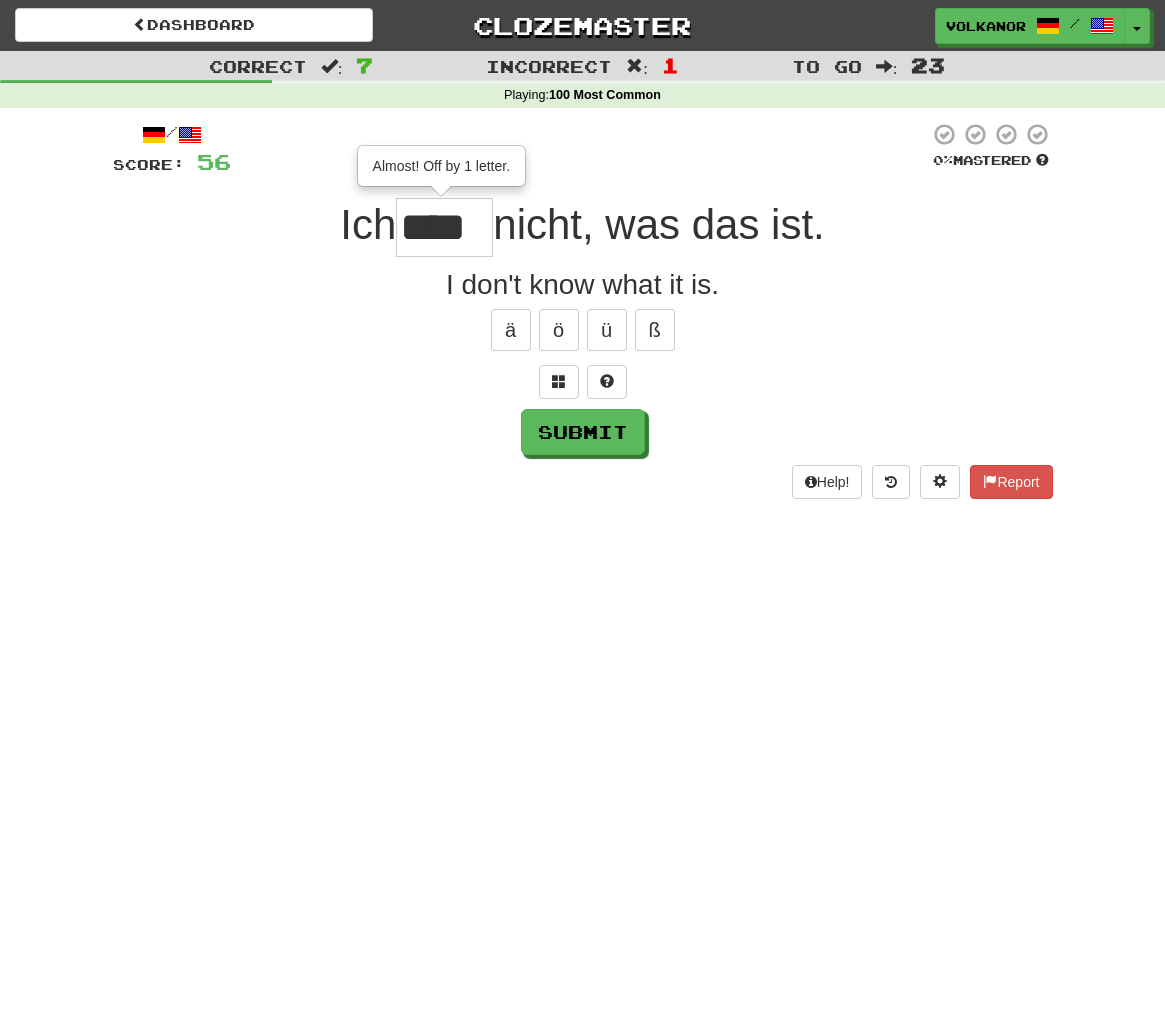 type on "****" 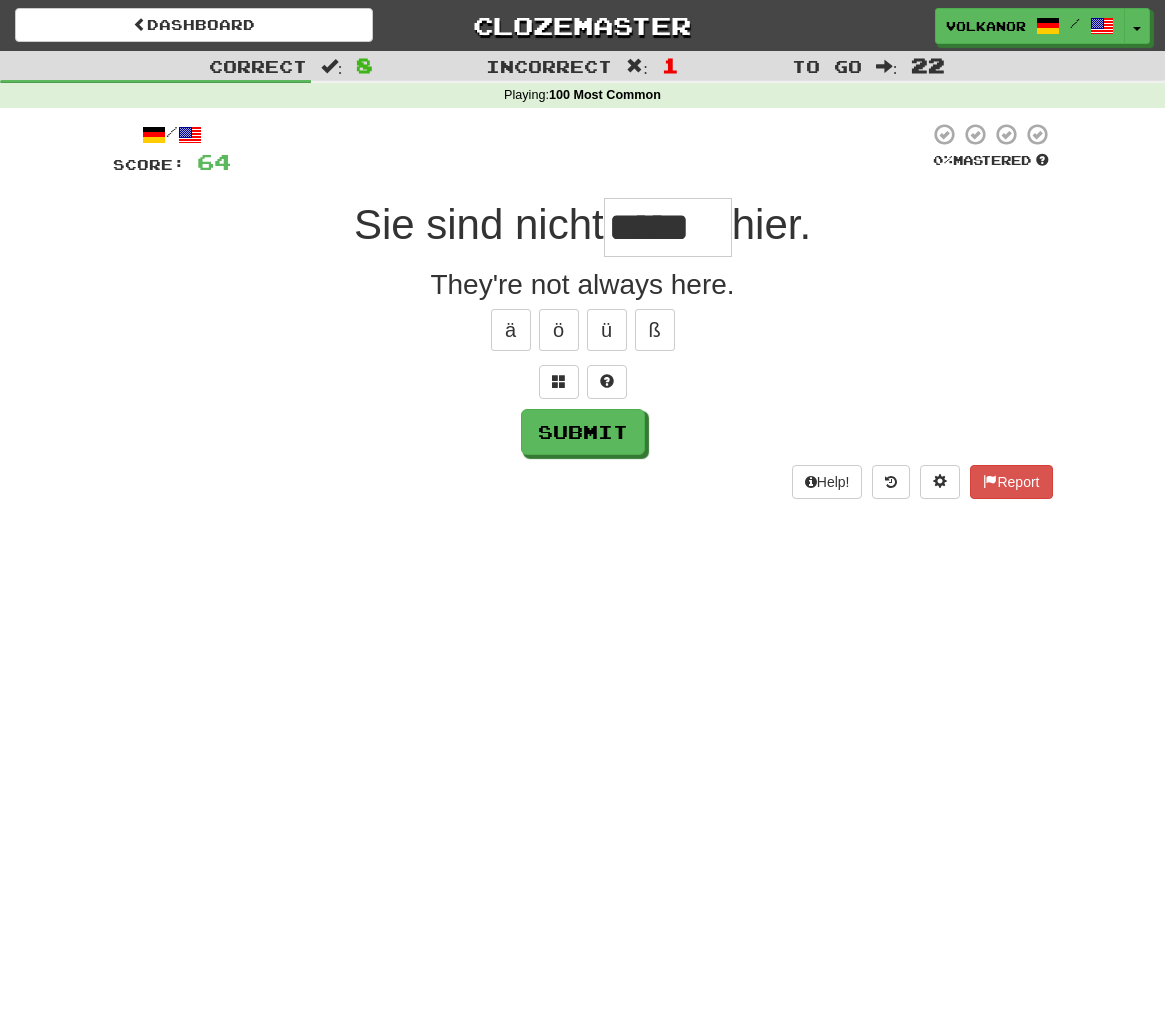 type on "*****" 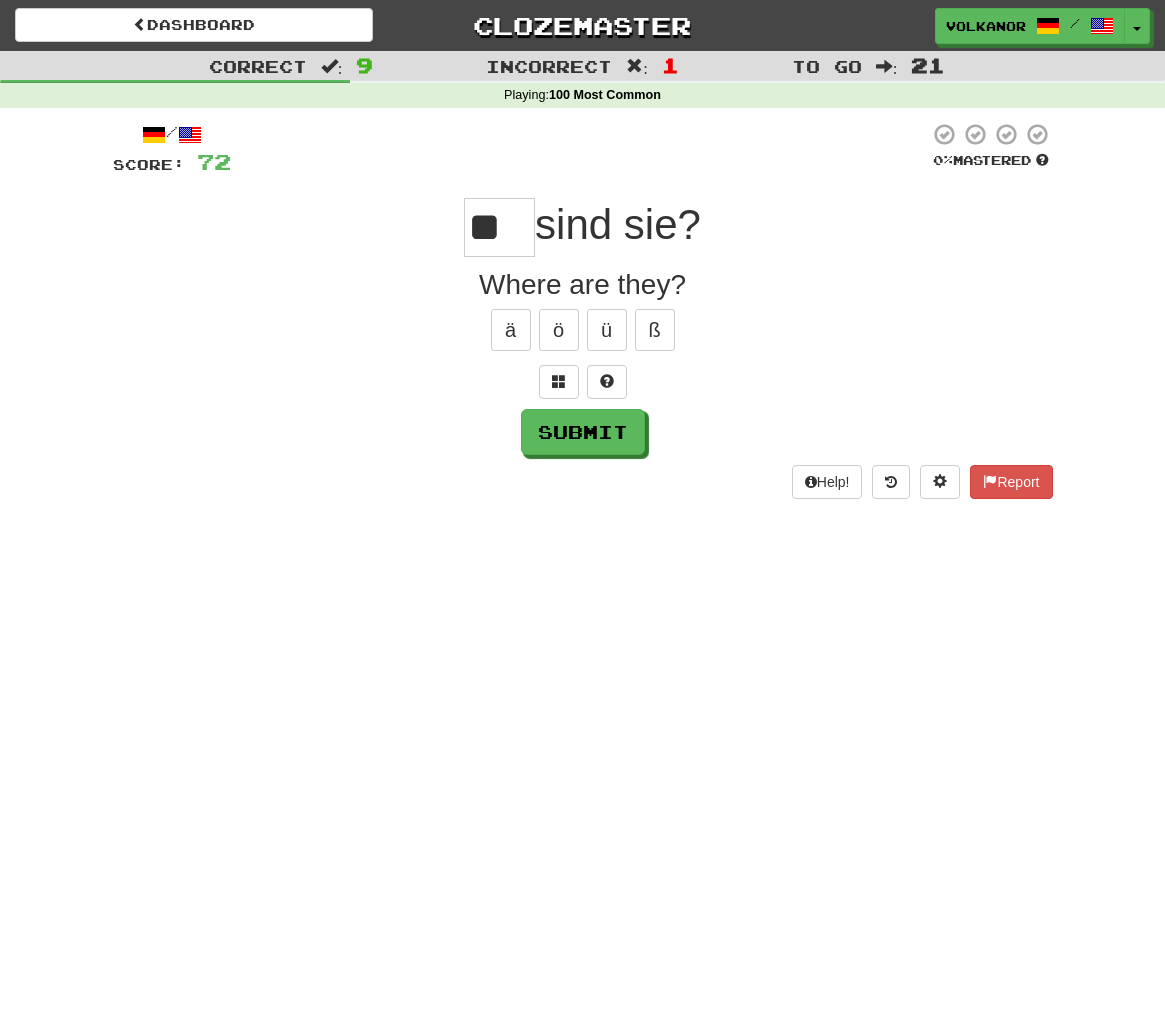 type on "**" 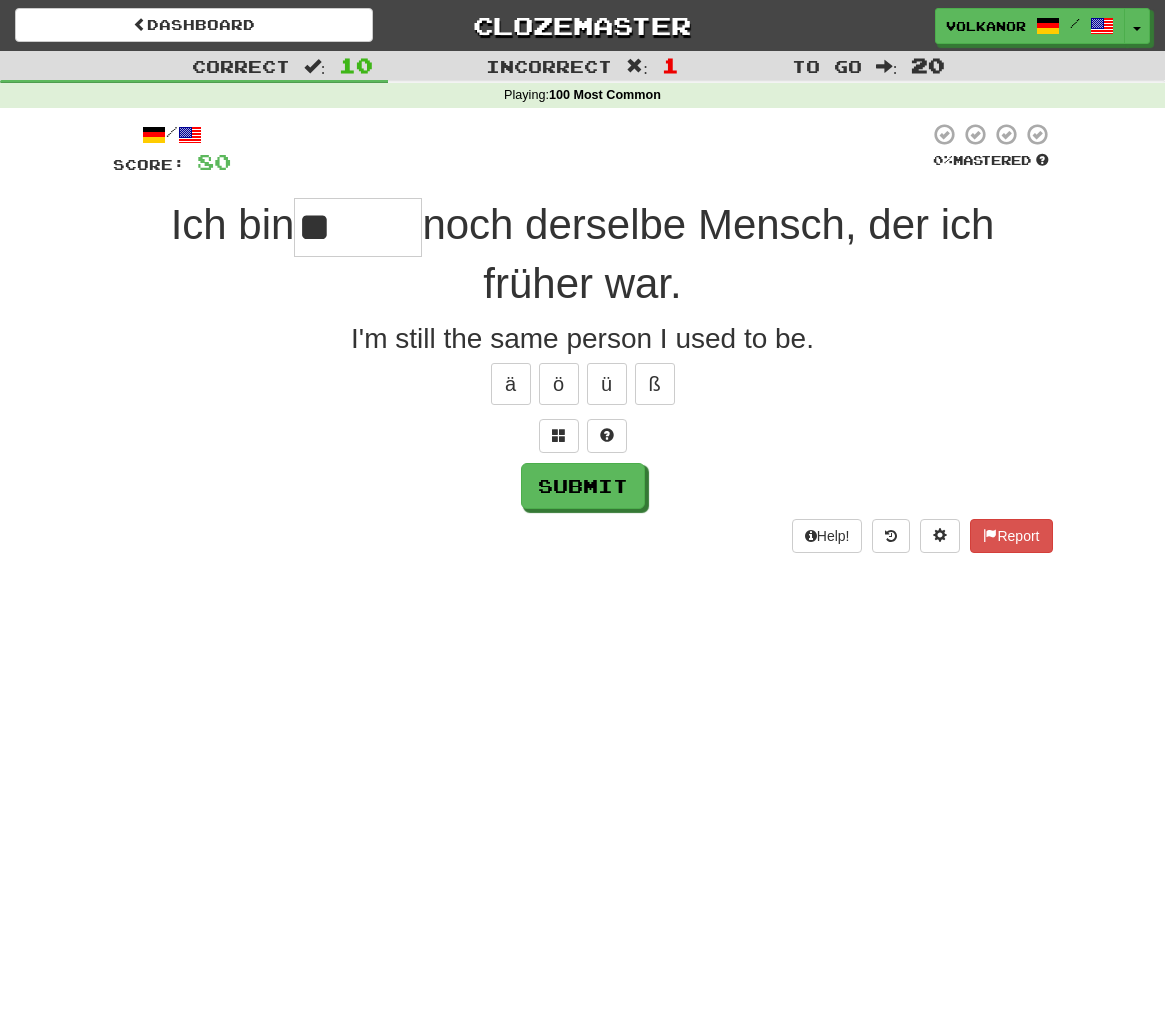 type on "*" 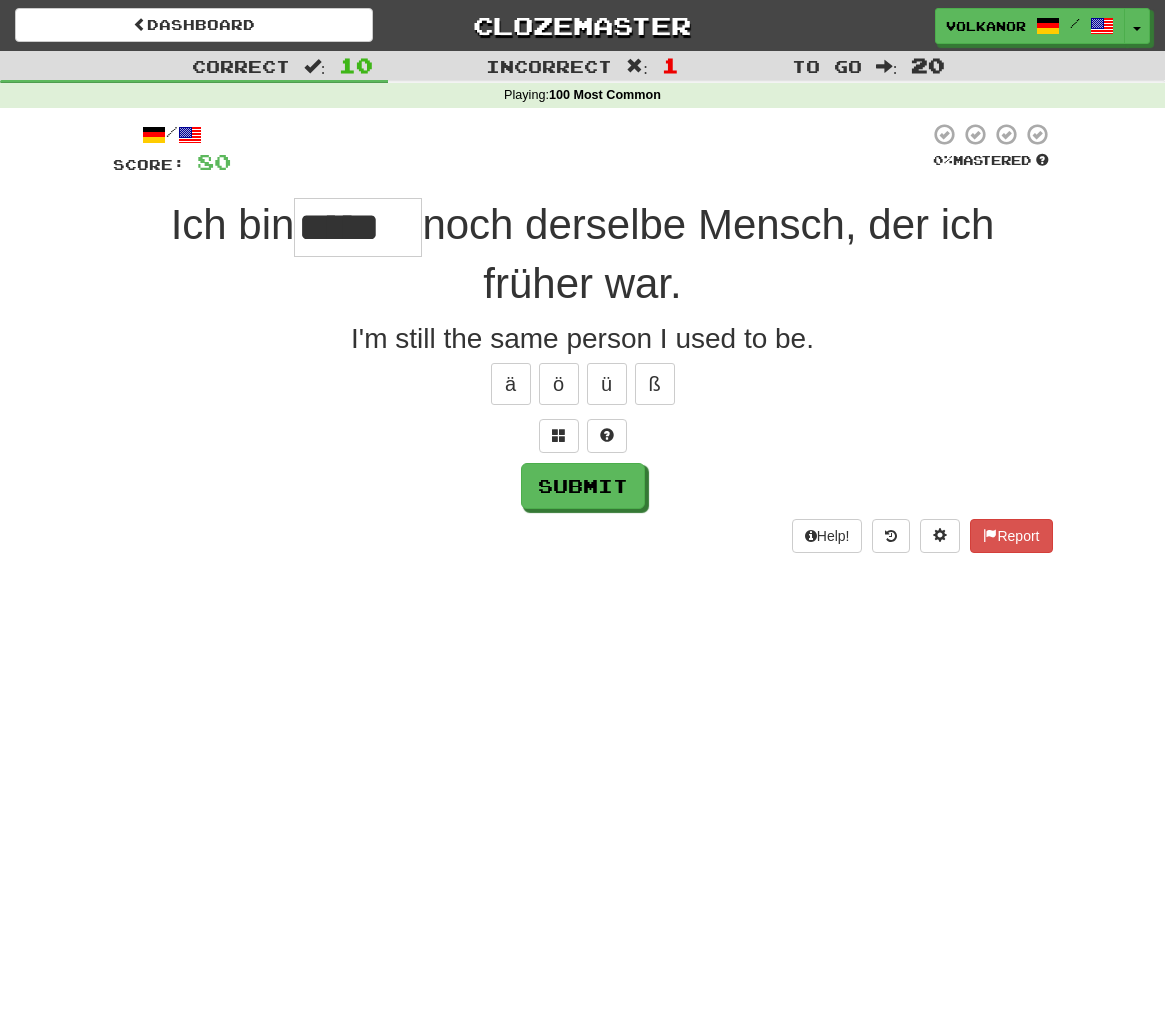 type on "*****" 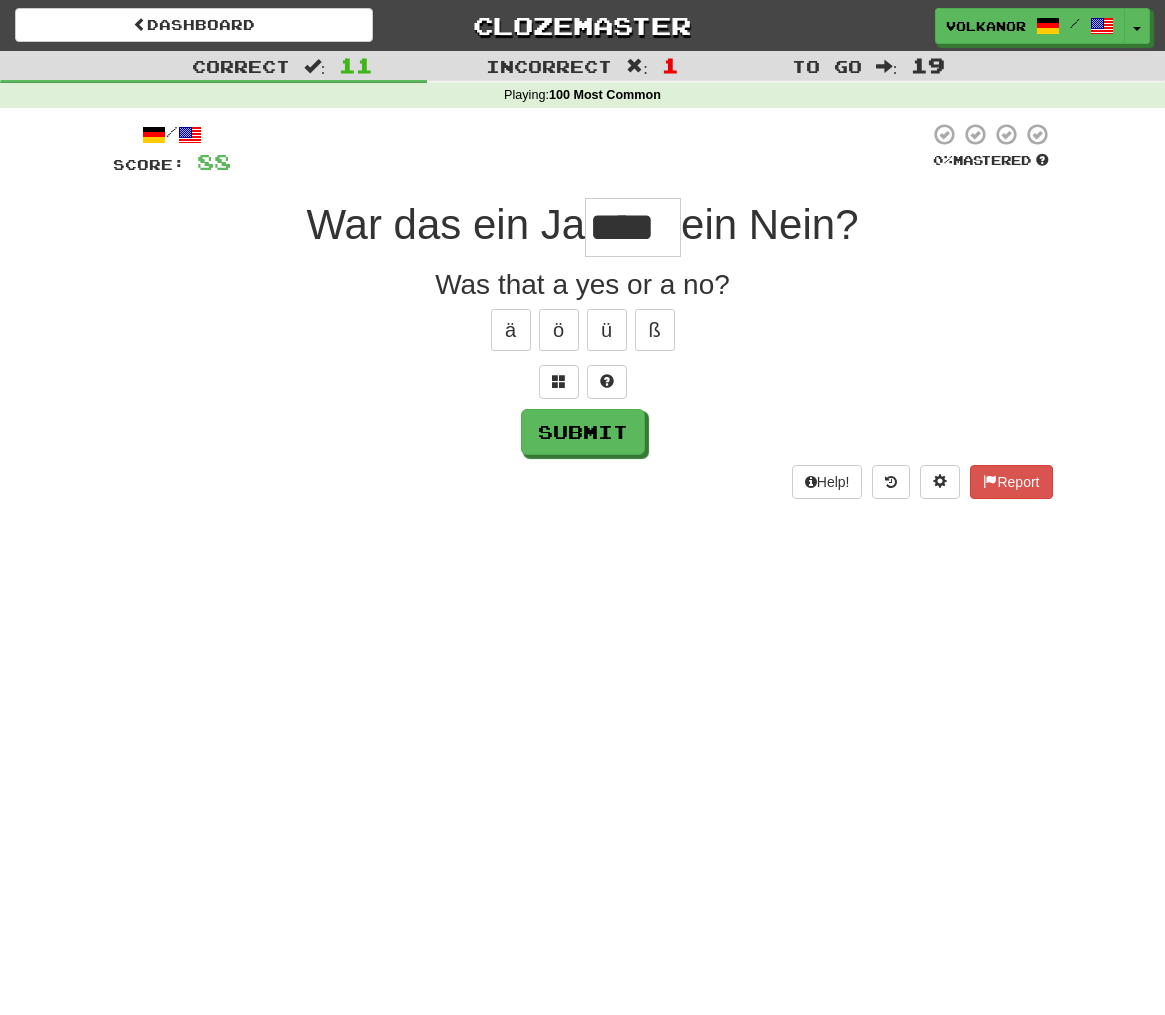 type on "****" 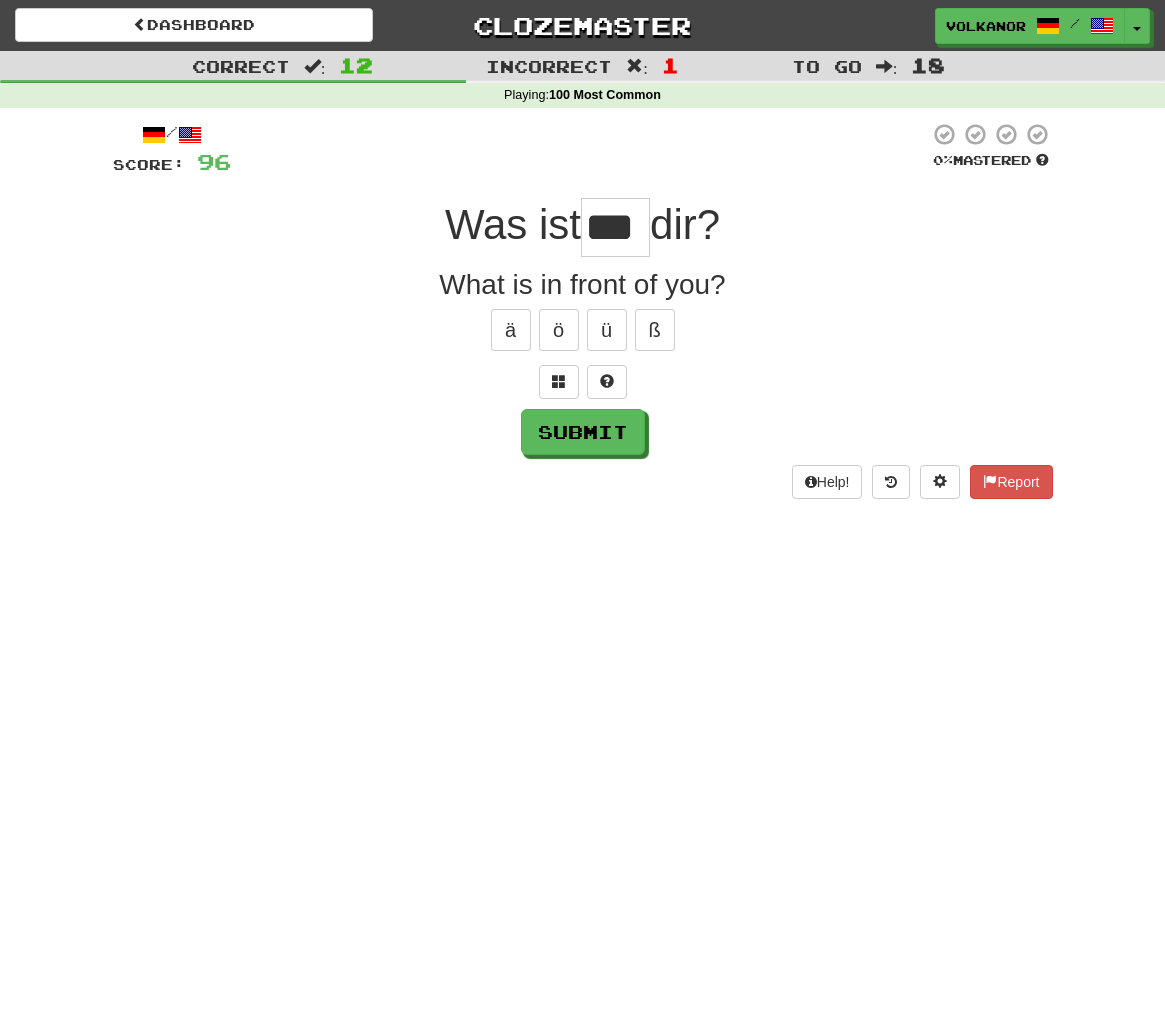 type on "***" 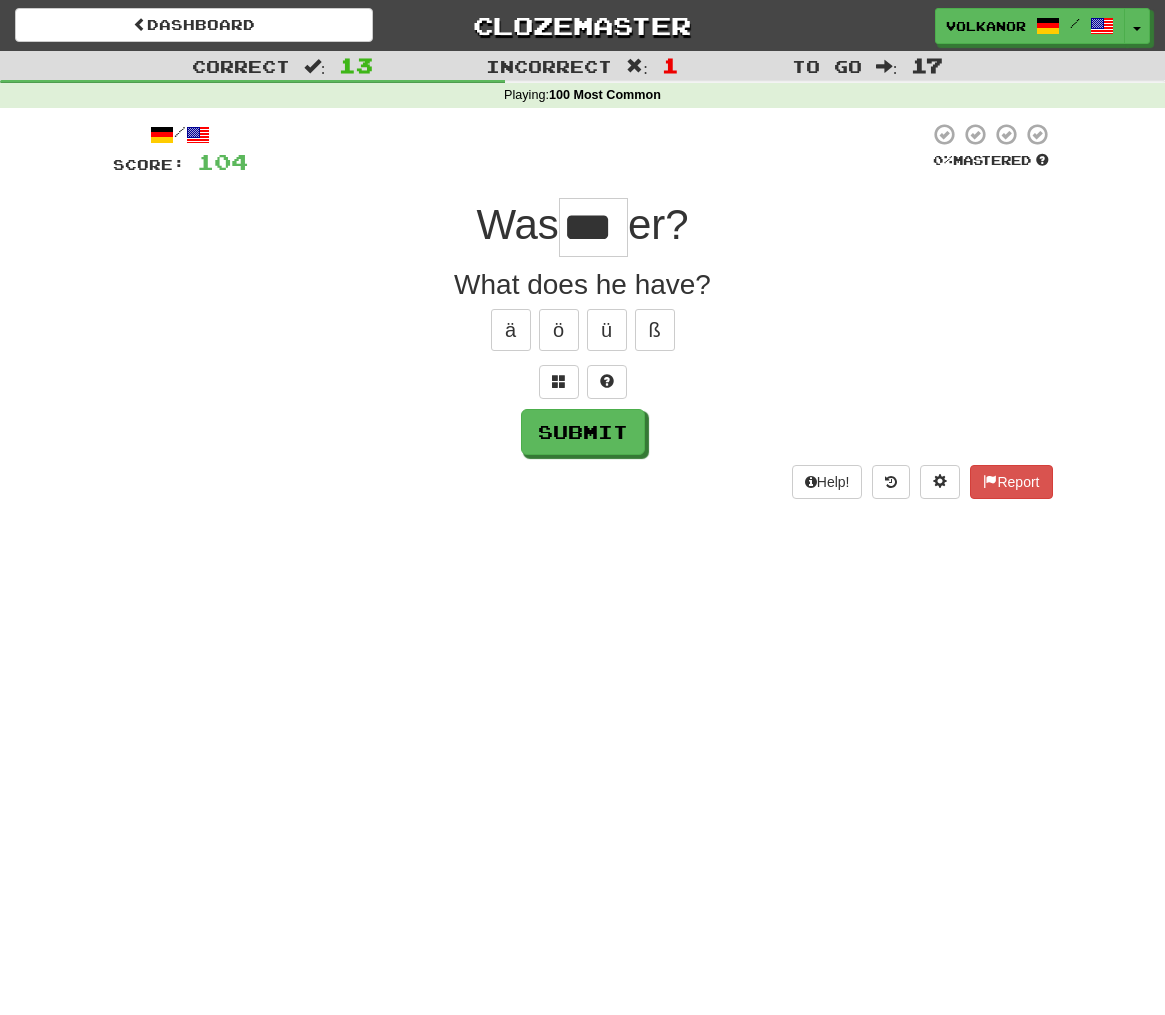 type on "***" 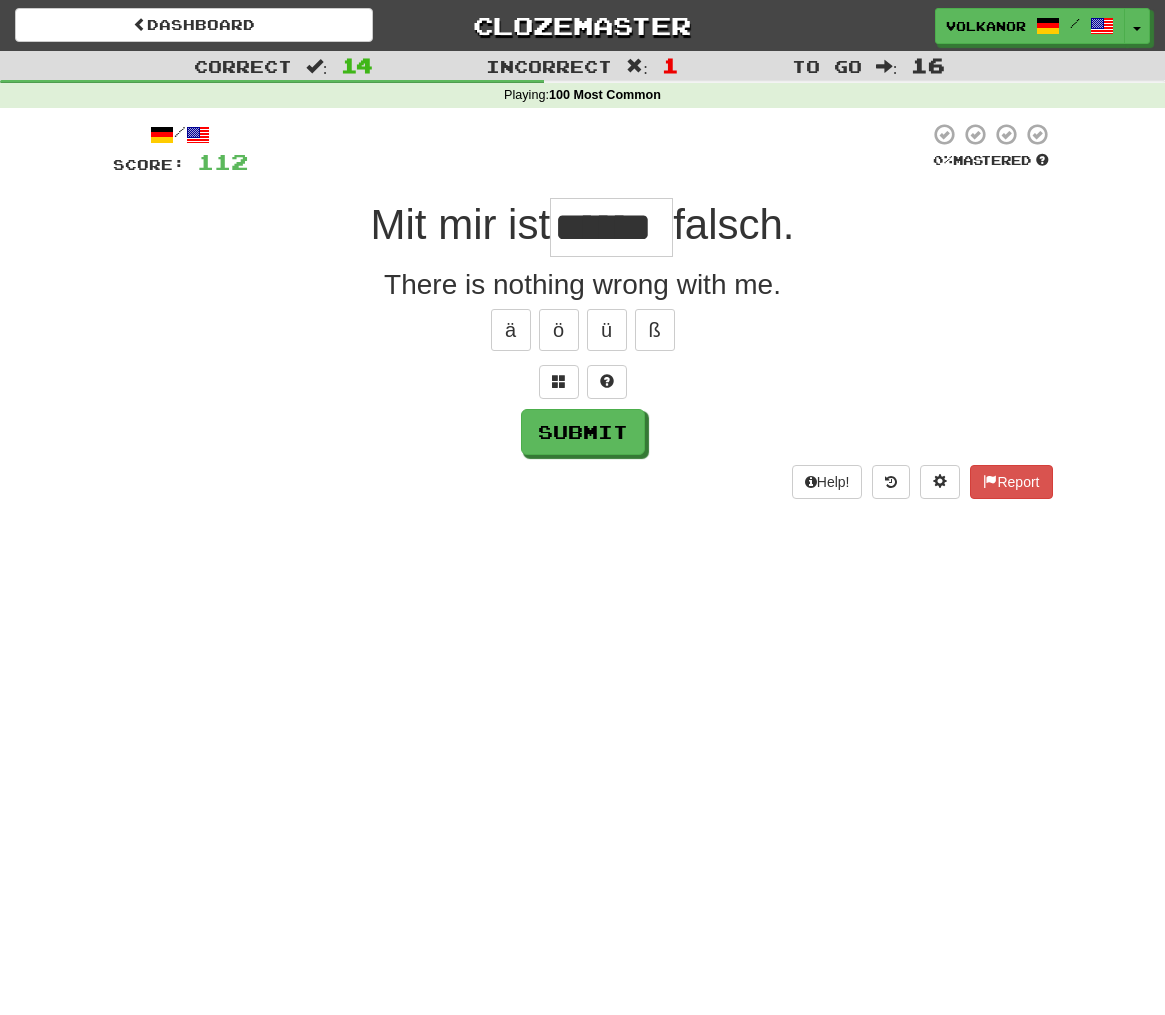 type on "******" 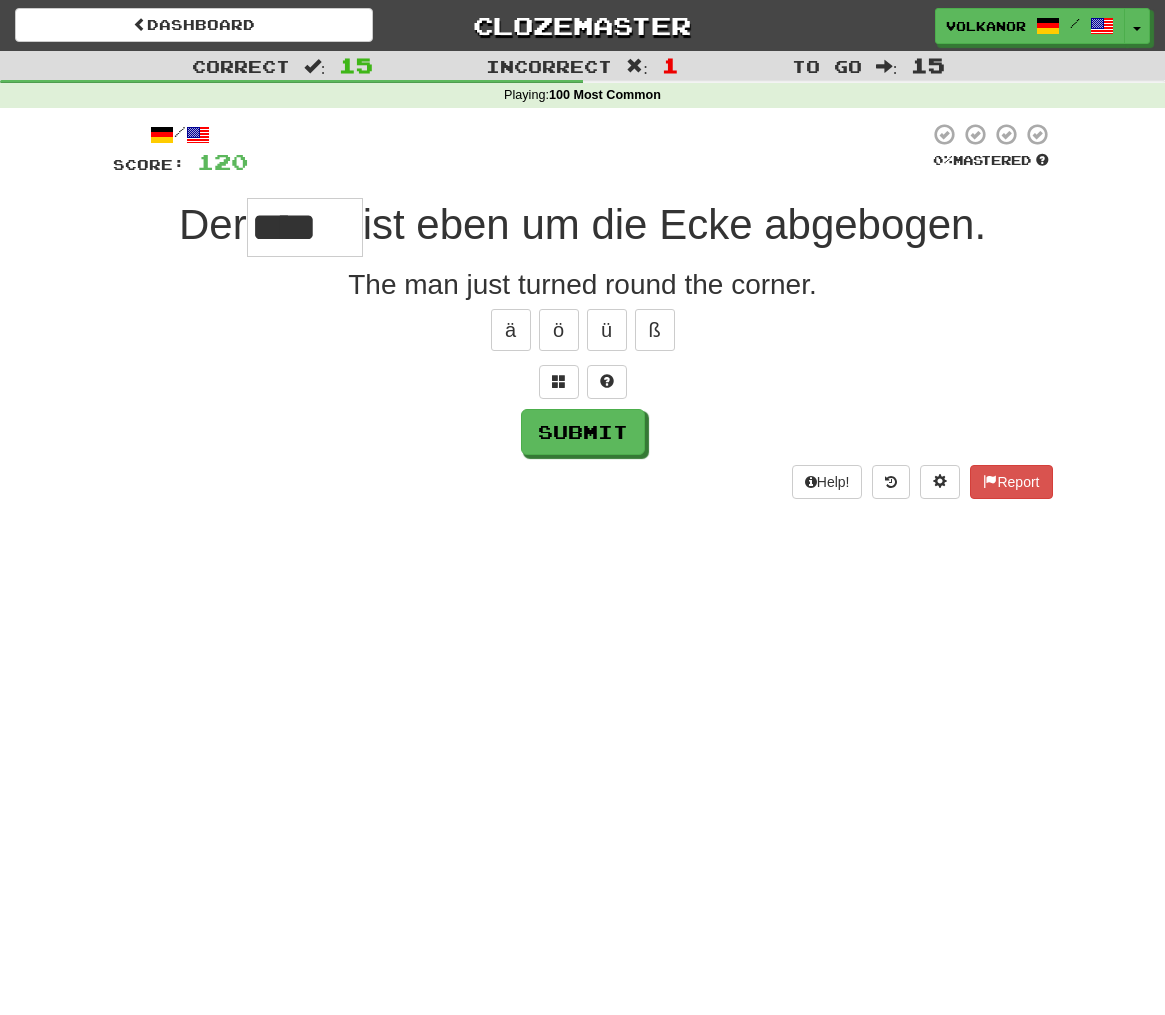 type on "****" 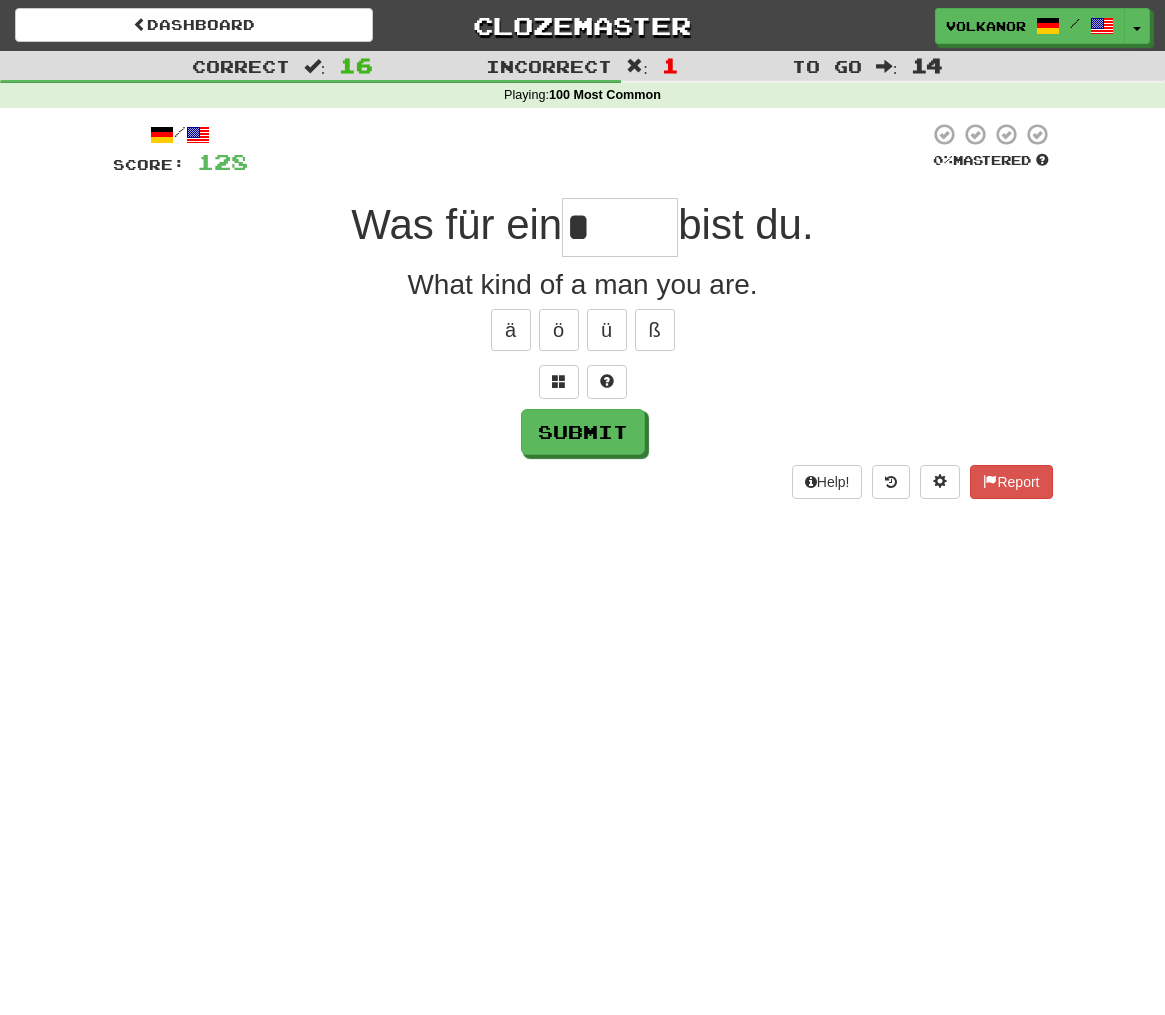 scroll, scrollTop: 0, scrollLeft: 0, axis: both 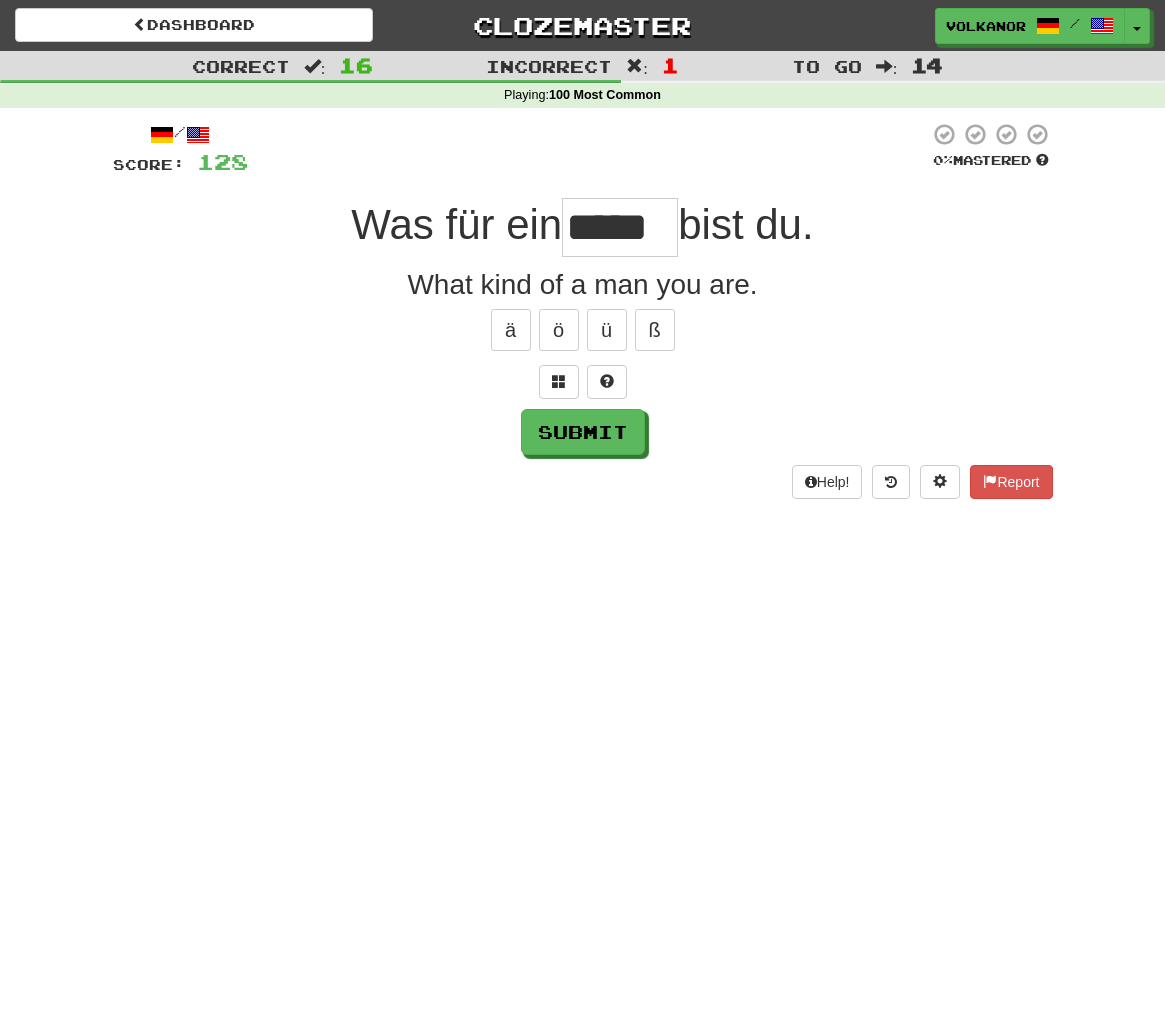 type on "****" 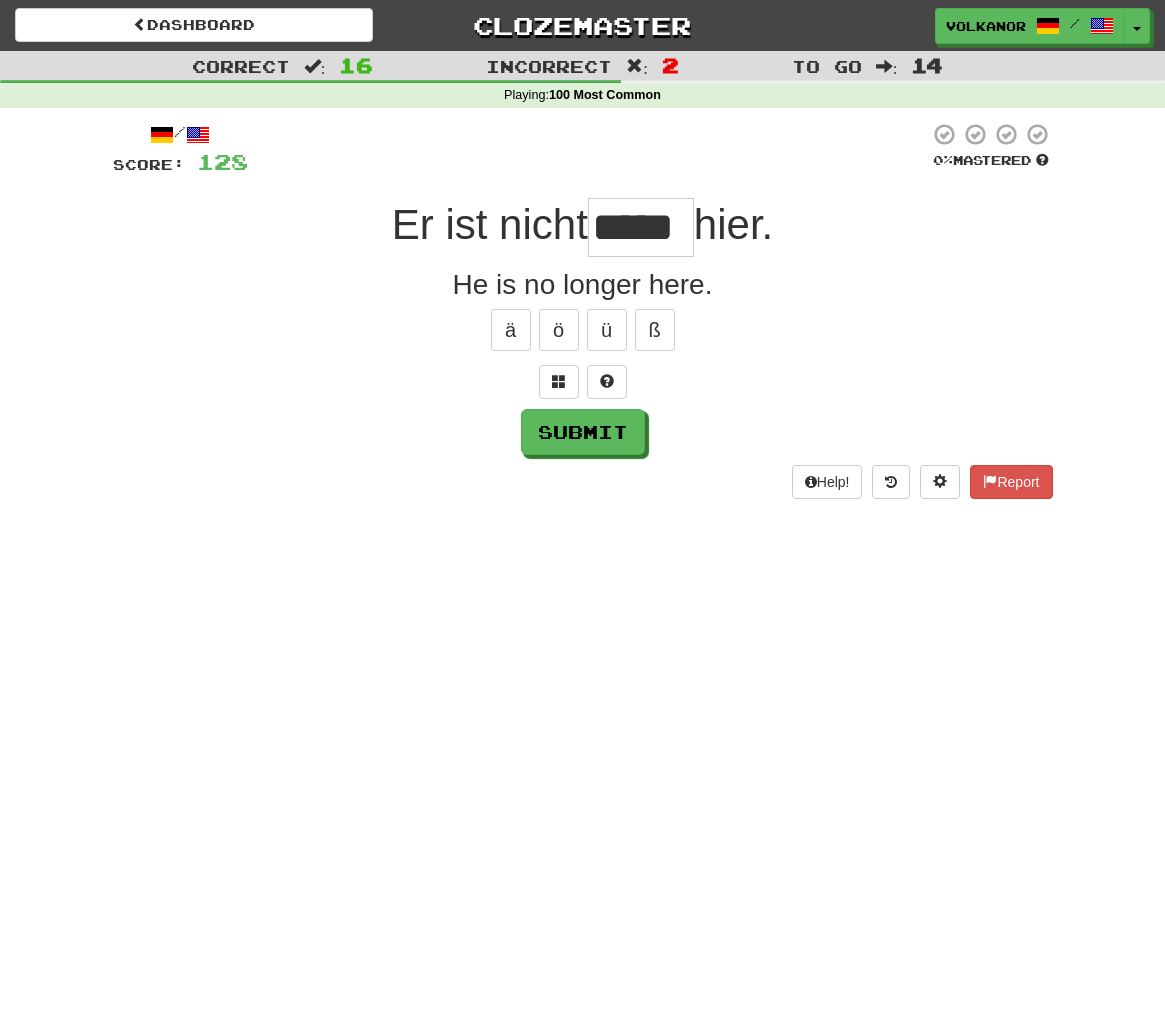 scroll, scrollTop: 0, scrollLeft: 1, axis: horizontal 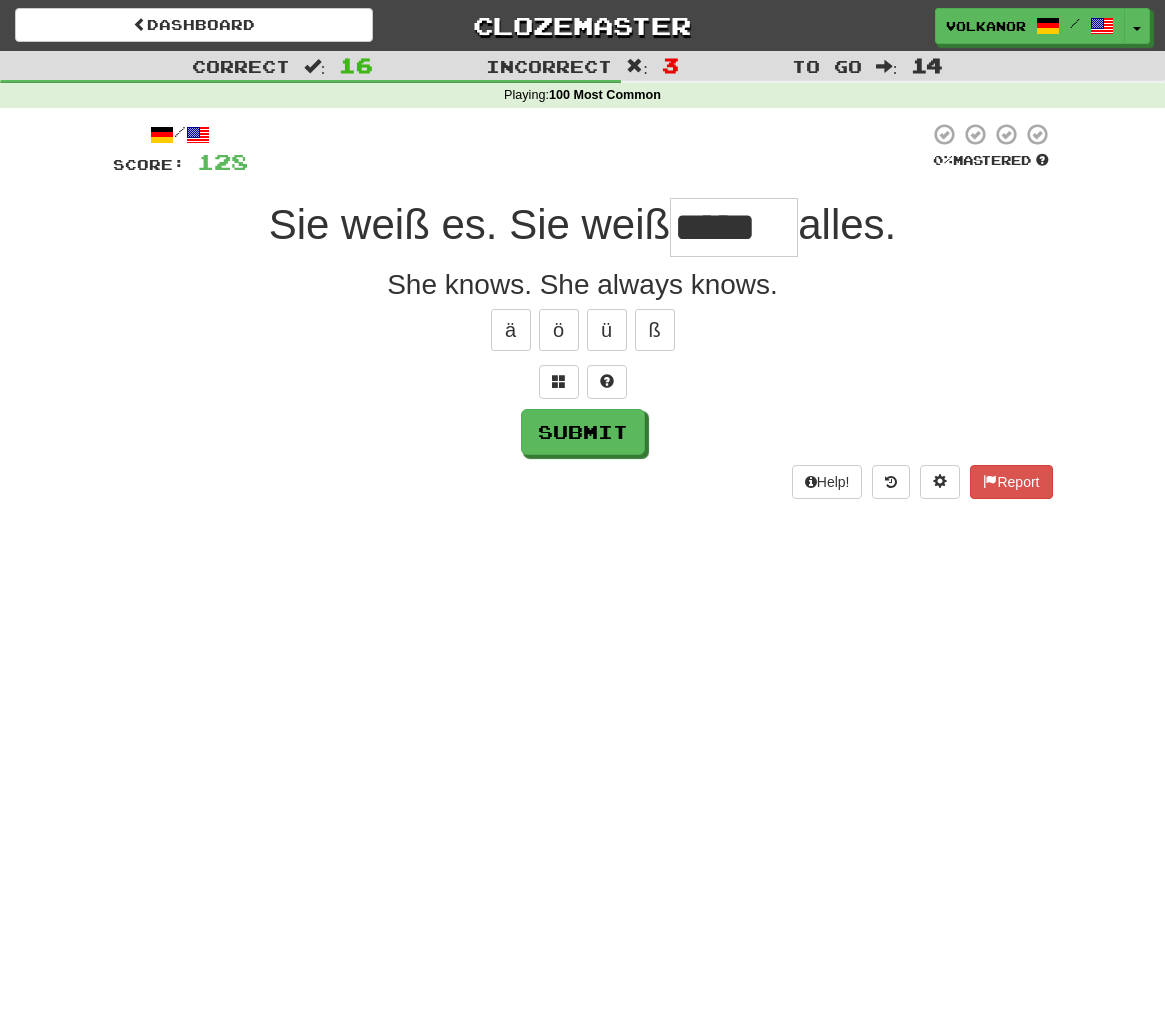 type on "*****" 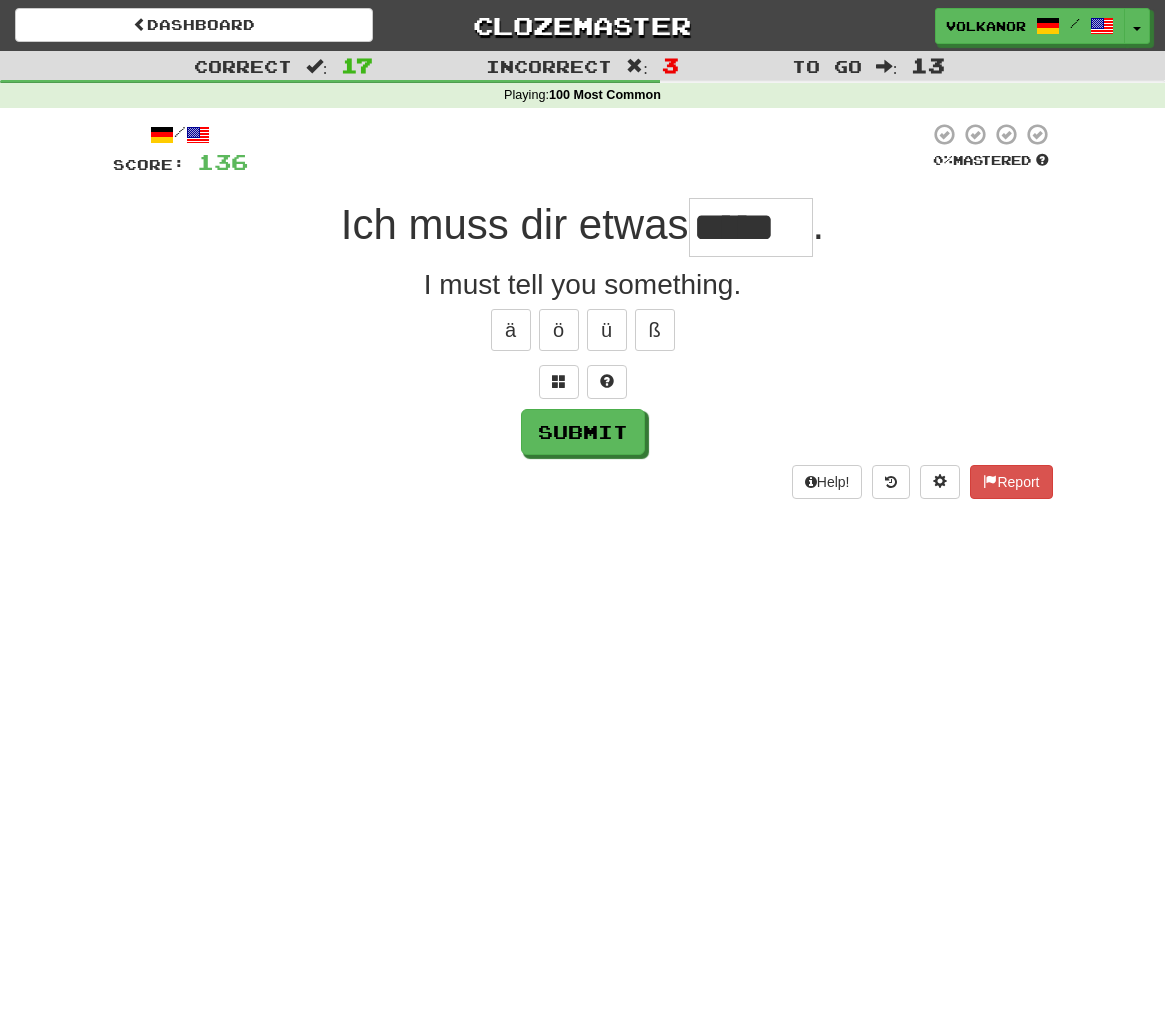 type on "*****" 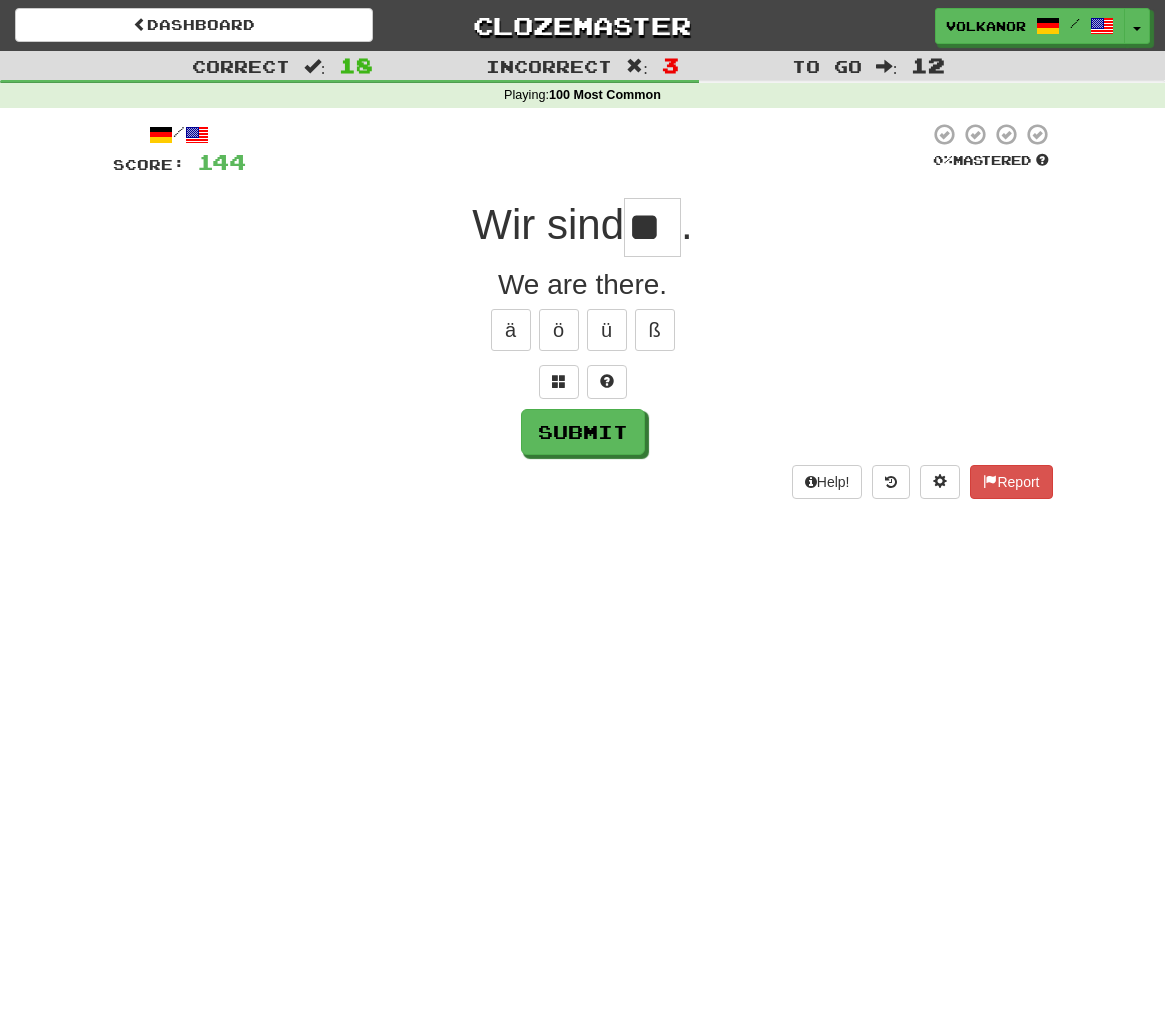 type on "**" 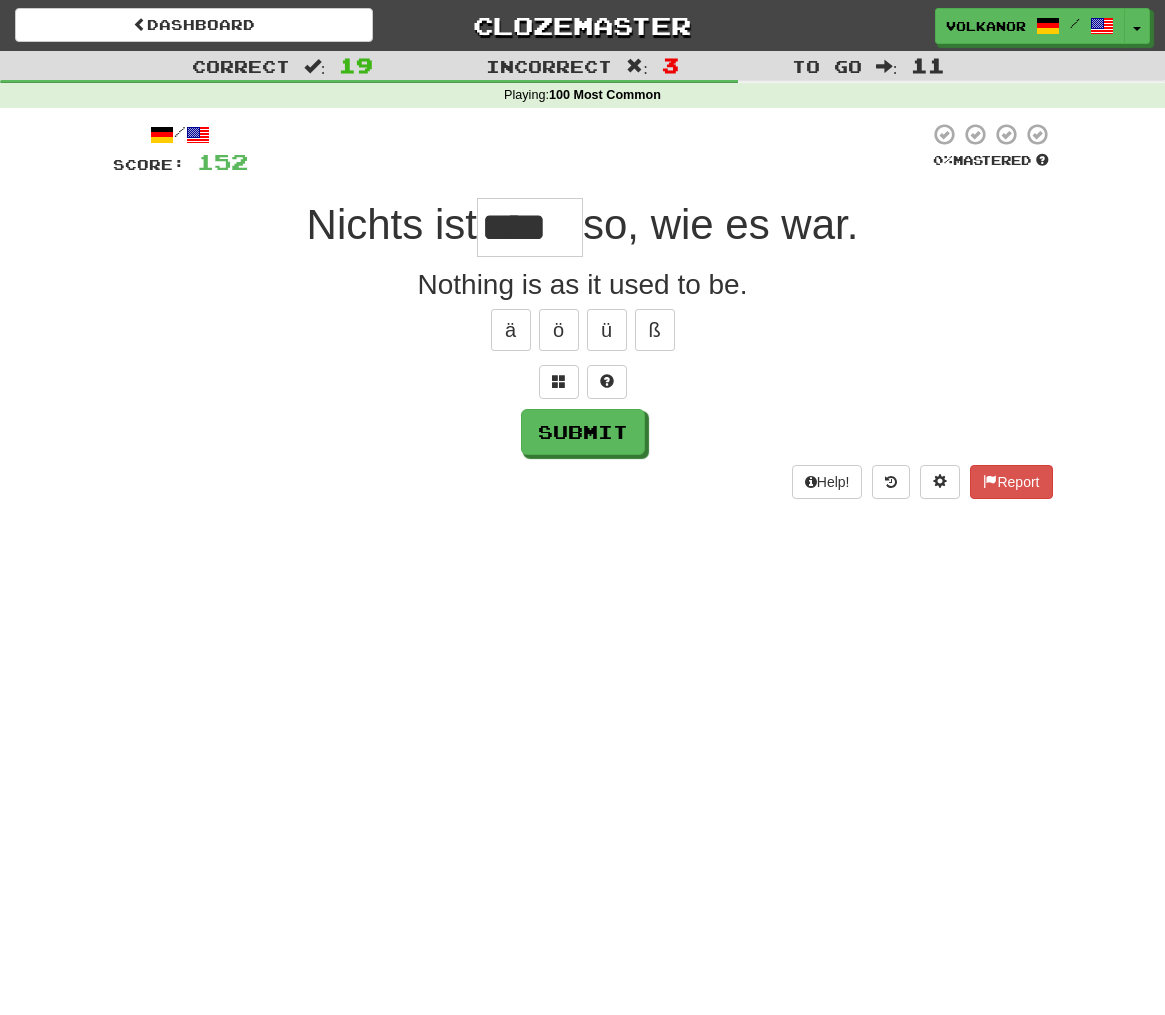 type on "****" 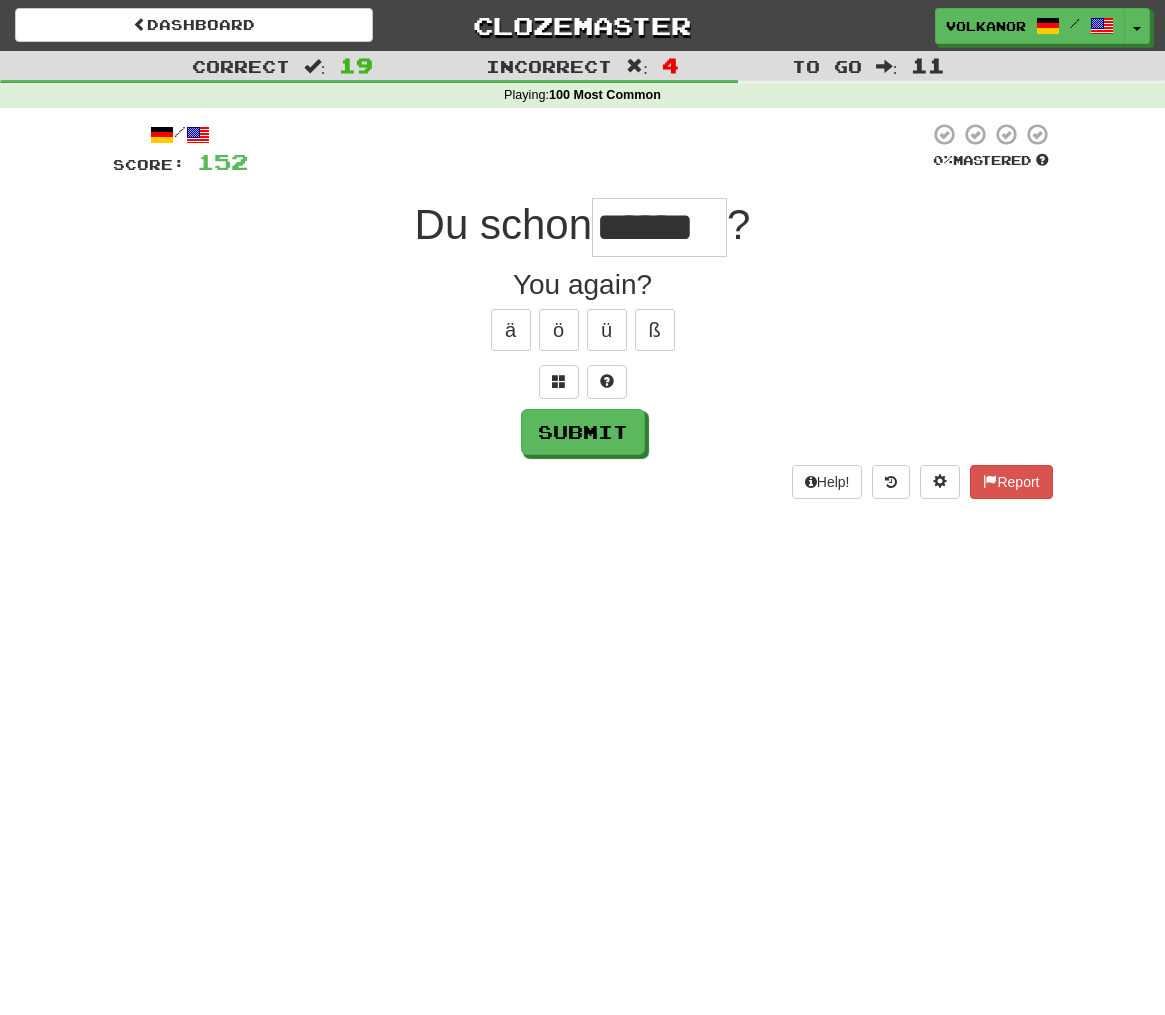 type on "******" 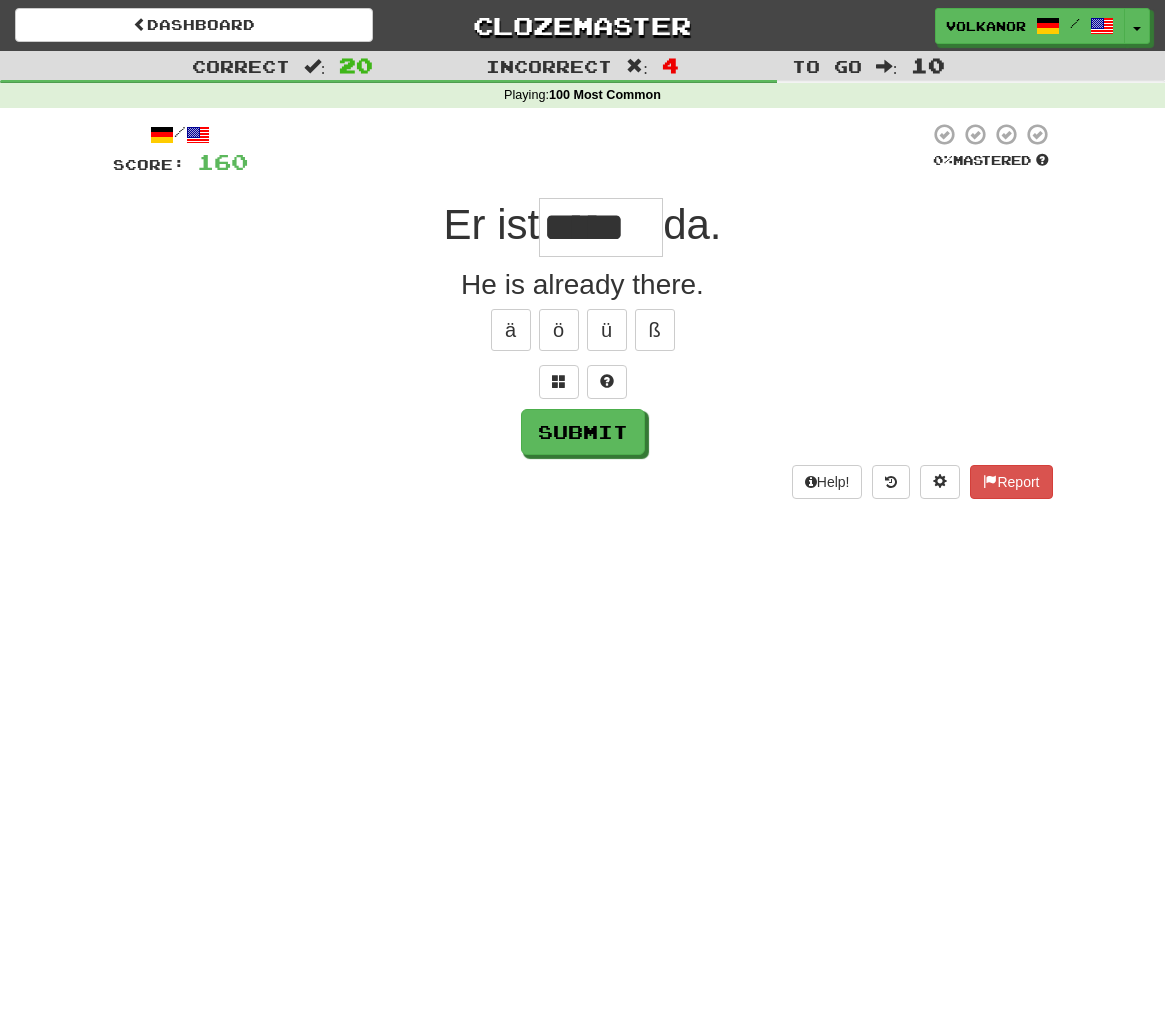type on "*****" 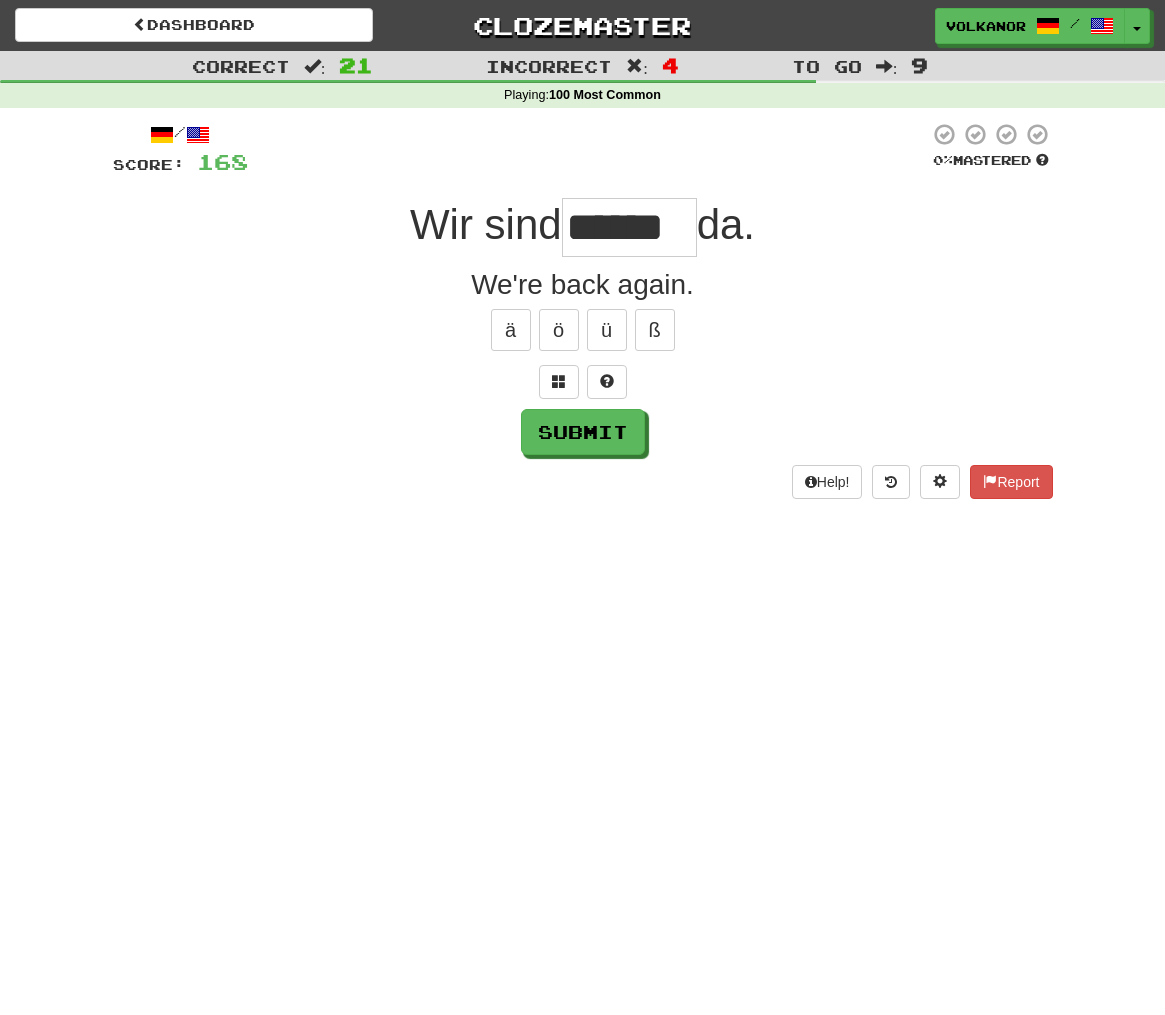 type on "******" 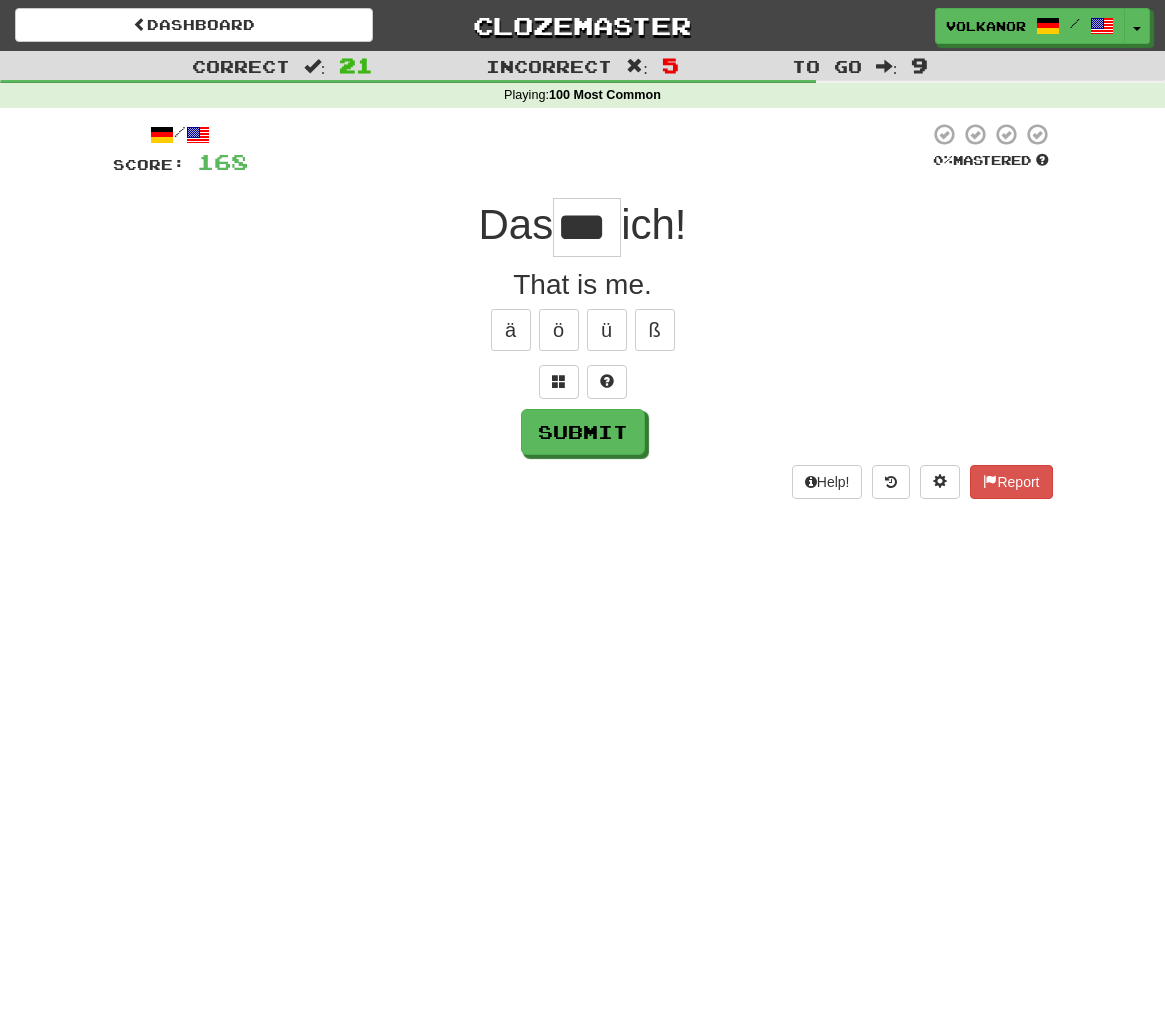 type on "***" 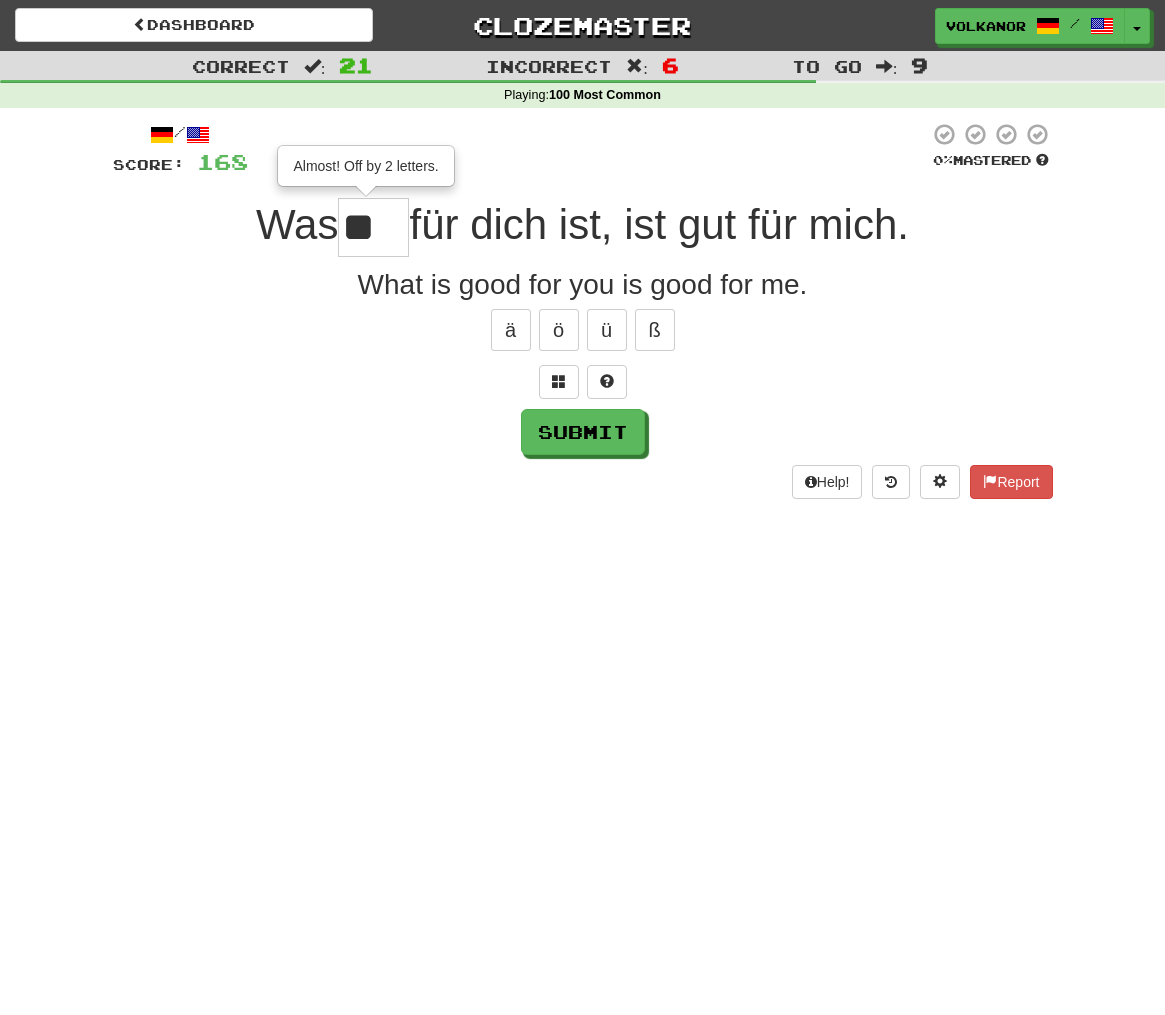 type on "*" 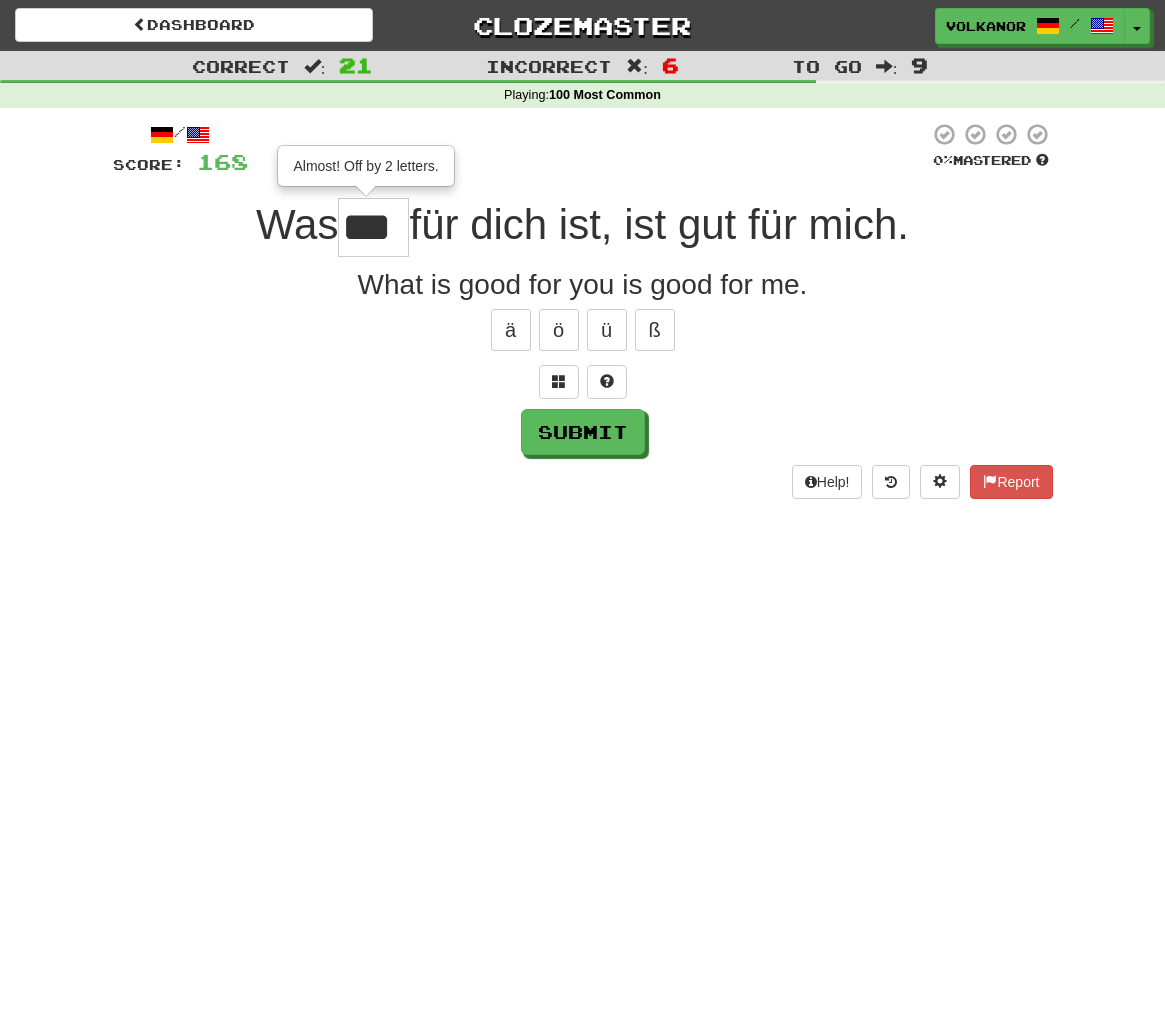 type on "***" 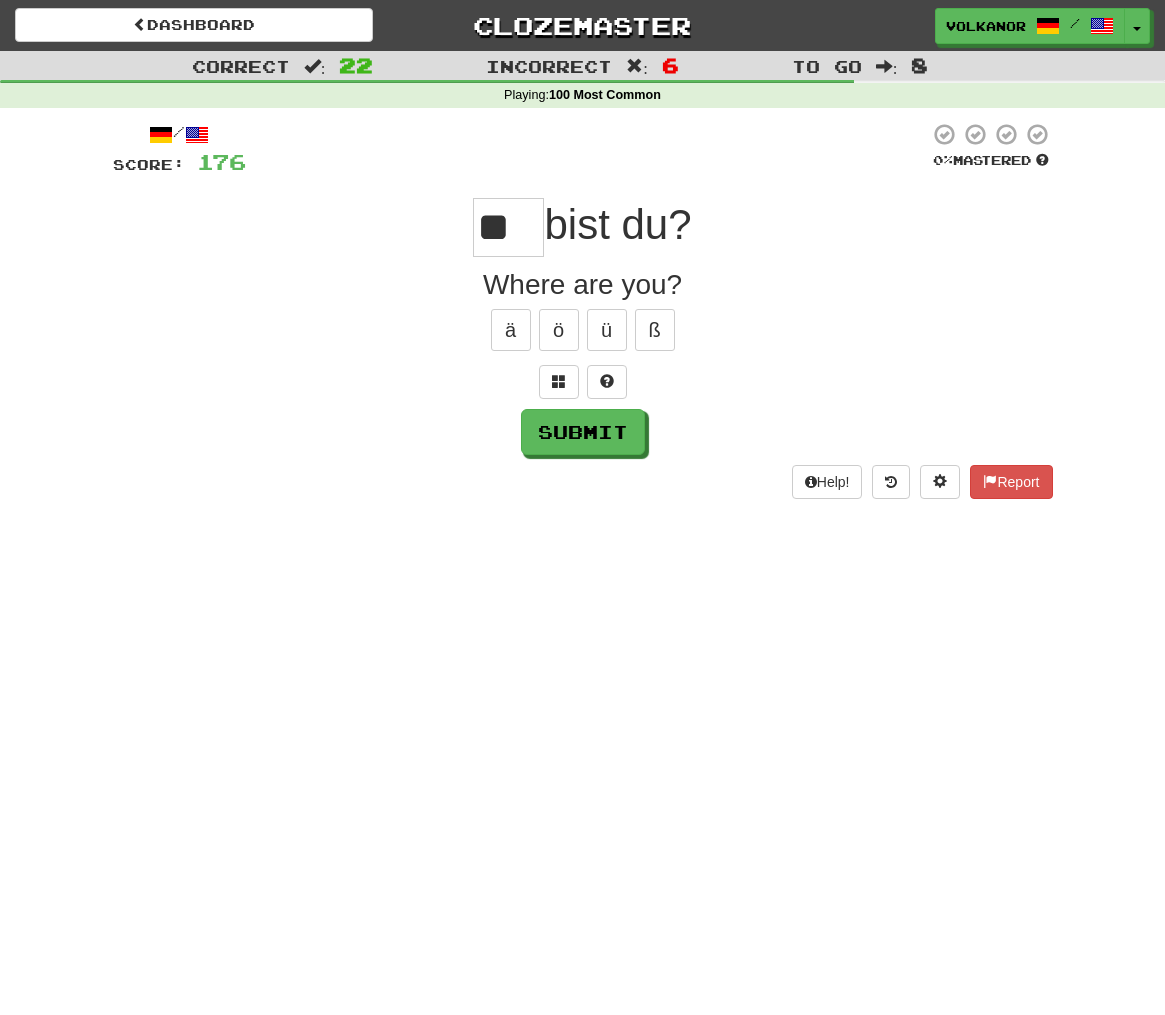type on "**" 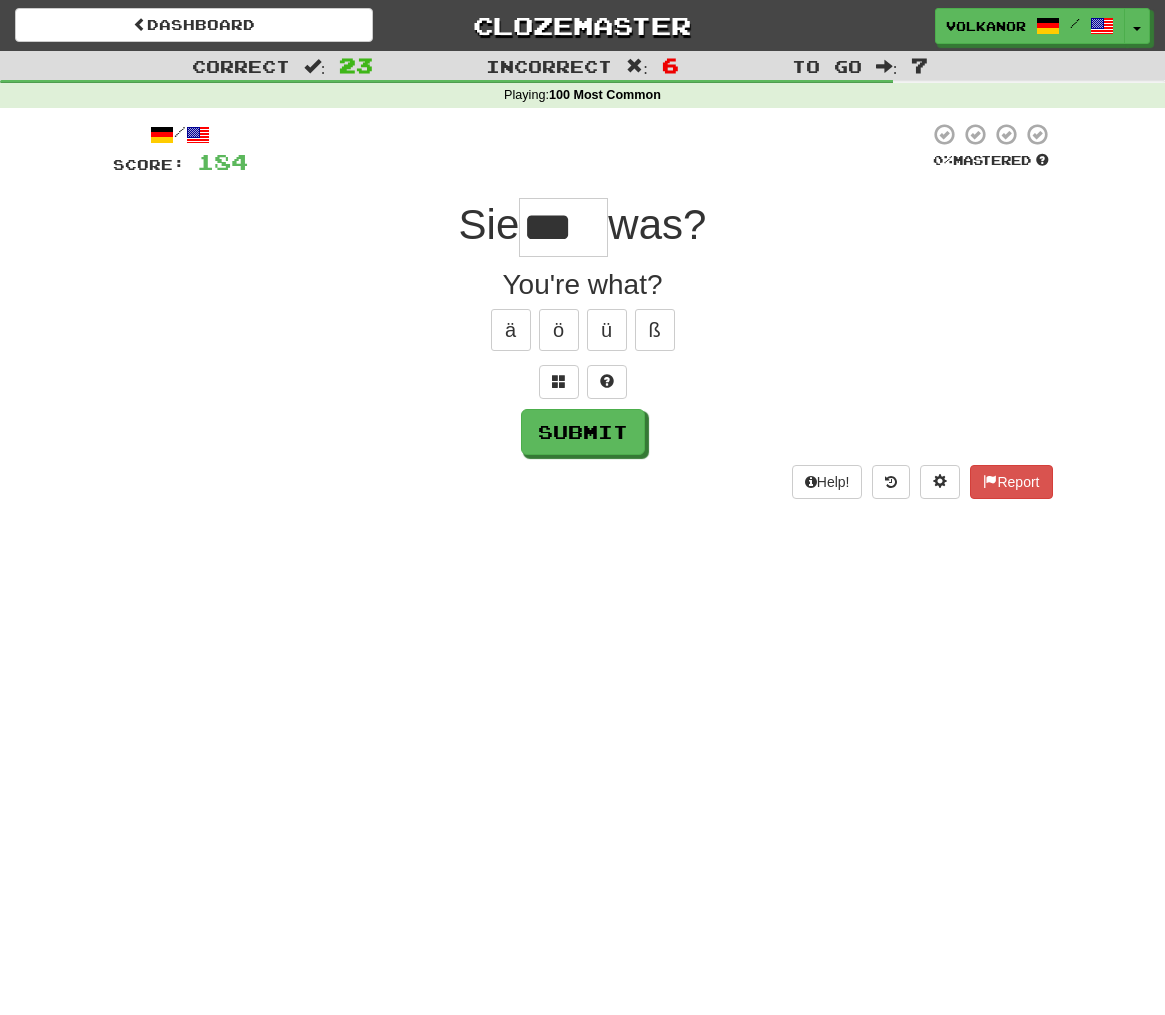 type on "****" 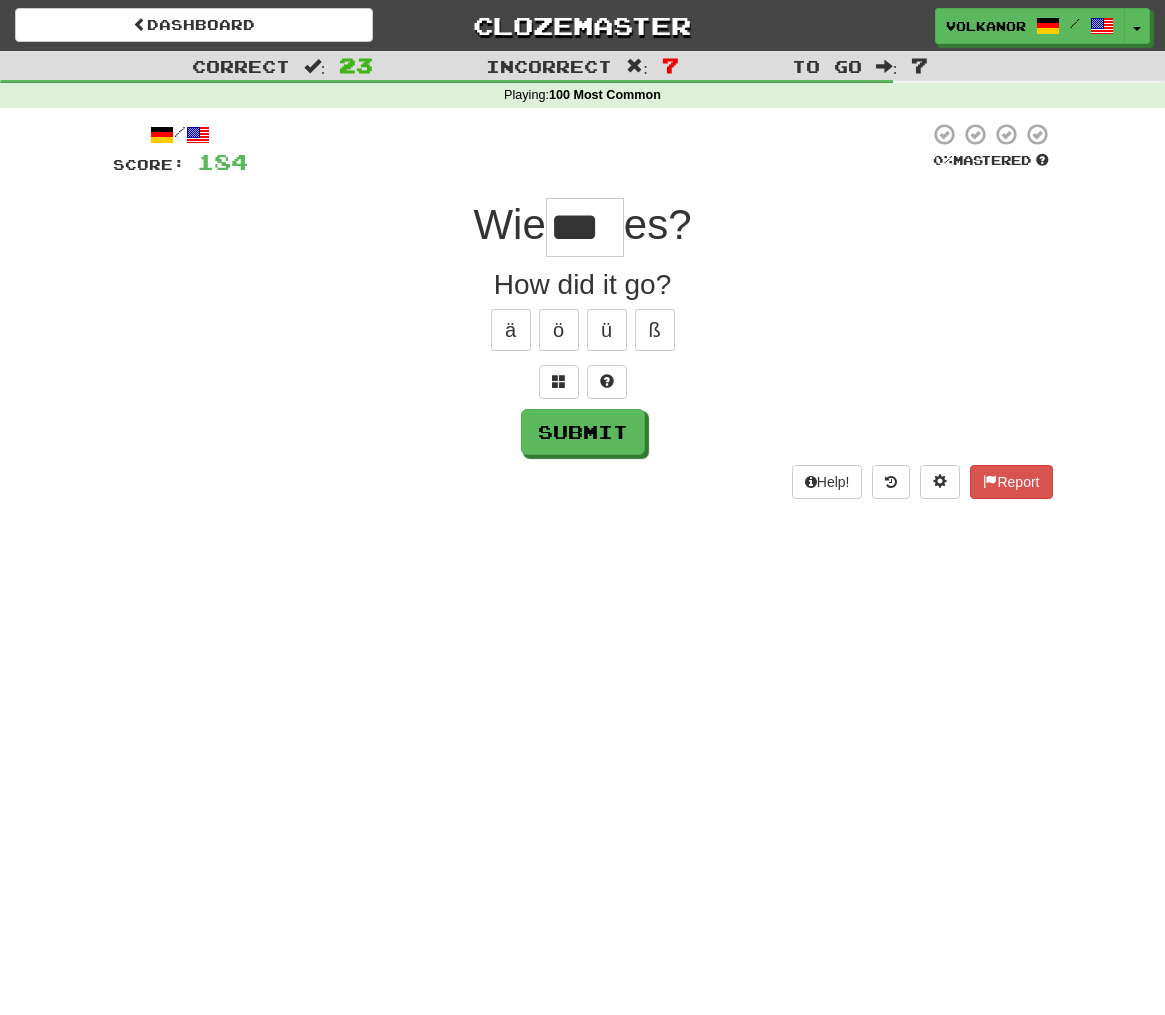type on "***" 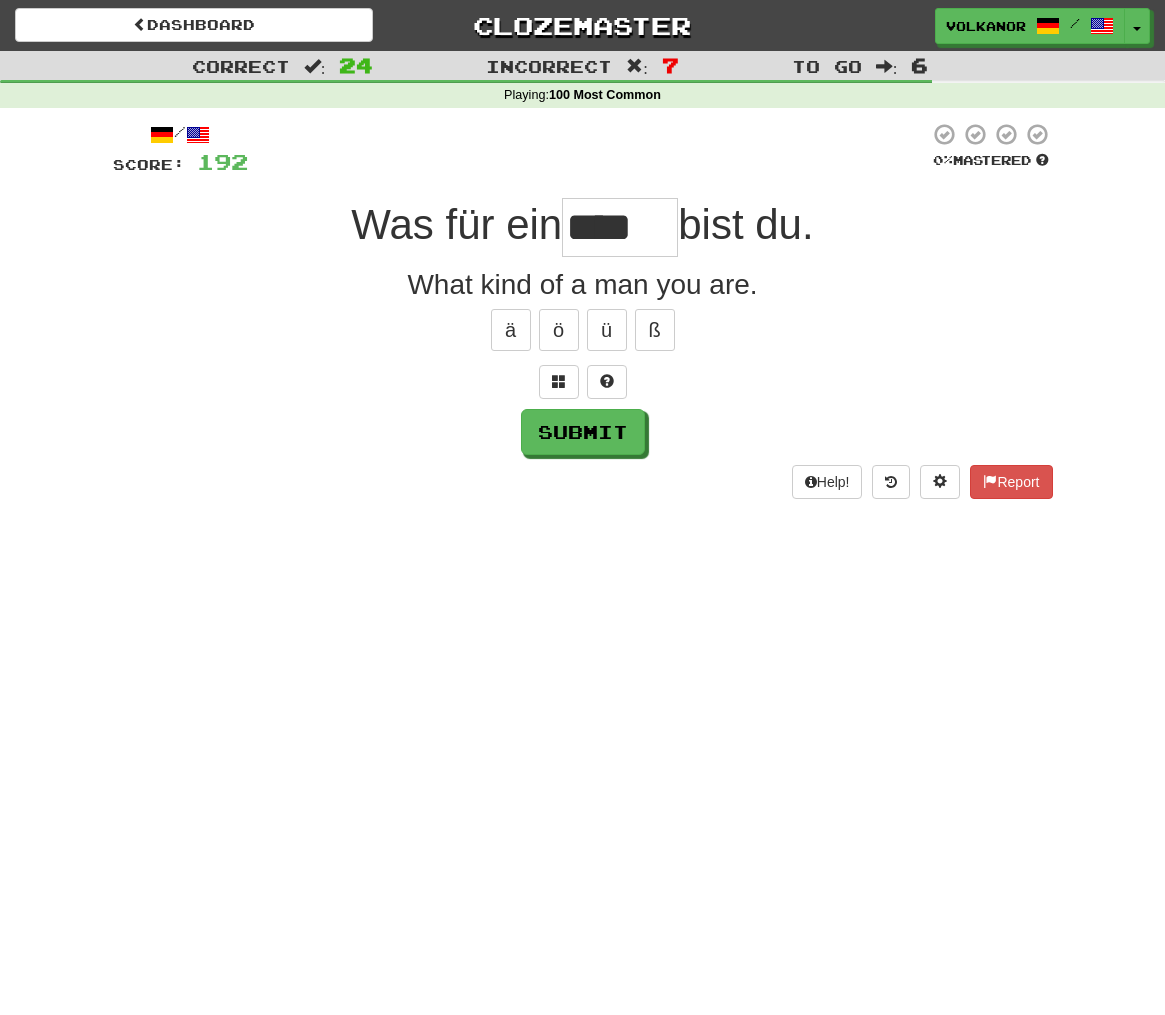 type on "****" 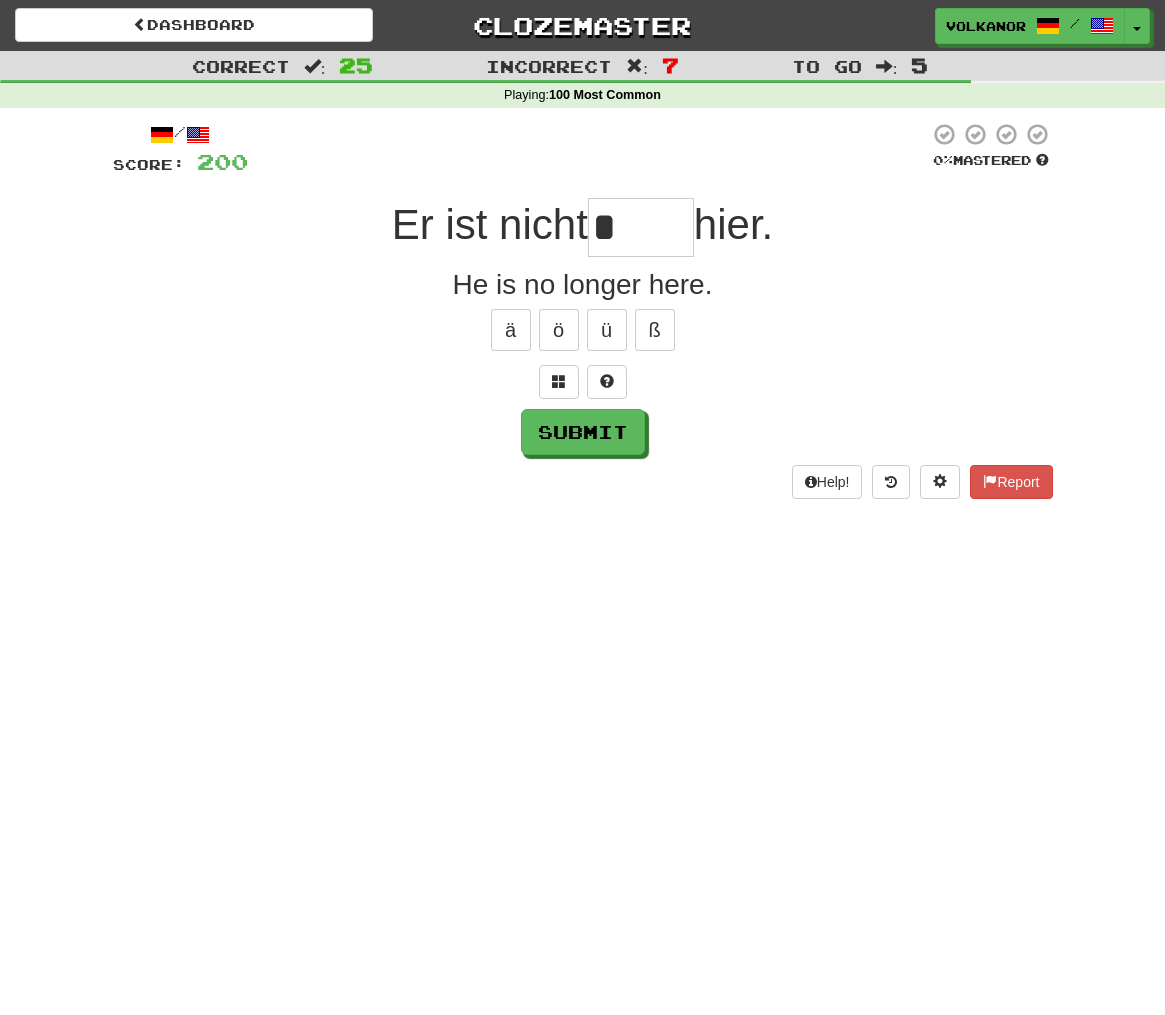 scroll, scrollTop: 0, scrollLeft: 0, axis: both 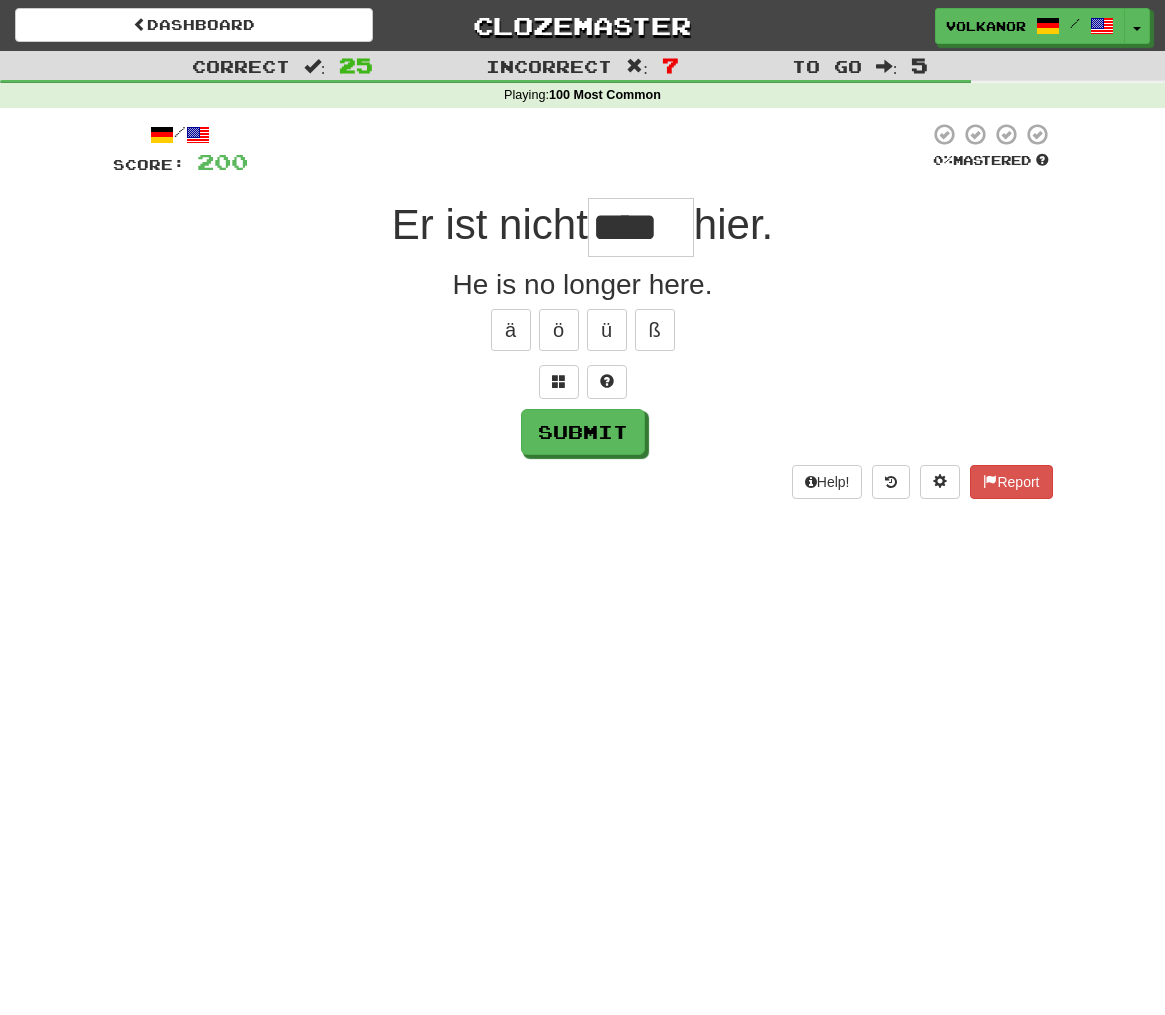 type on "****" 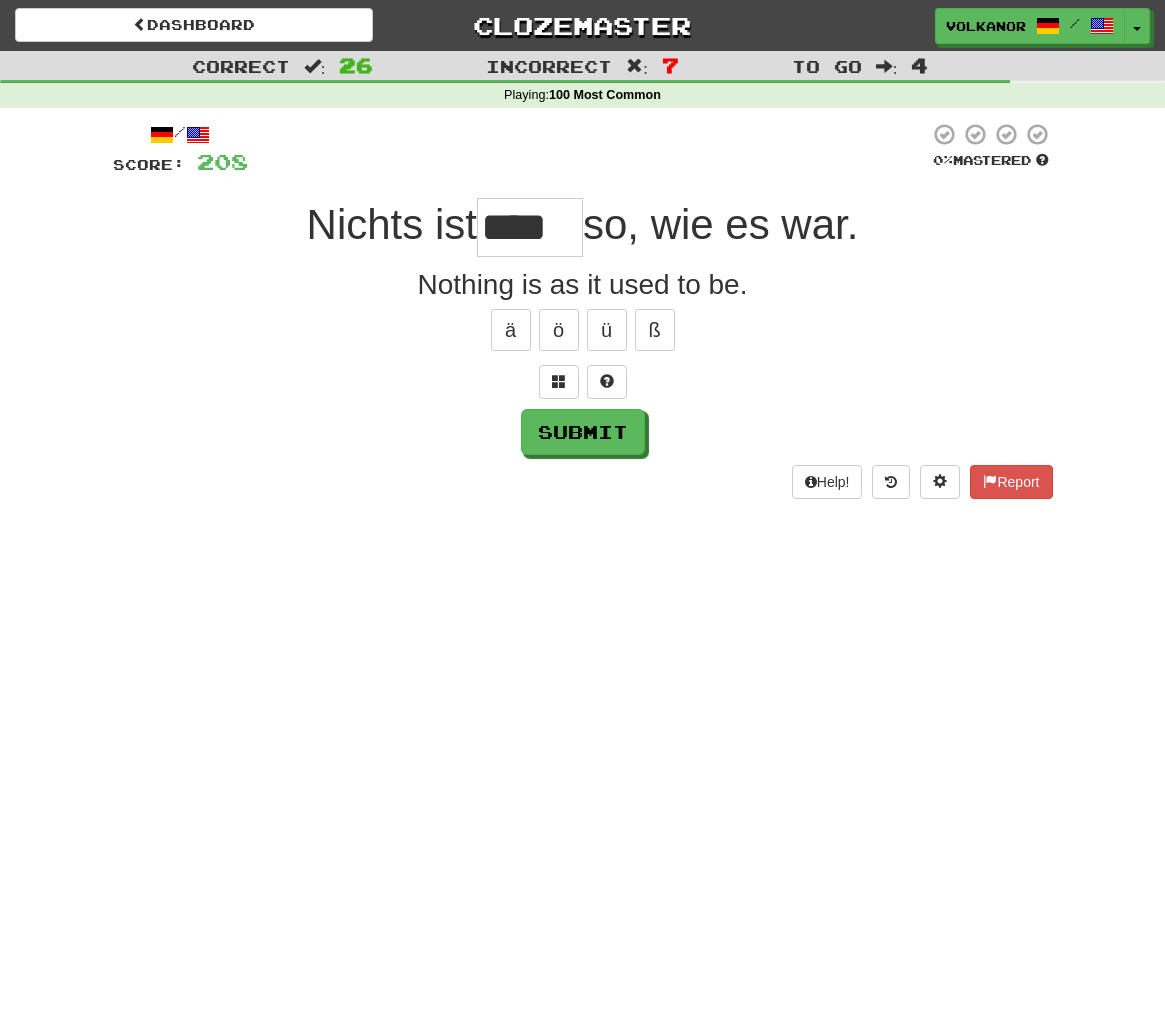 type on "****" 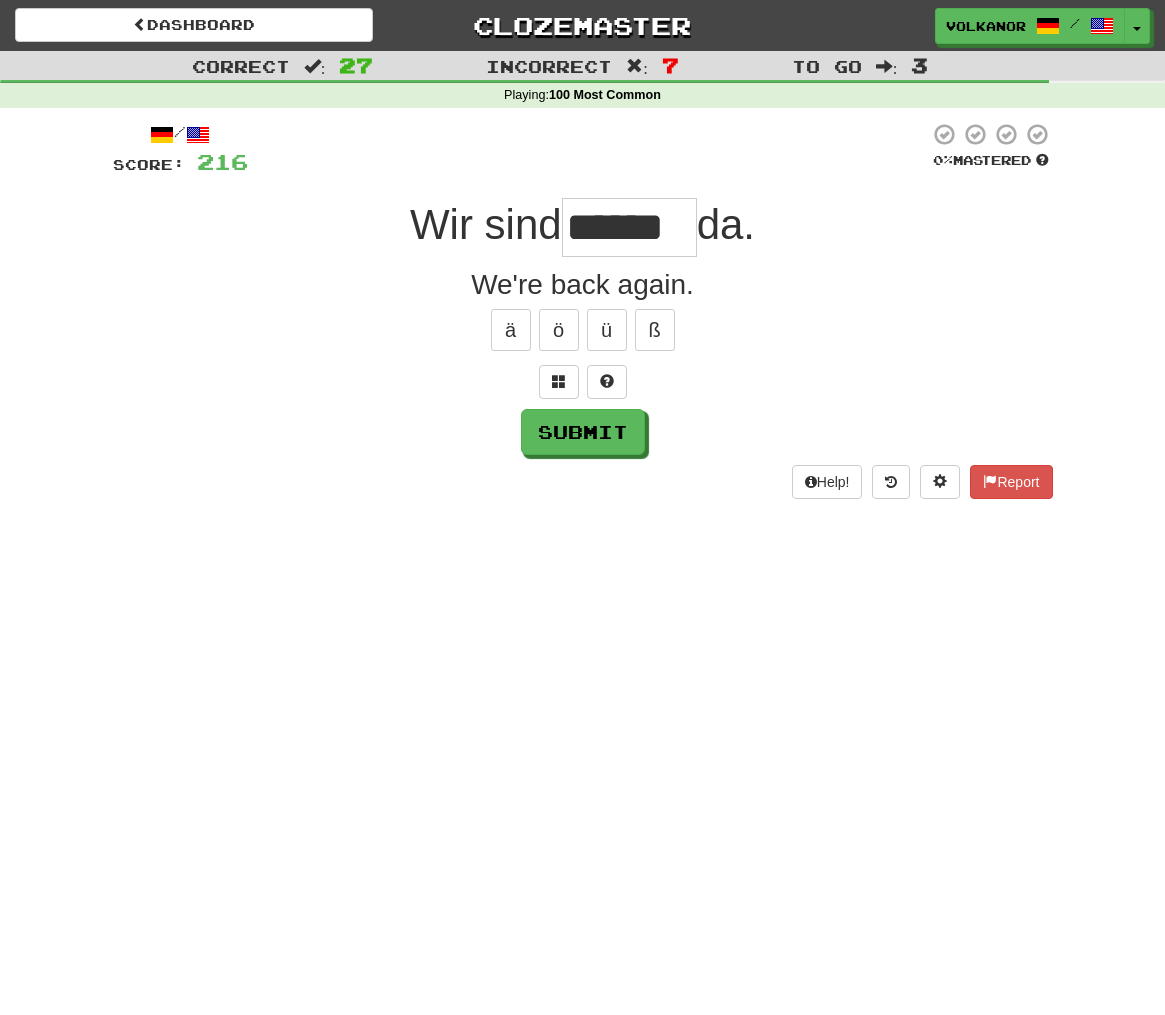 type on "******" 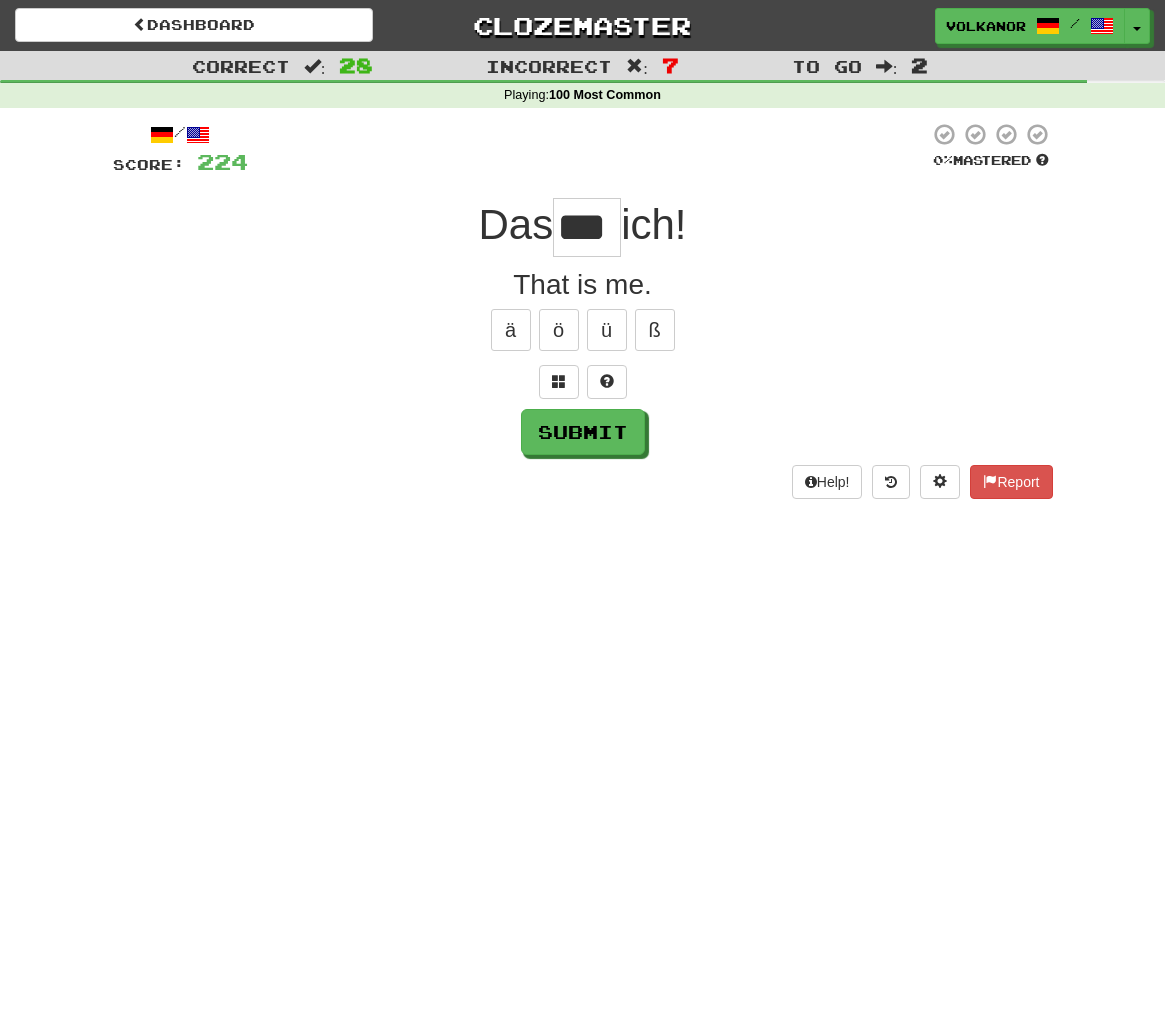 type on "***" 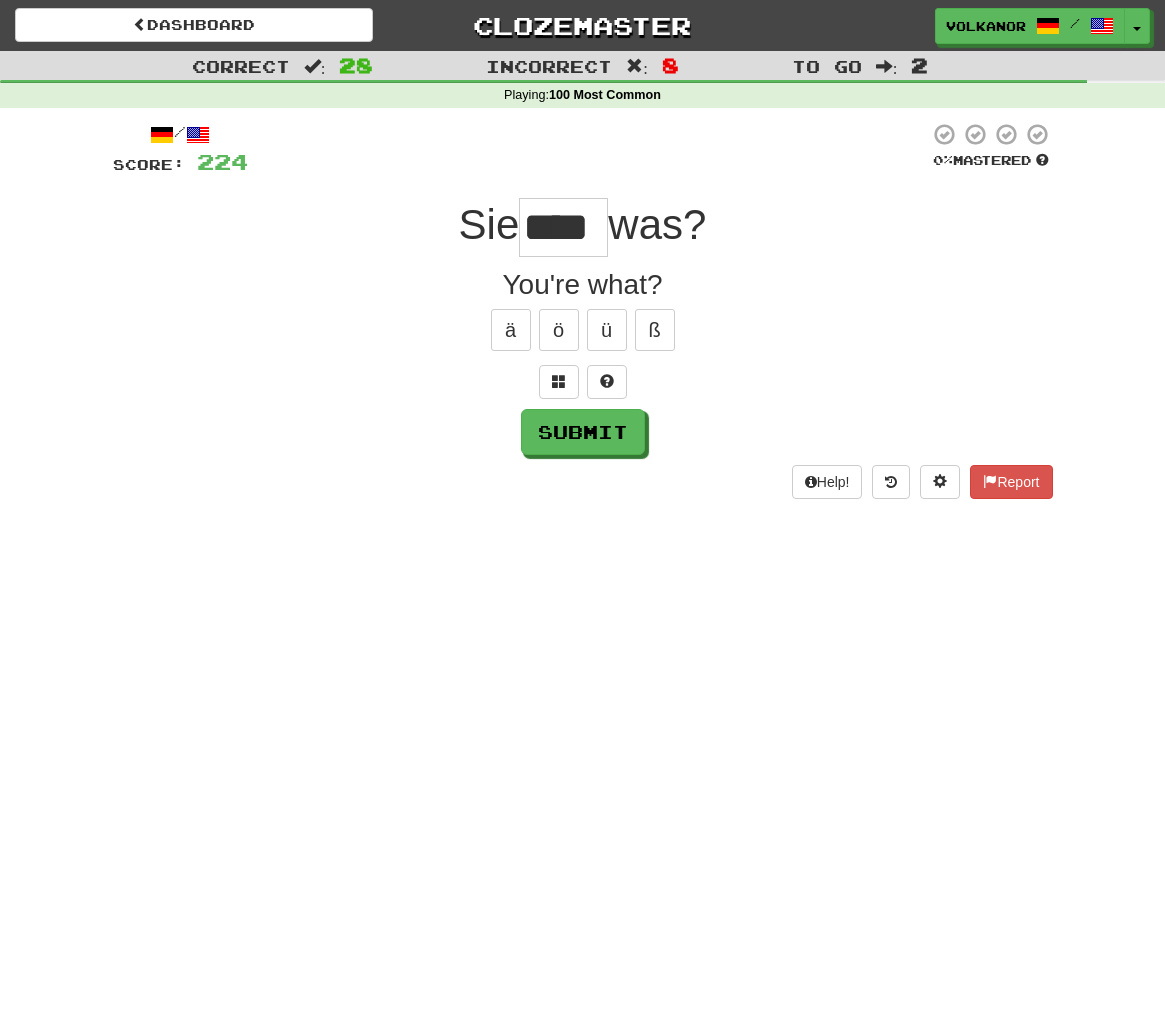 type on "****" 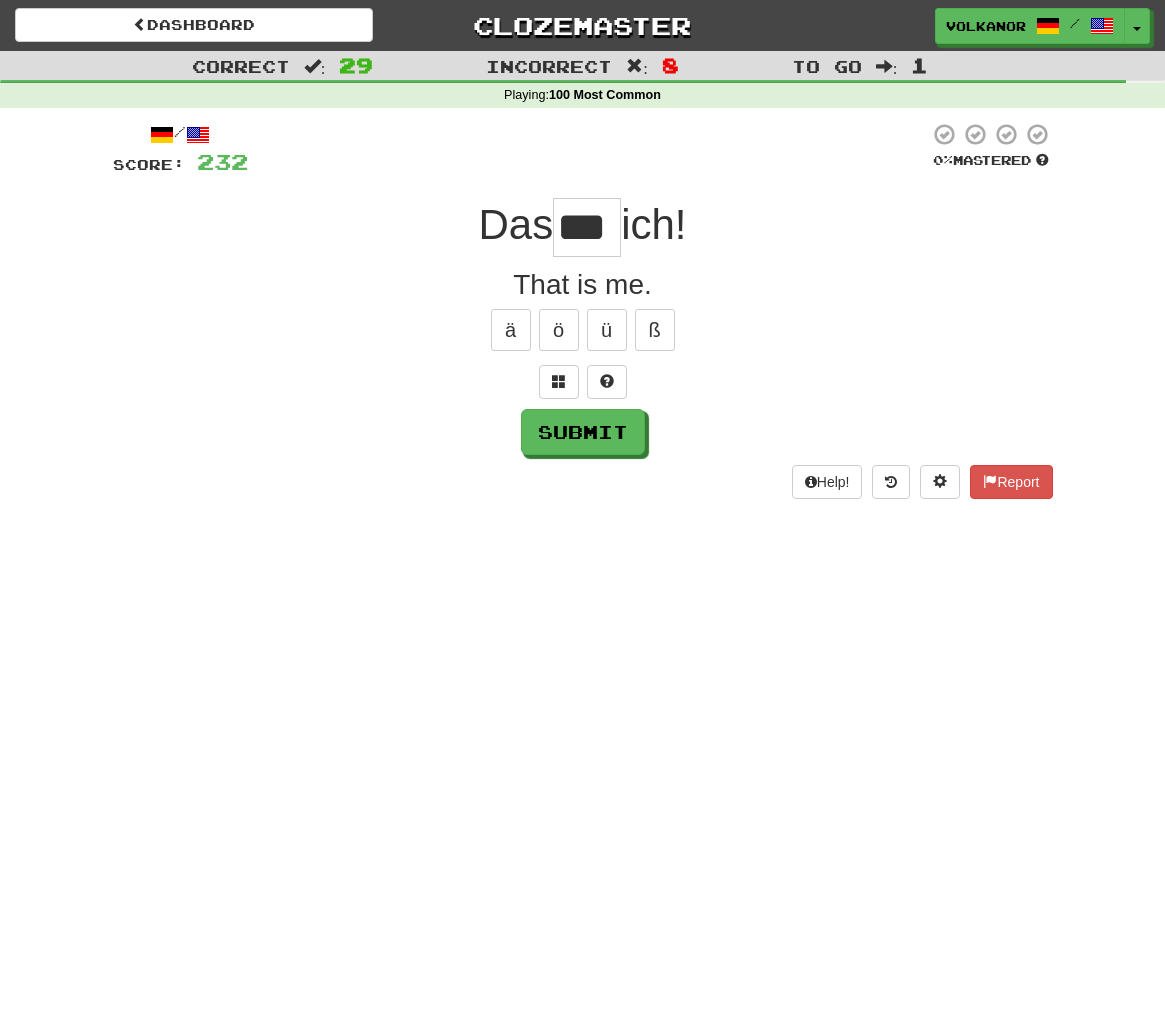 type on "***" 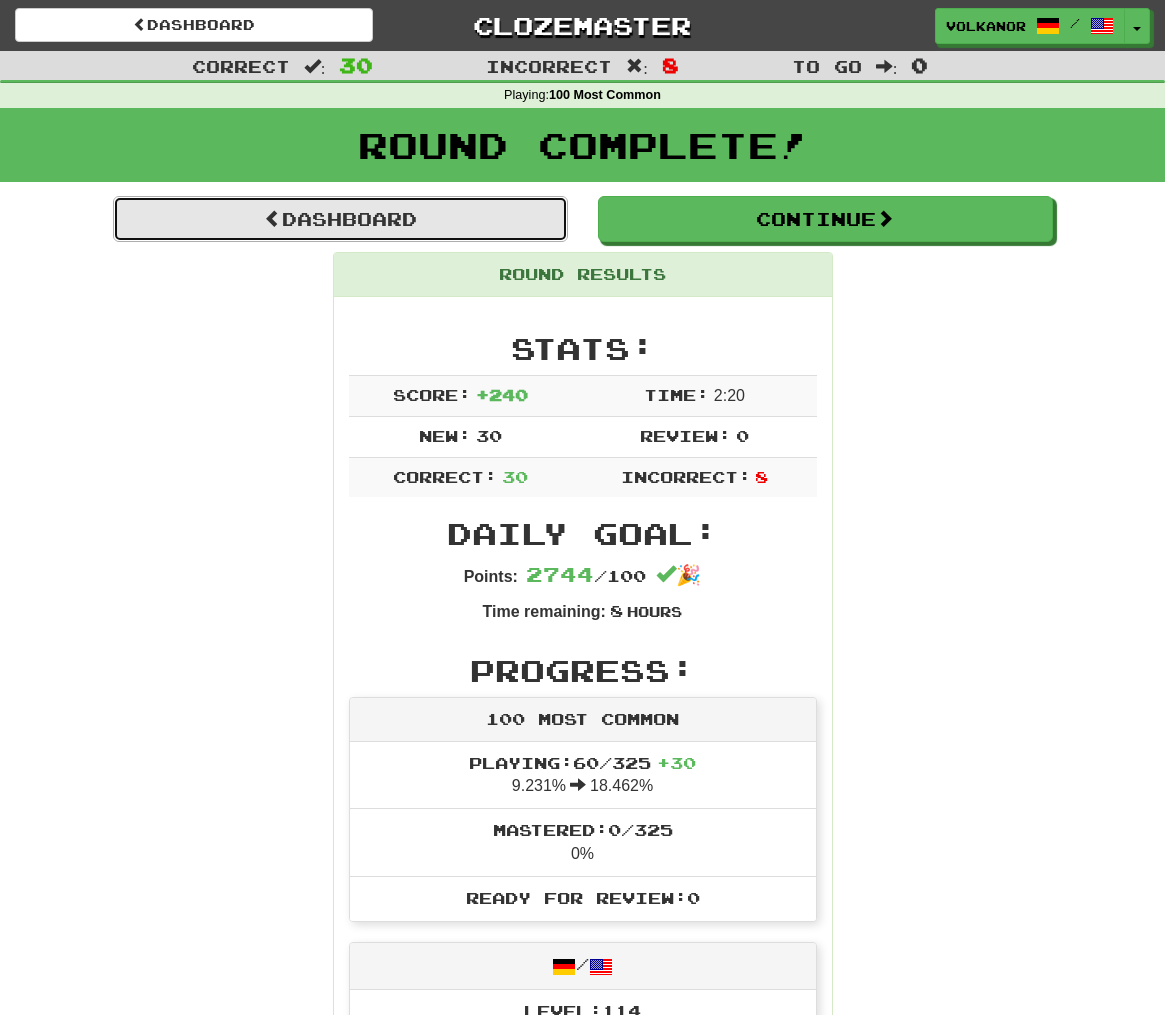 click on "Dashboard" at bounding box center [340, 219] 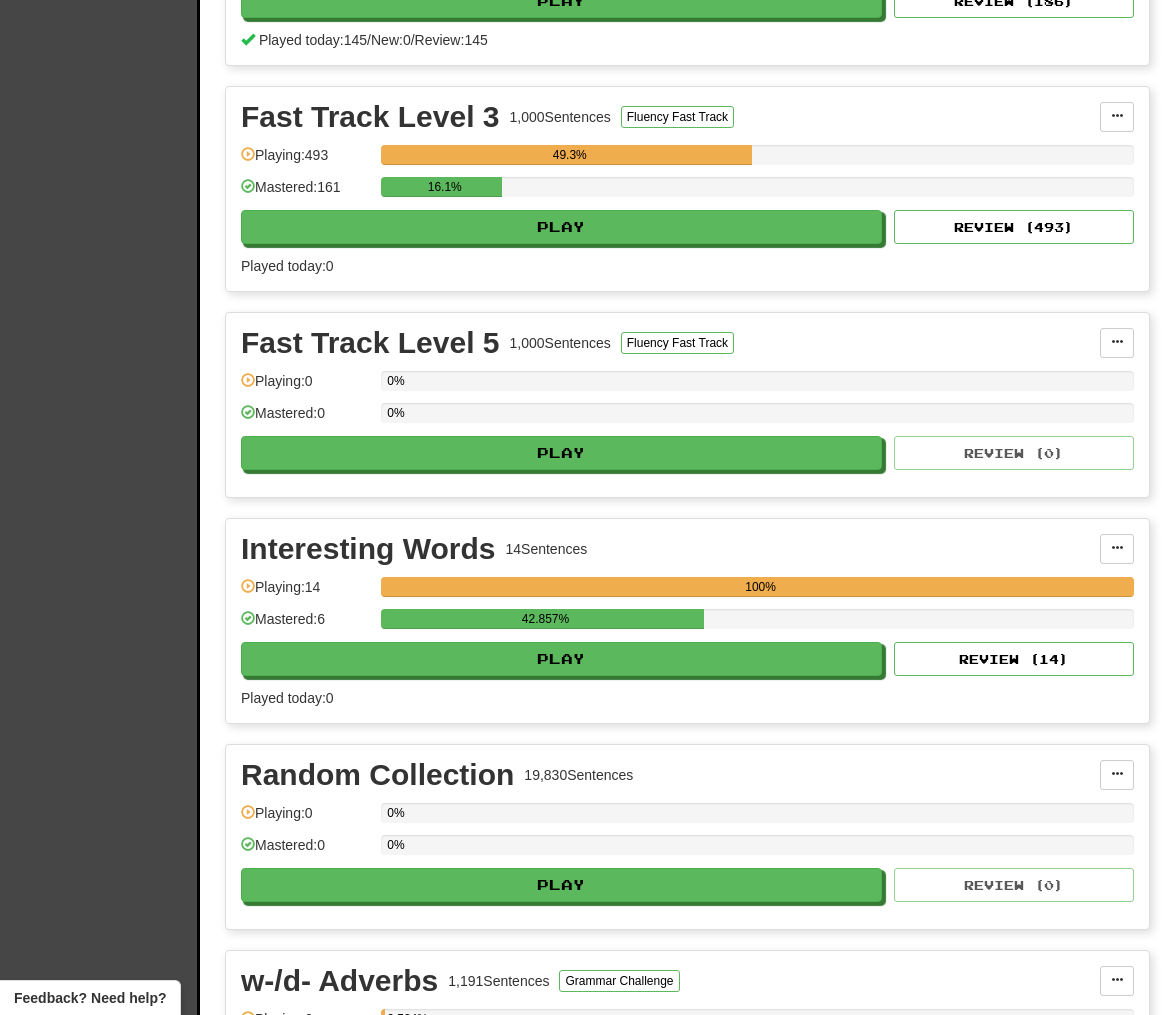 scroll, scrollTop: 1741, scrollLeft: 0, axis: vertical 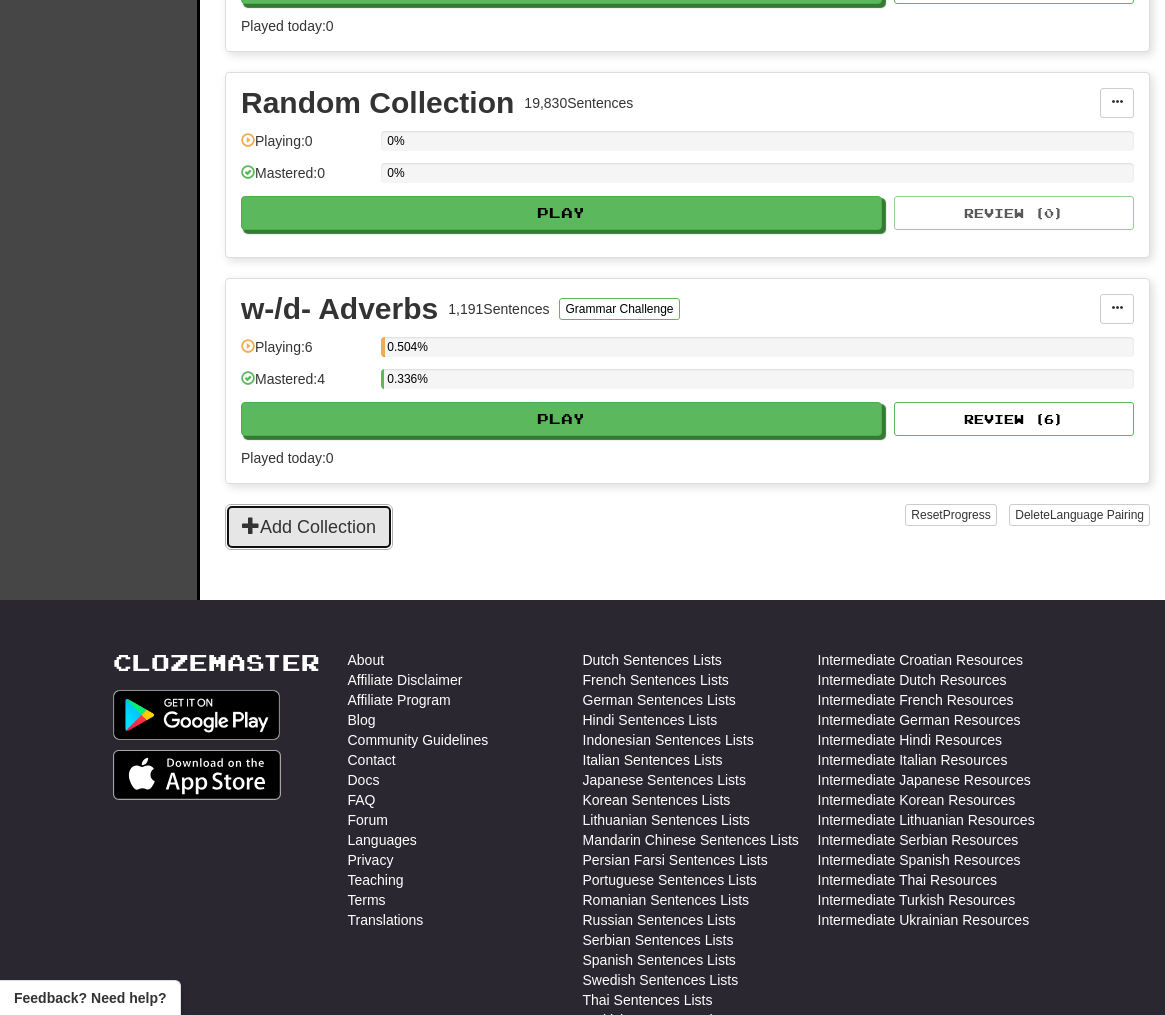 click on "Add Collection" at bounding box center (309, 527) 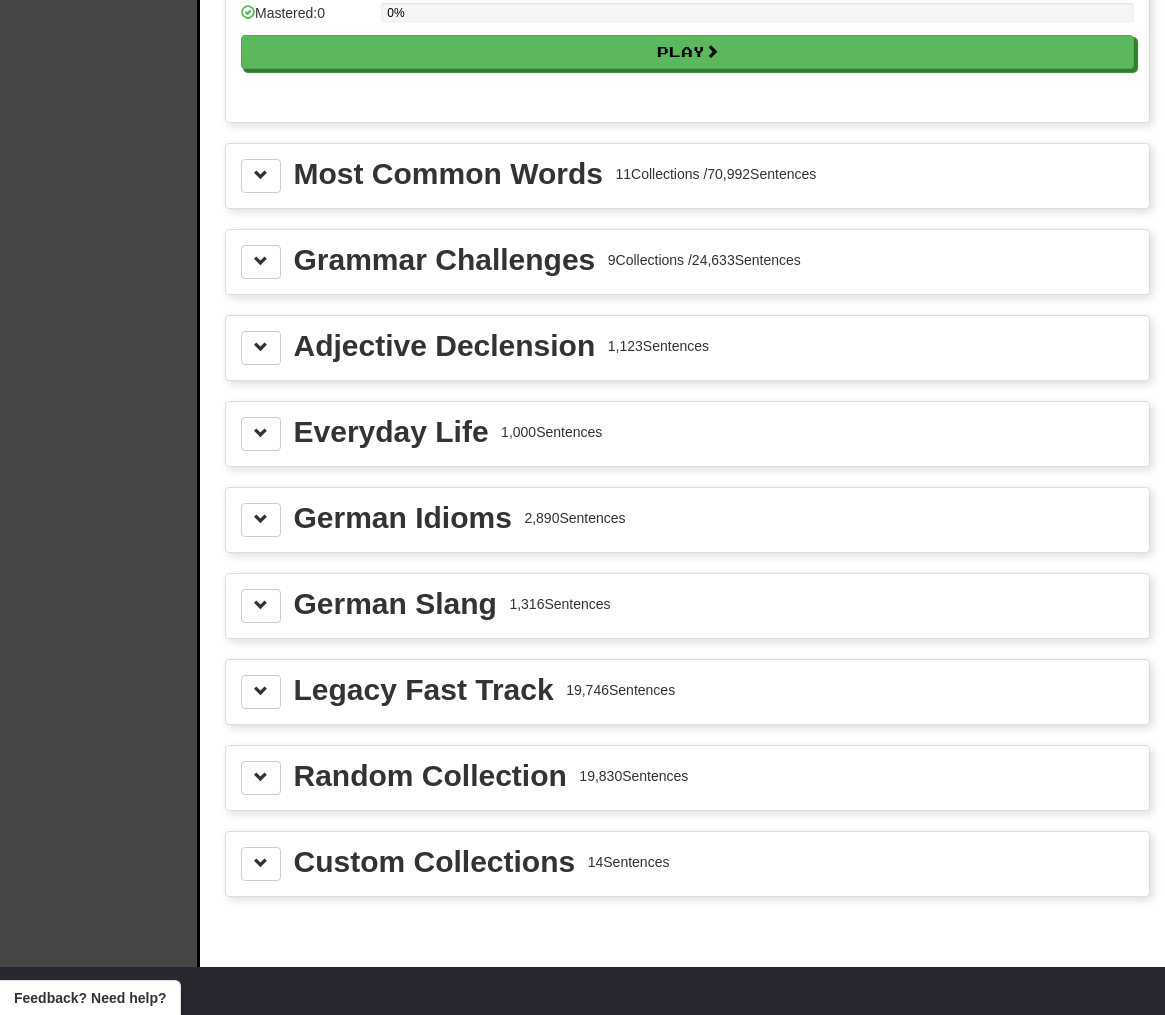 scroll, scrollTop: 2031, scrollLeft: 0, axis: vertical 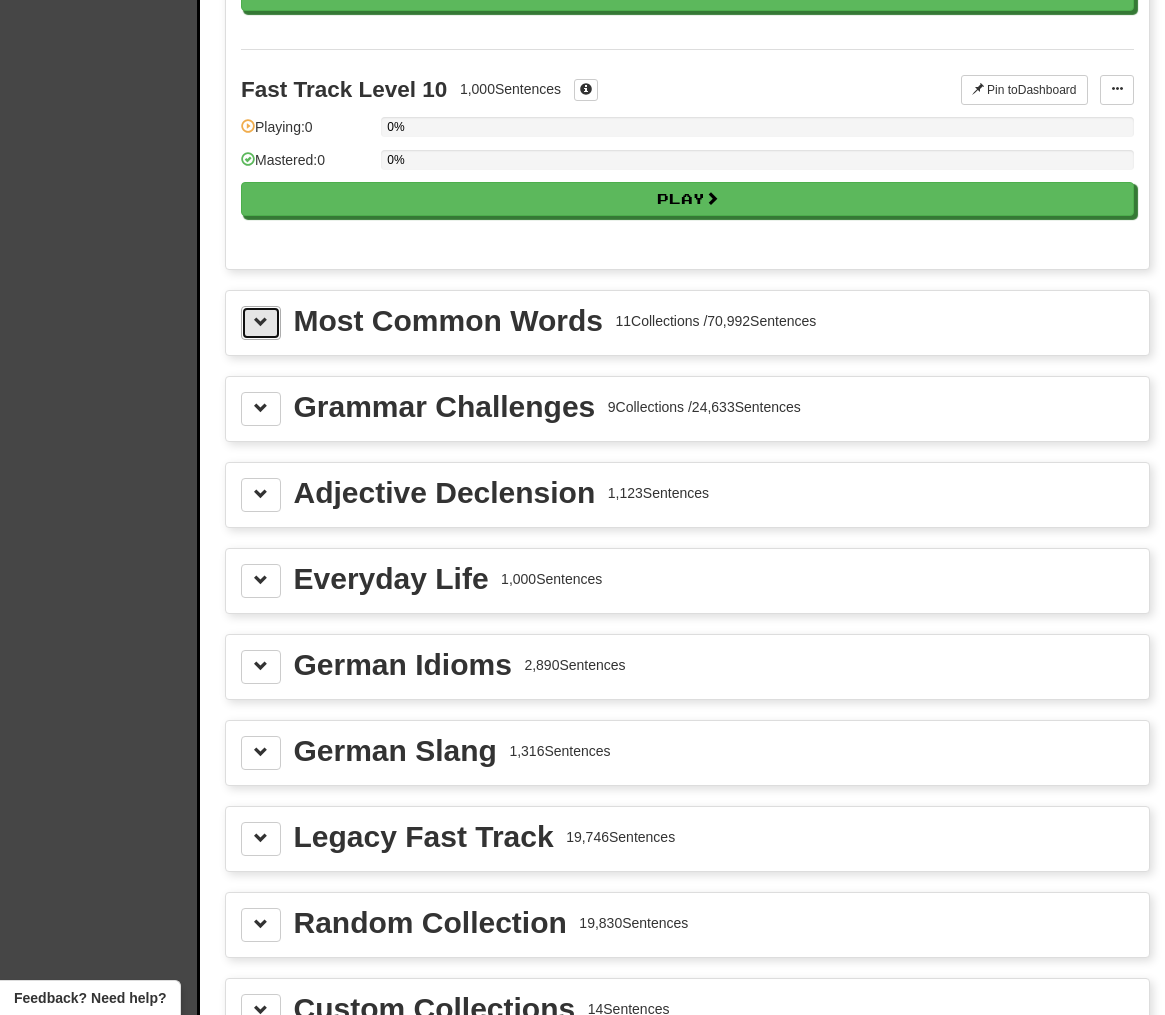 click at bounding box center [261, 323] 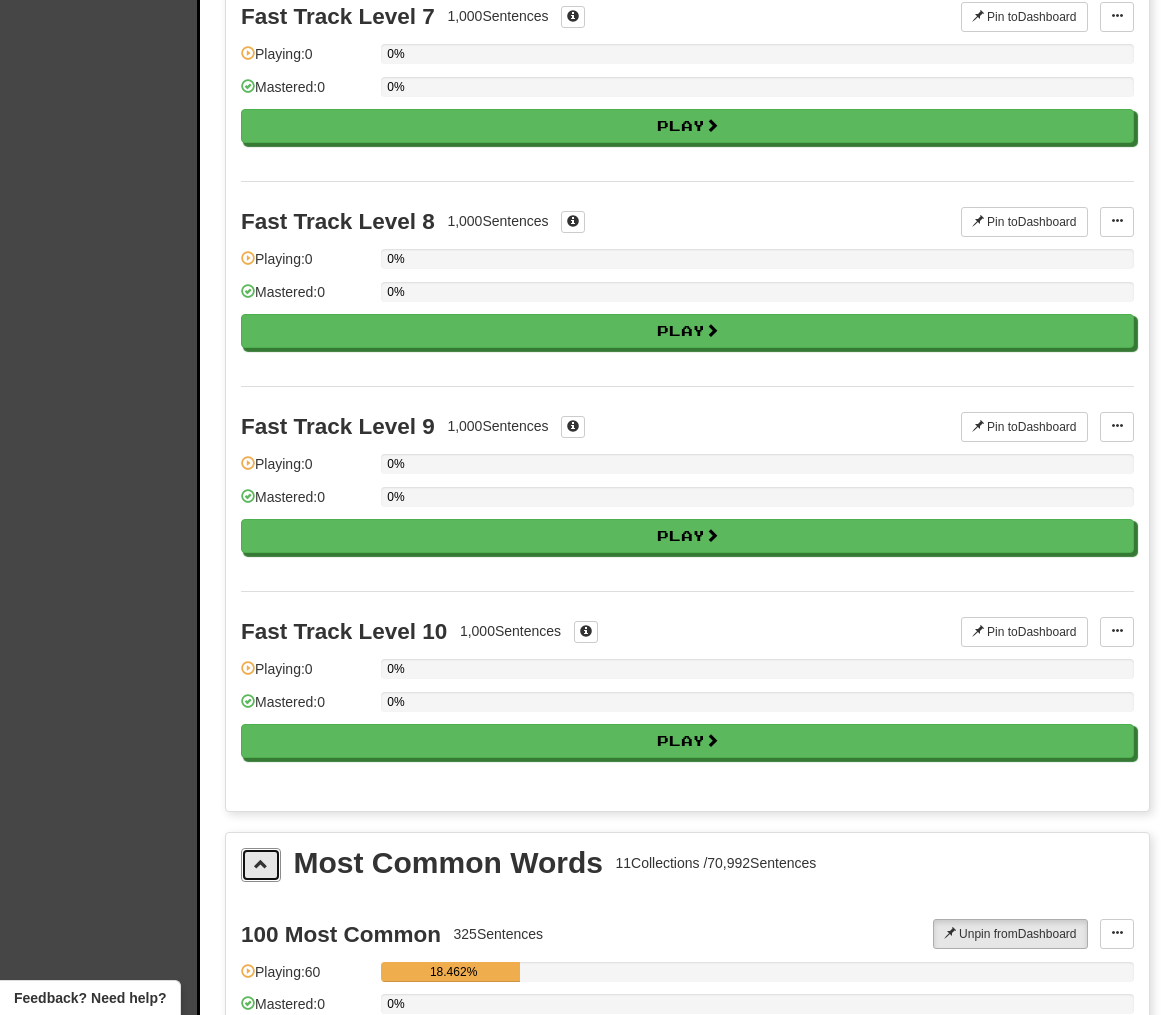 scroll, scrollTop: 1074, scrollLeft: 0, axis: vertical 